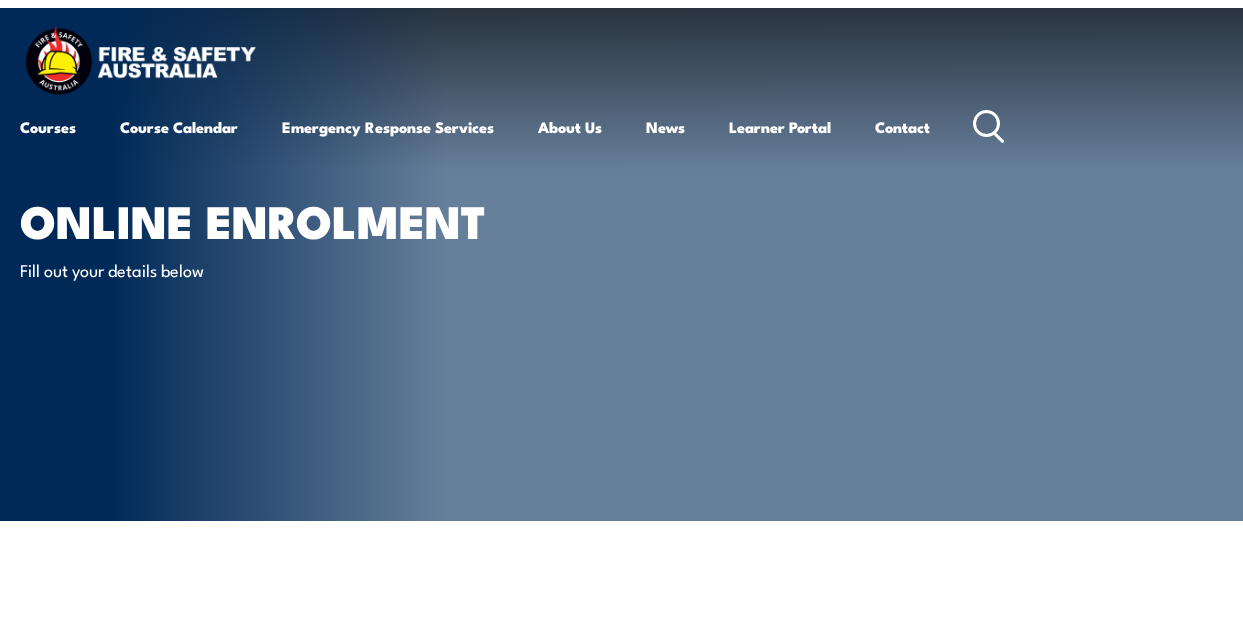 scroll, scrollTop: 0, scrollLeft: 0, axis: both 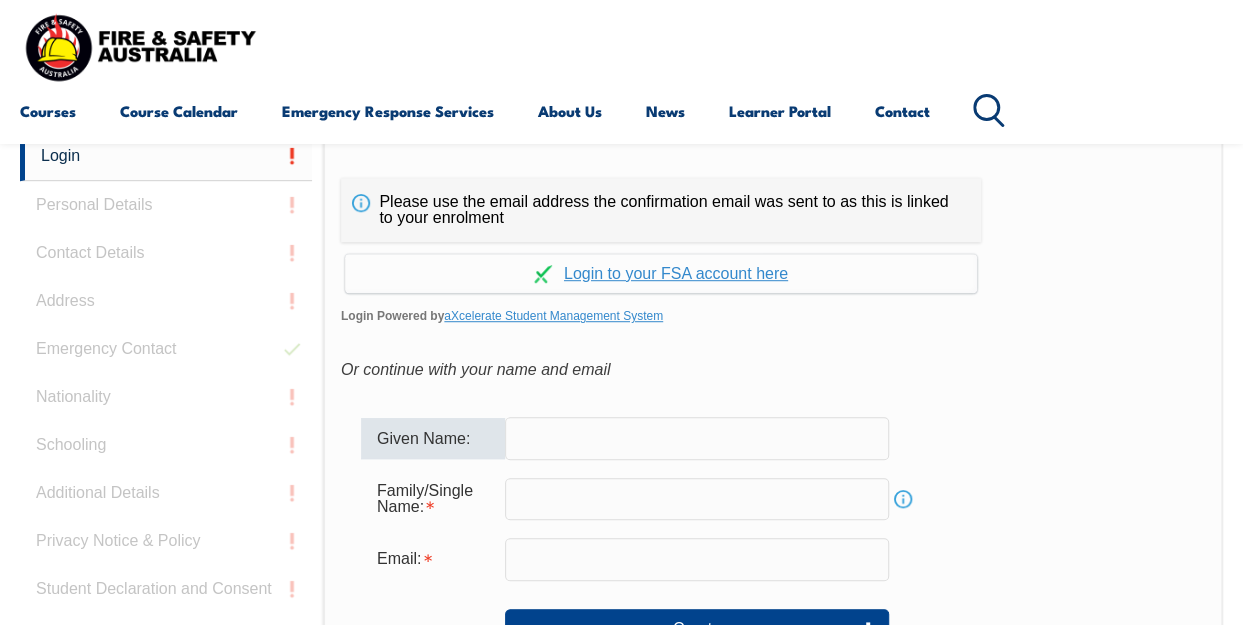 click at bounding box center [697, 438] 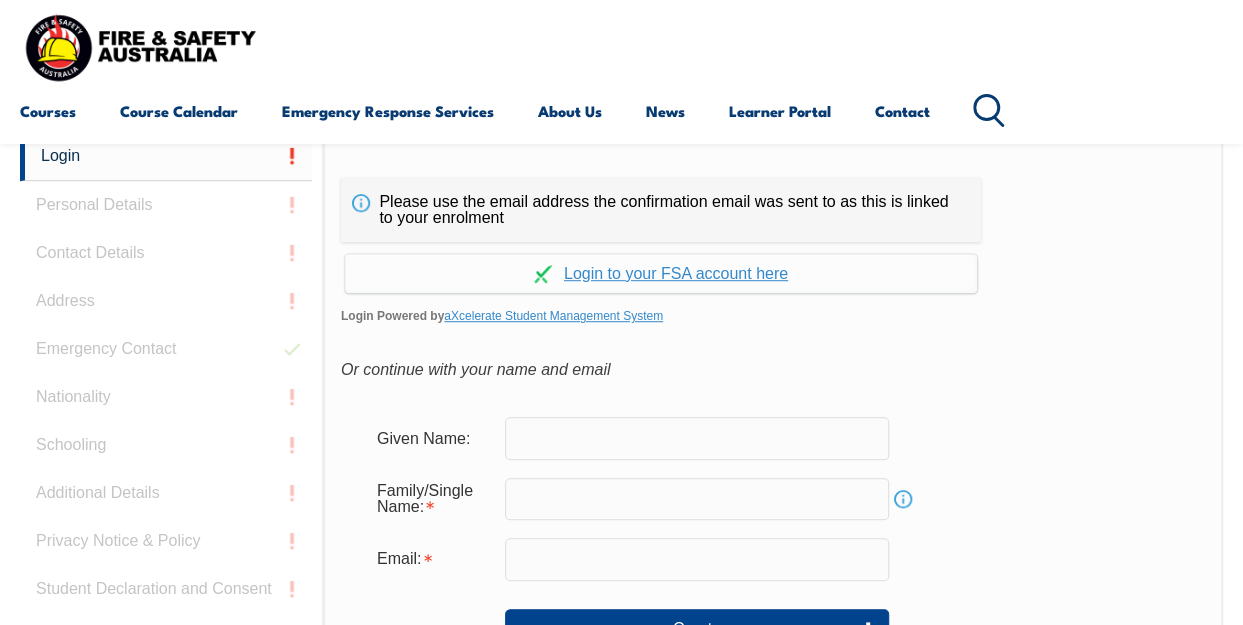 click on "Or continue with your name and email" at bounding box center (773, 370) 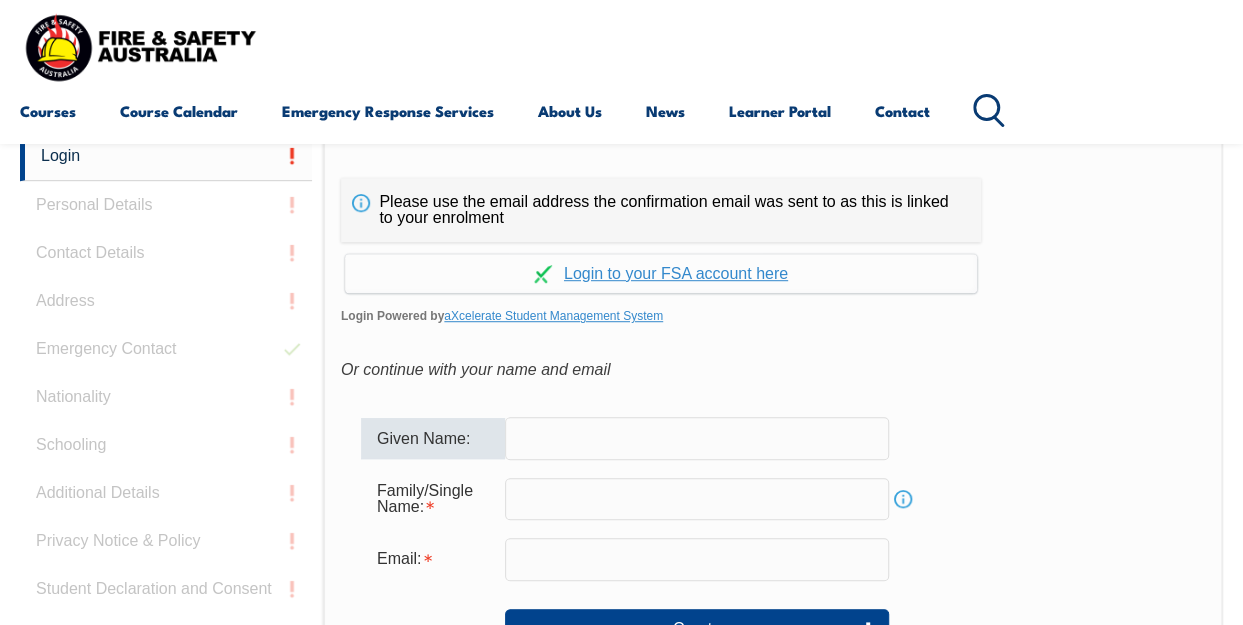 type on "[FIRST]" 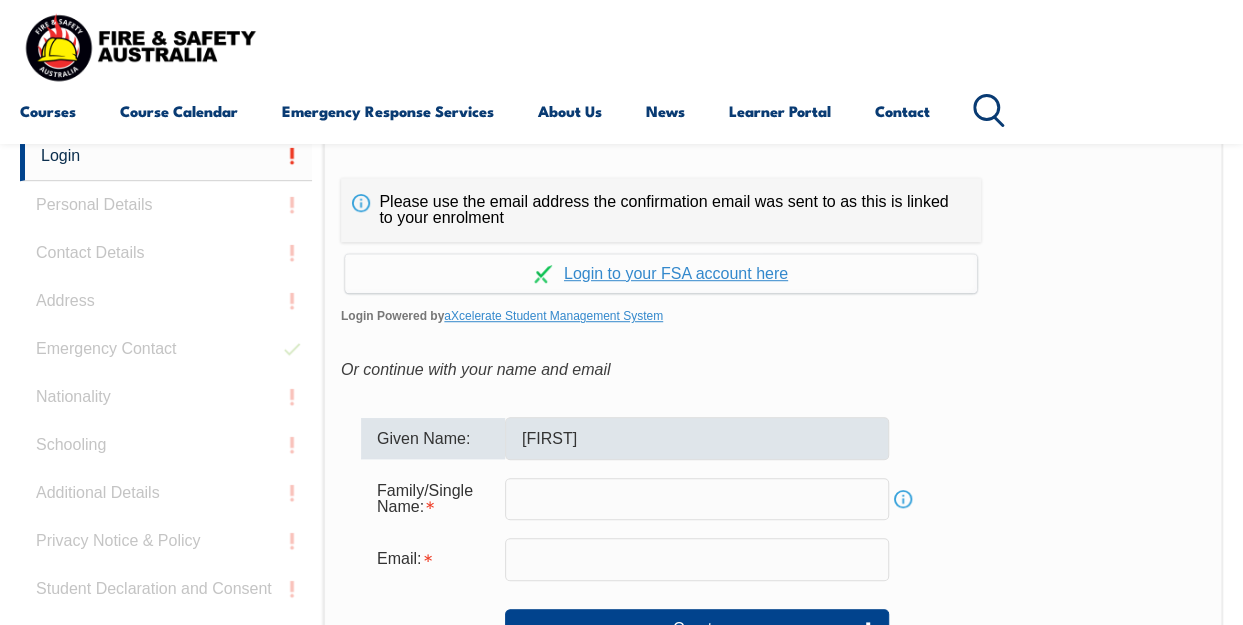 type on "[LAST]" 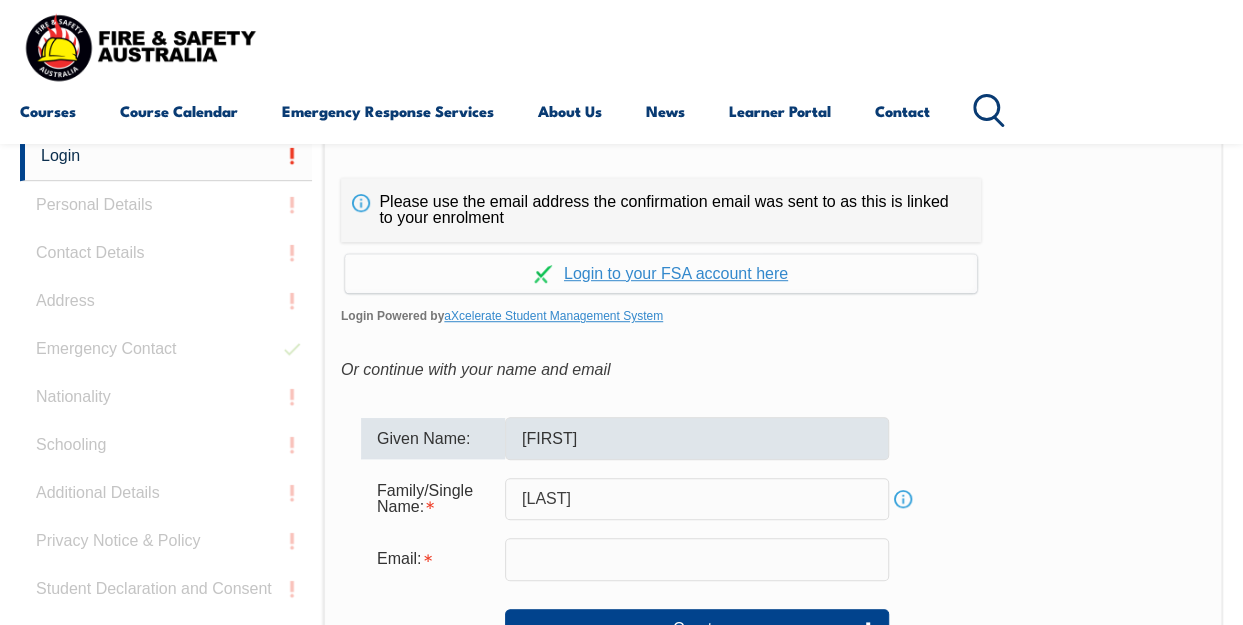 type on "djsharpey72@gmail.com" 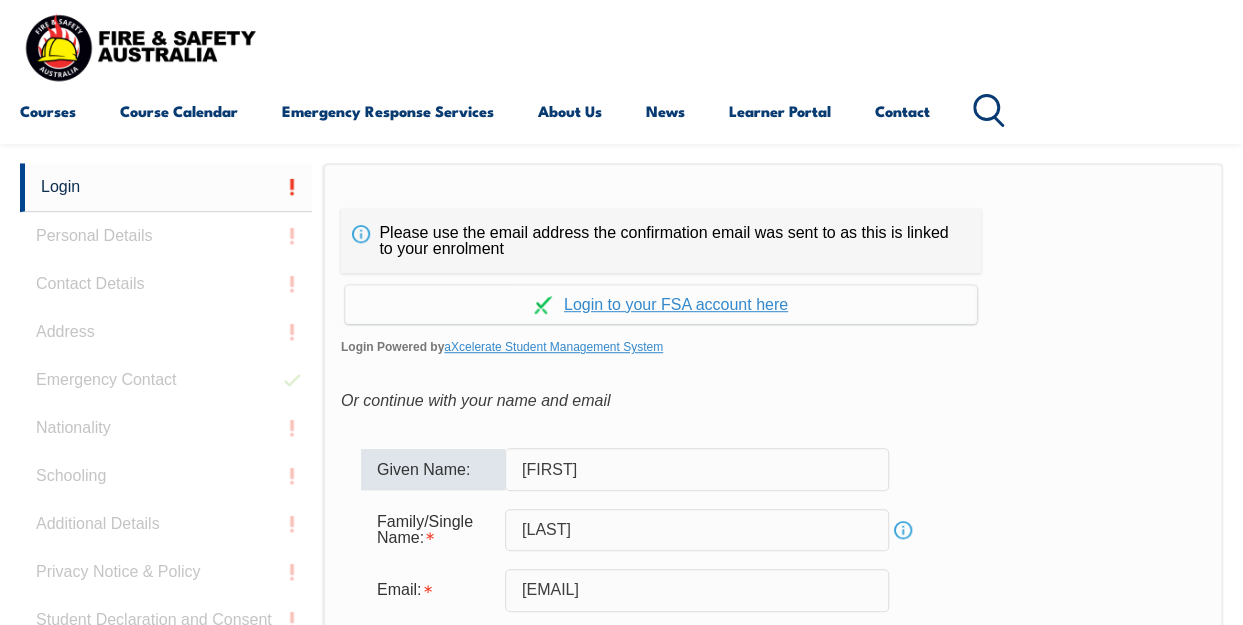 scroll, scrollTop: 473, scrollLeft: 0, axis: vertical 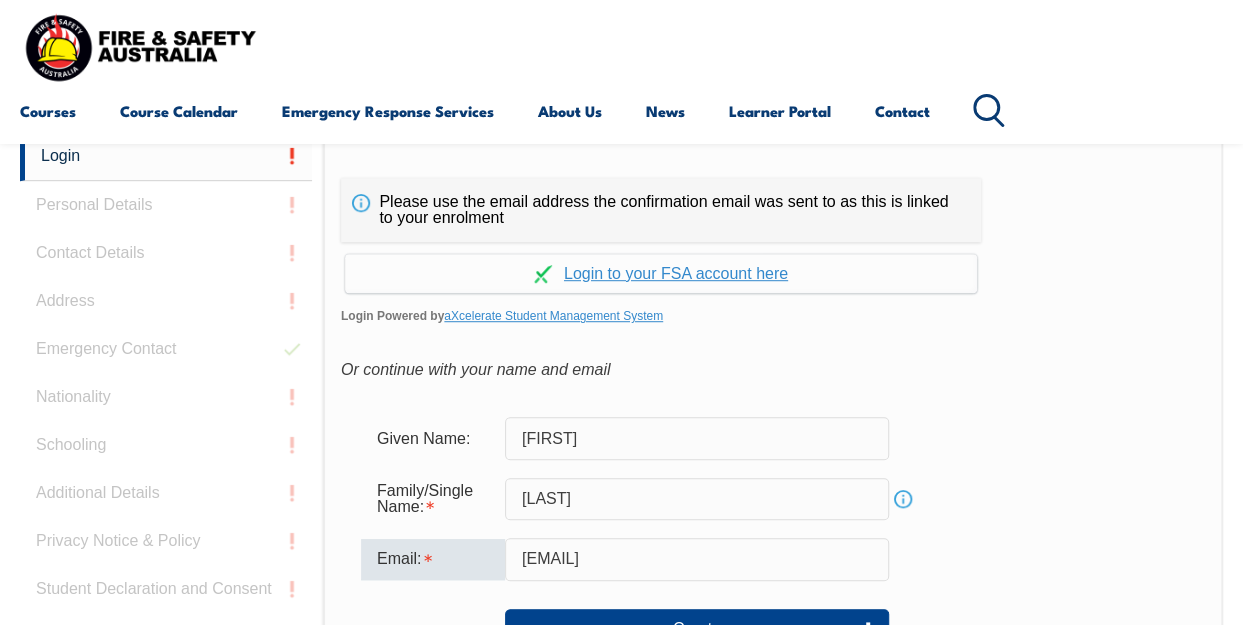drag, startPoint x: 702, startPoint y: 558, endPoint x: 333, endPoint y: 561, distance: 369.0122 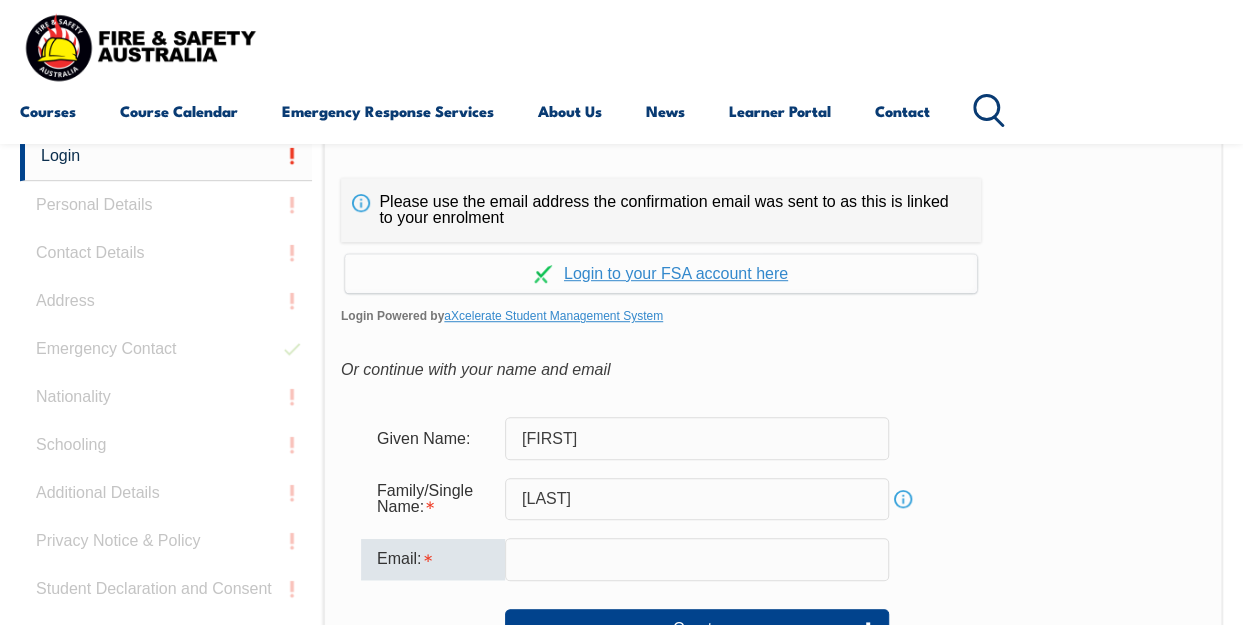 click at bounding box center (697, 559) 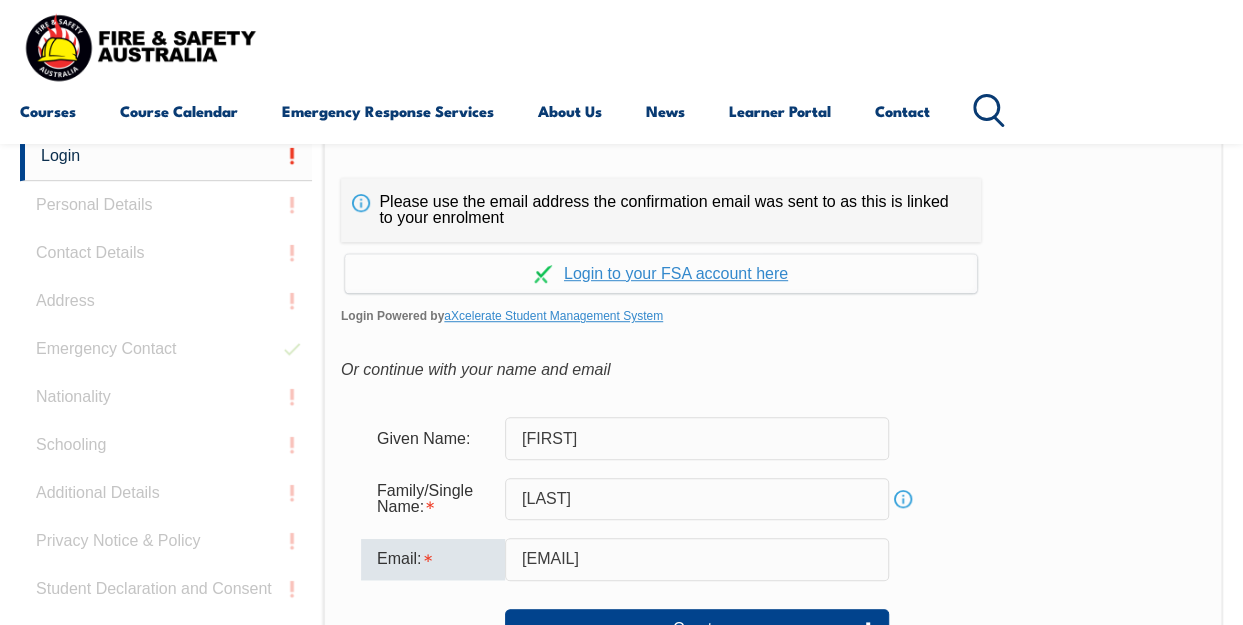 type on "[EMAIL]" 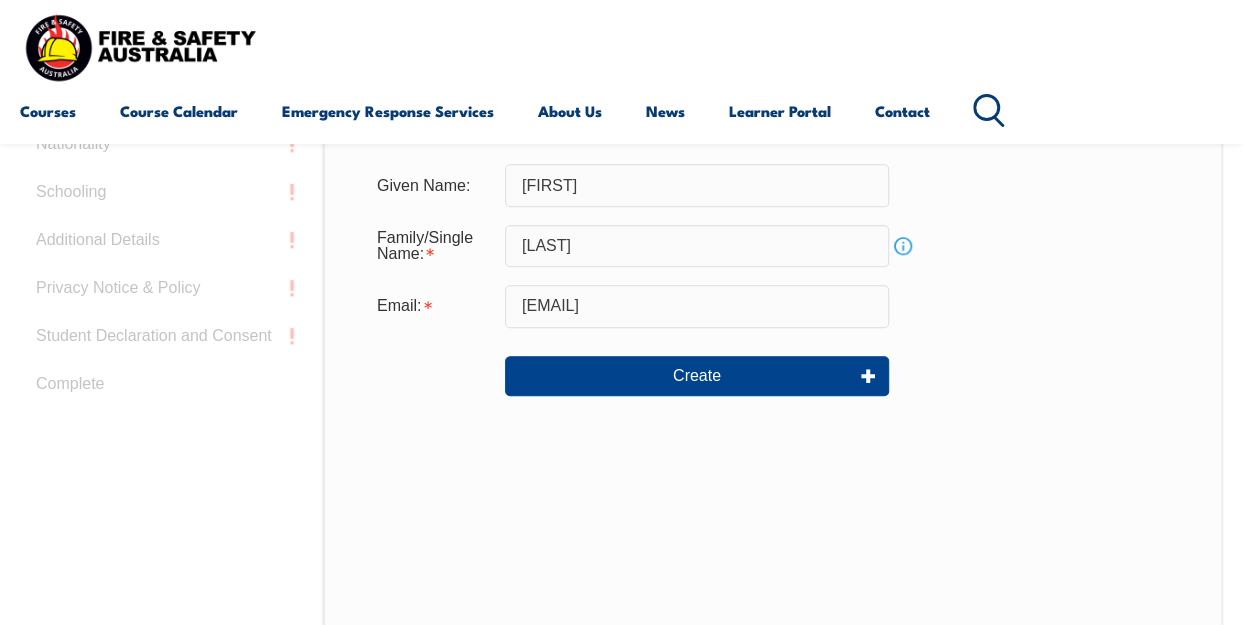 scroll, scrollTop: 773, scrollLeft: 0, axis: vertical 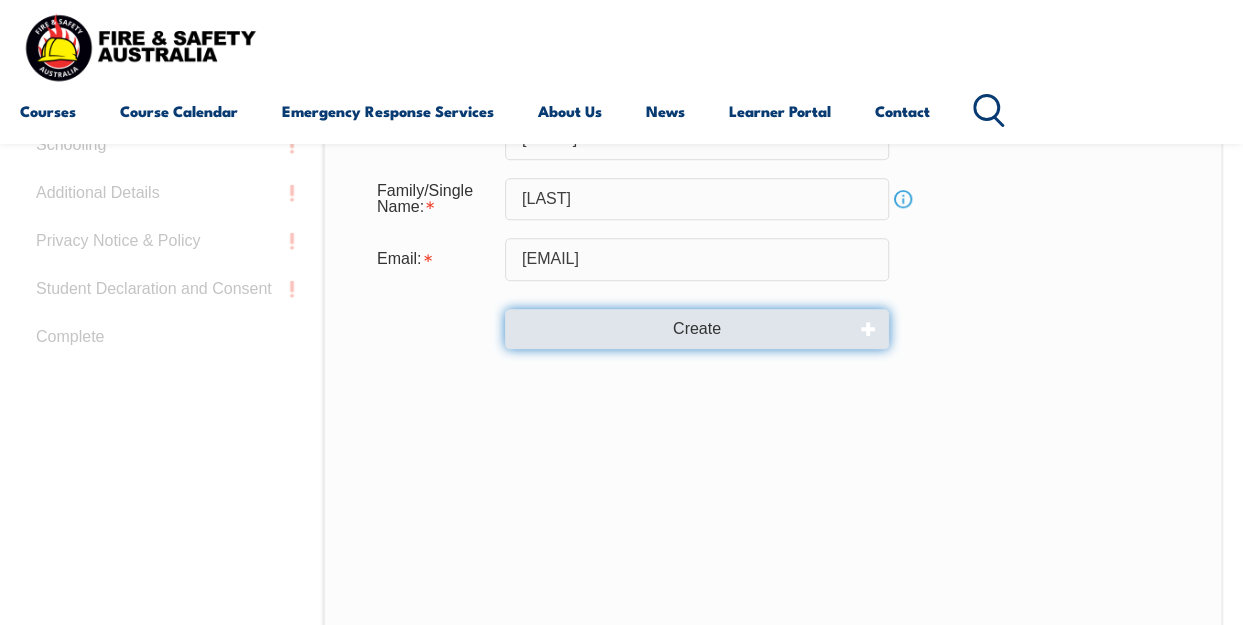 click on "Create" at bounding box center [697, 329] 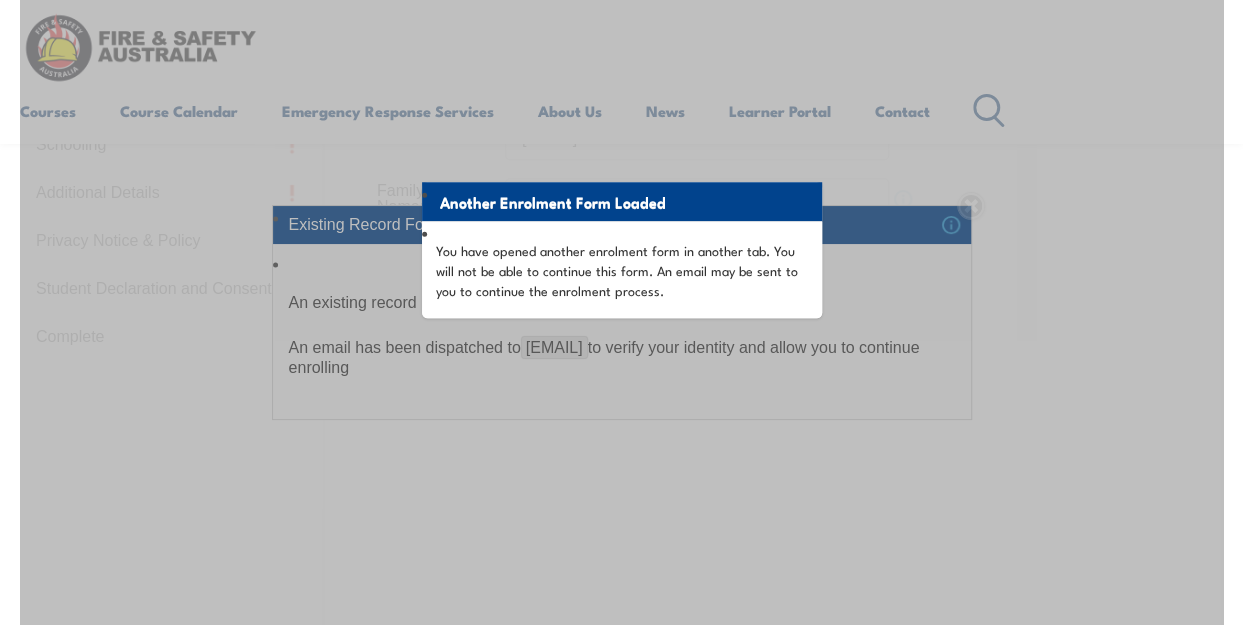 click on "Another Enrolment Form Loaded You have opened another enrolment form in another tab. You will not be able to continue this form. An email may be sent to you to continue the enrolment process." at bounding box center (621, 331) 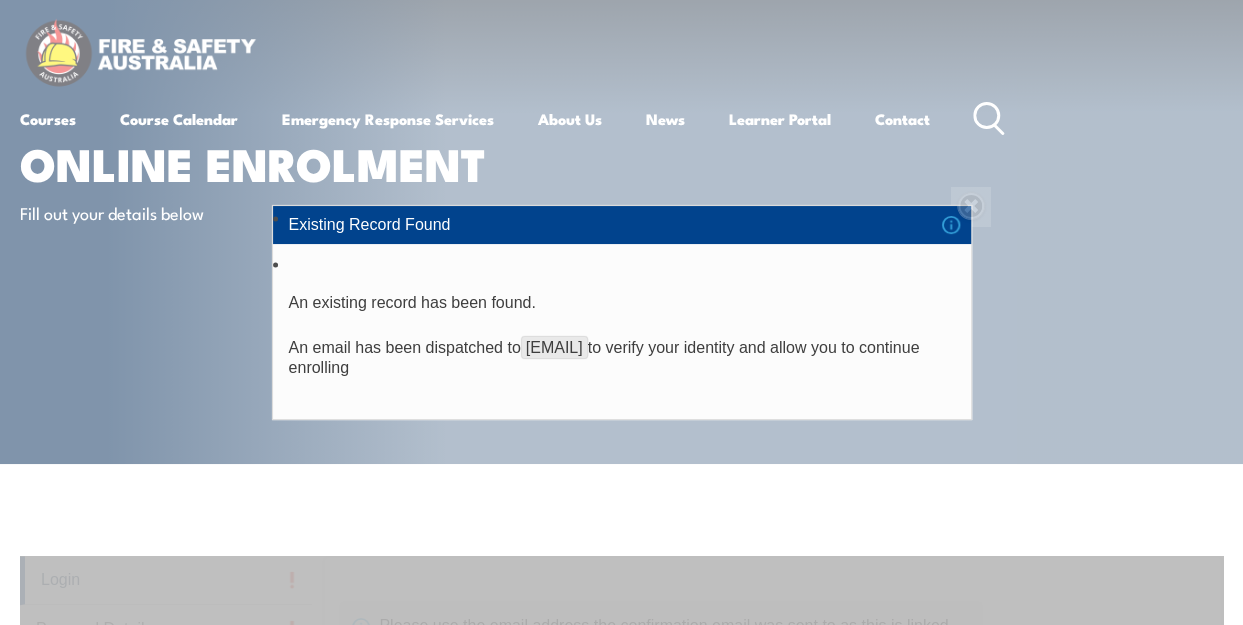 scroll, scrollTop: 0, scrollLeft: 0, axis: both 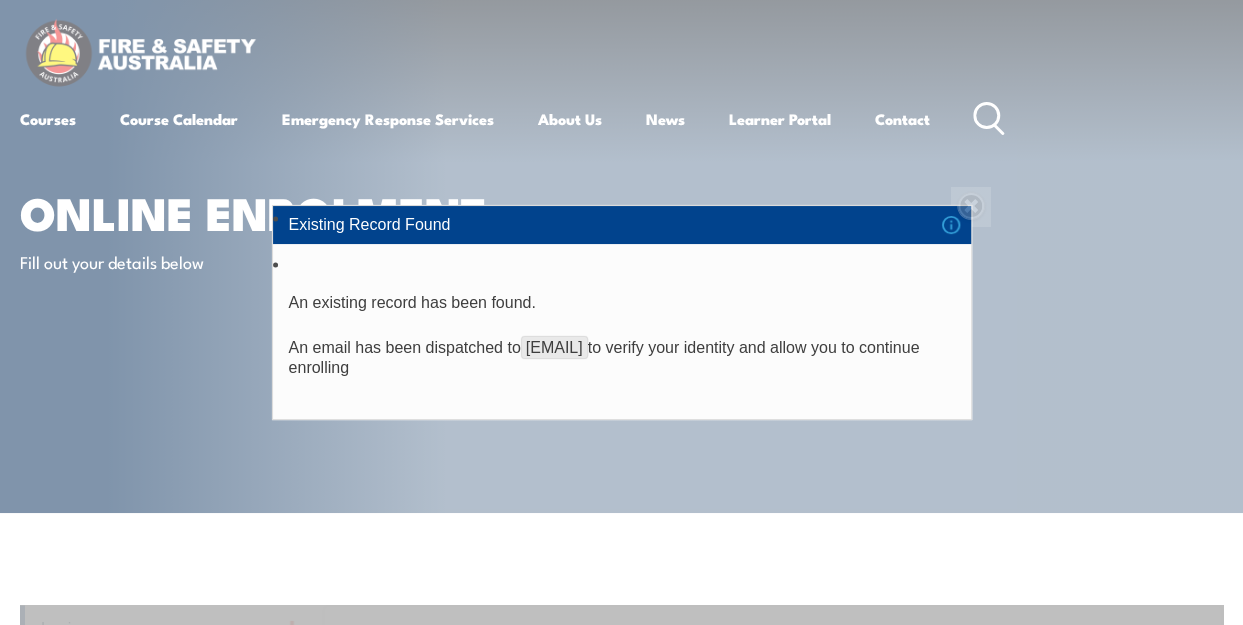 click on "**********" at bounding box center (621, 312) 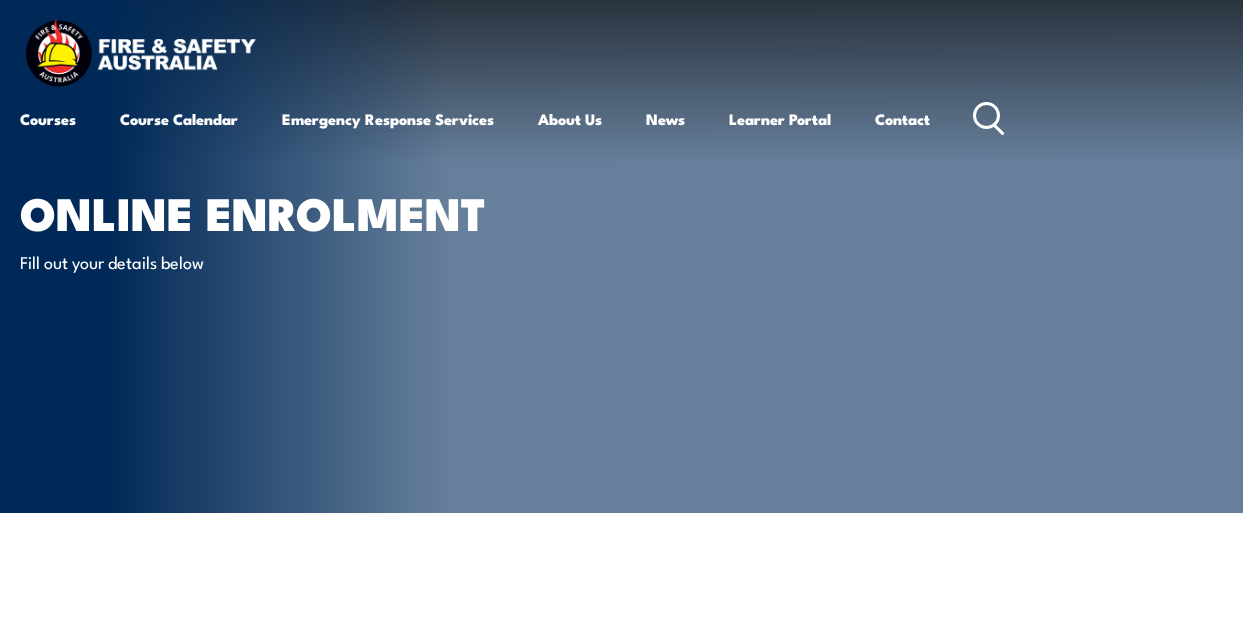 scroll, scrollTop: 0, scrollLeft: 0, axis: both 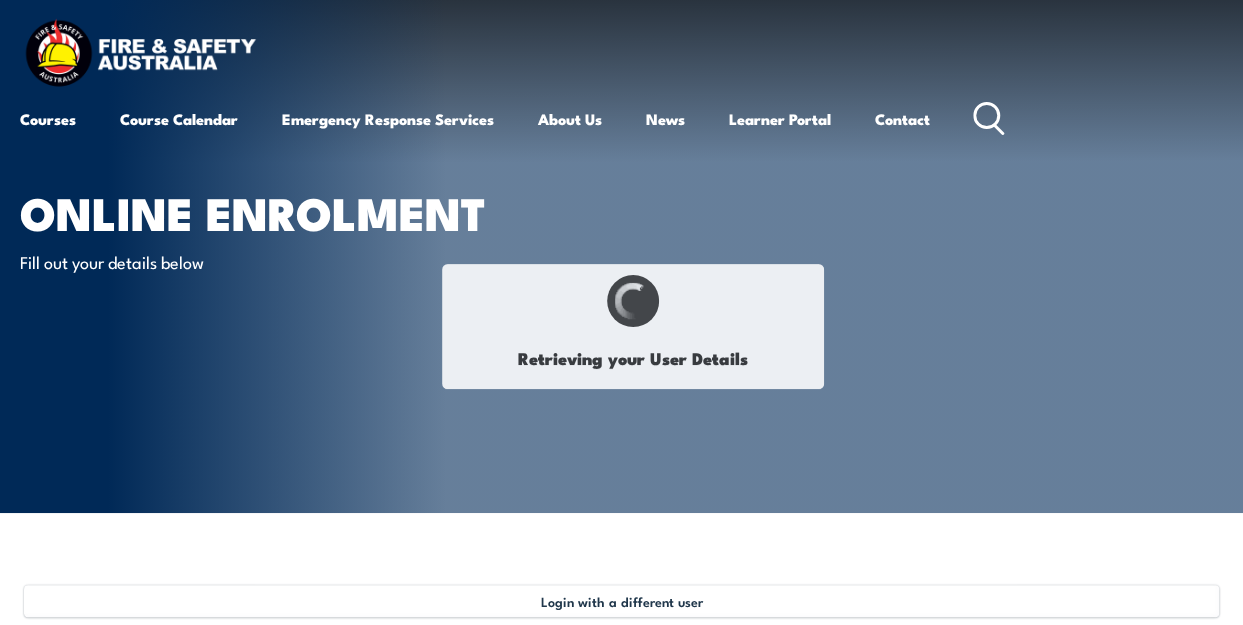 type on "[FIRST]" 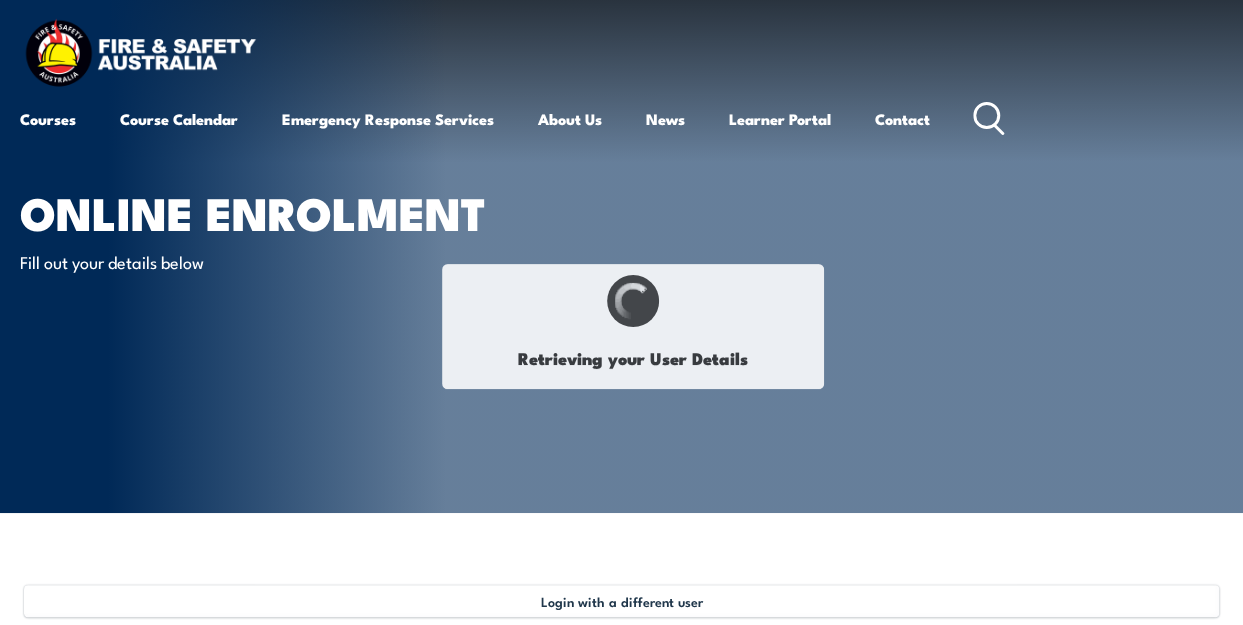 type on "[LAST]" 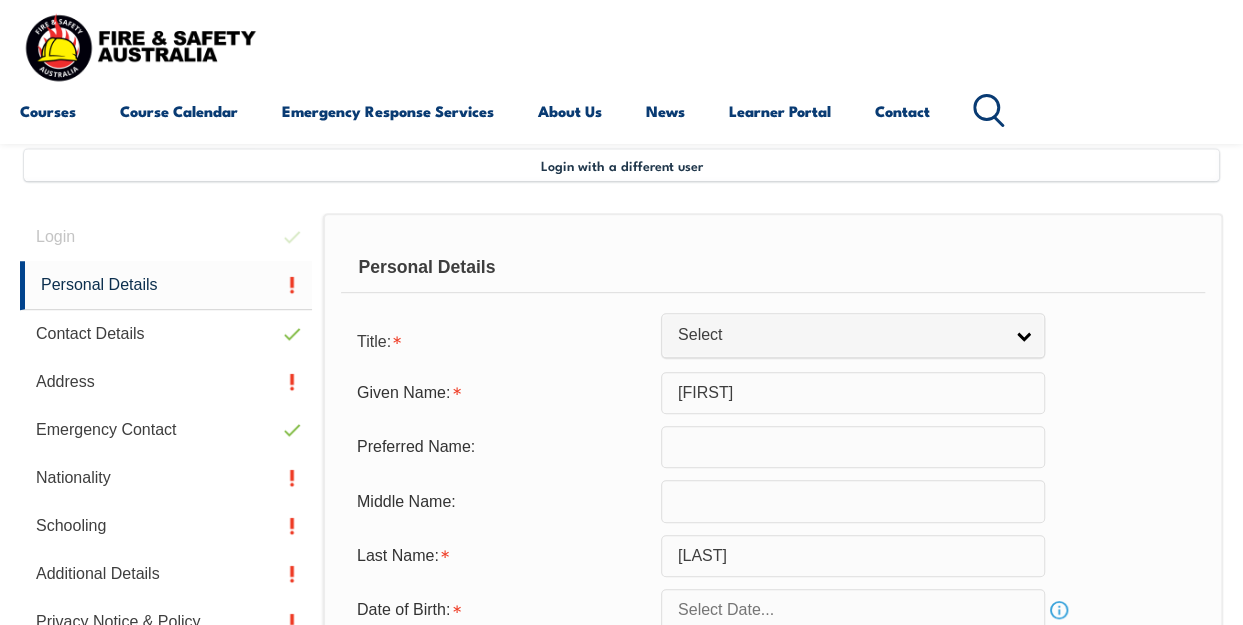scroll, scrollTop: 485, scrollLeft: 0, axis: vertical 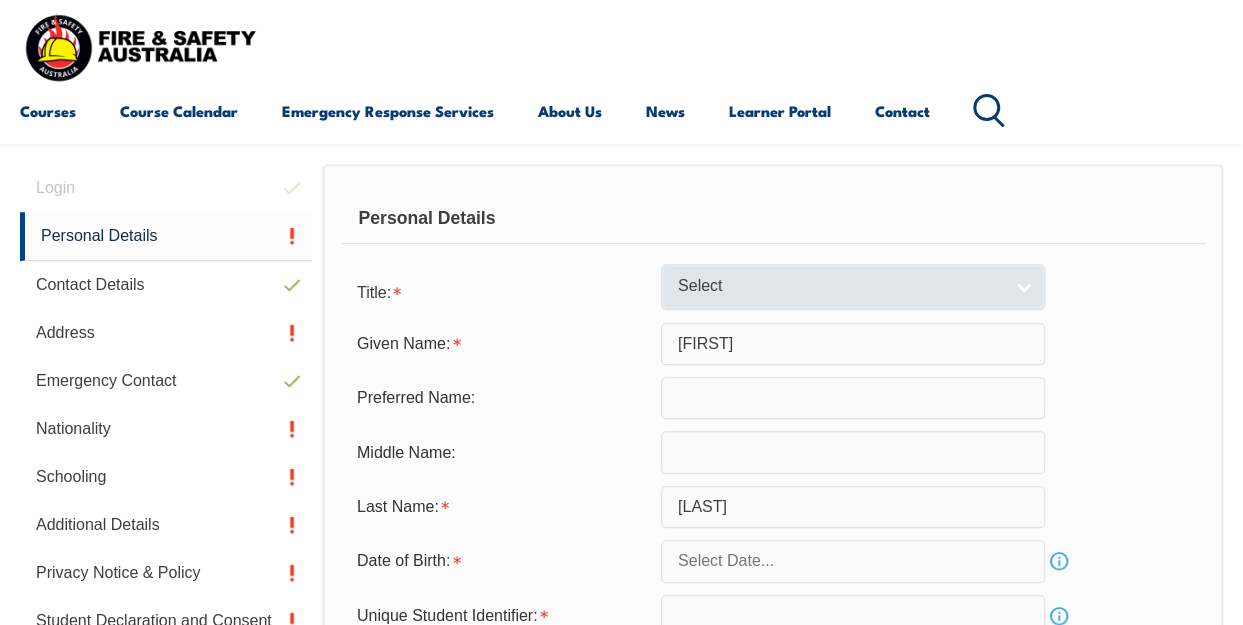 click on "Select" at bounding box center [840, 286] 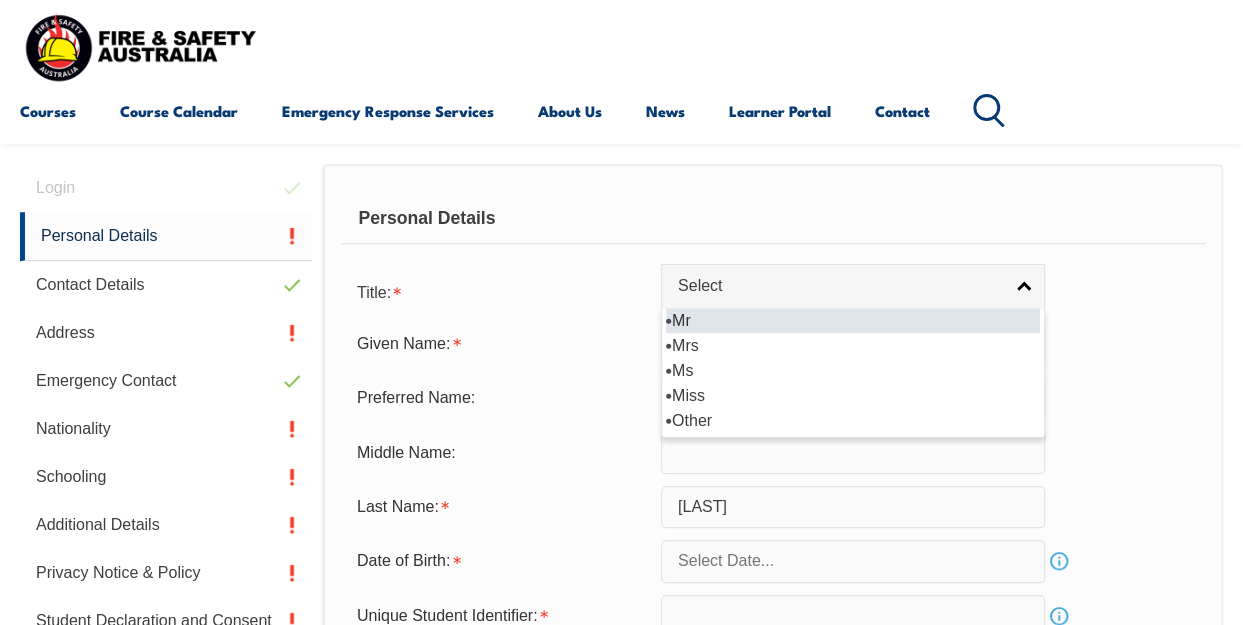 click on "Mr" at bounding box center (853, 320) 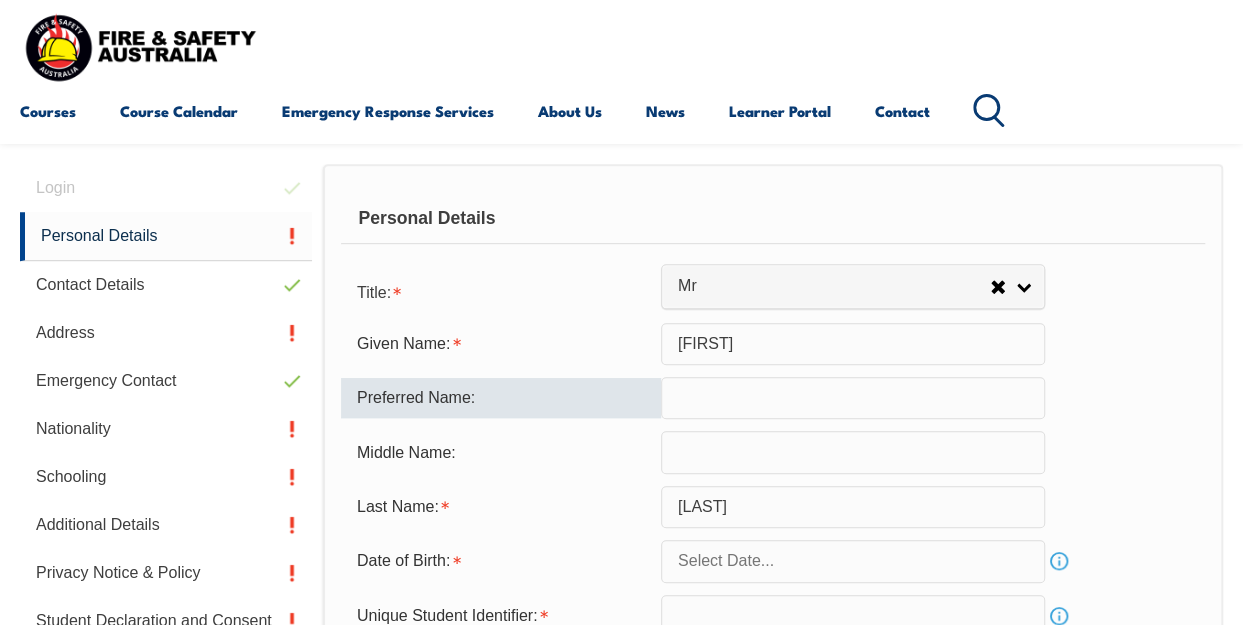 click at bounding box center [853, 398] 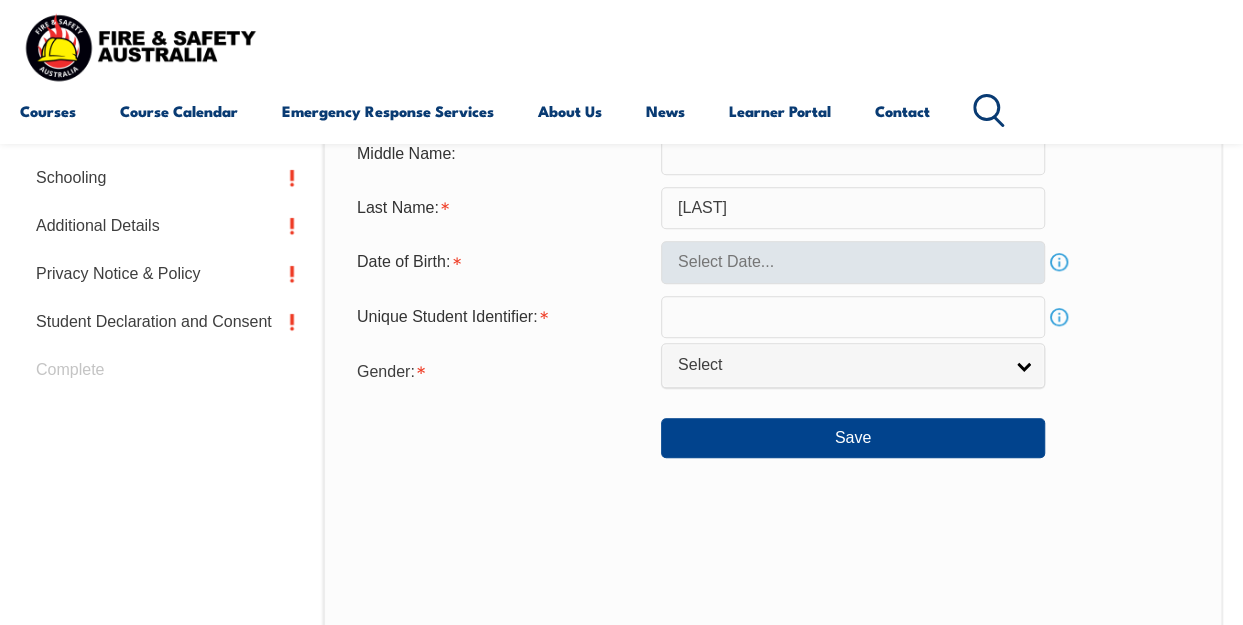scroll, scrollTop: 785, scrollLeft: 0, axis: vertical 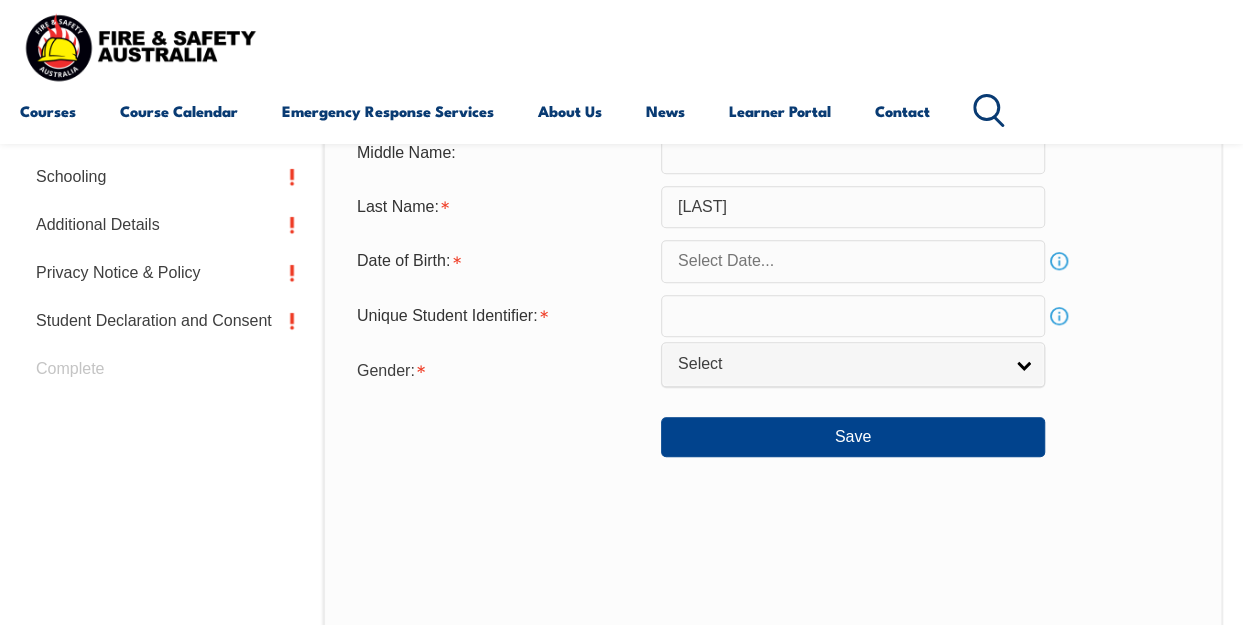 click at bounding box center (853, 261) 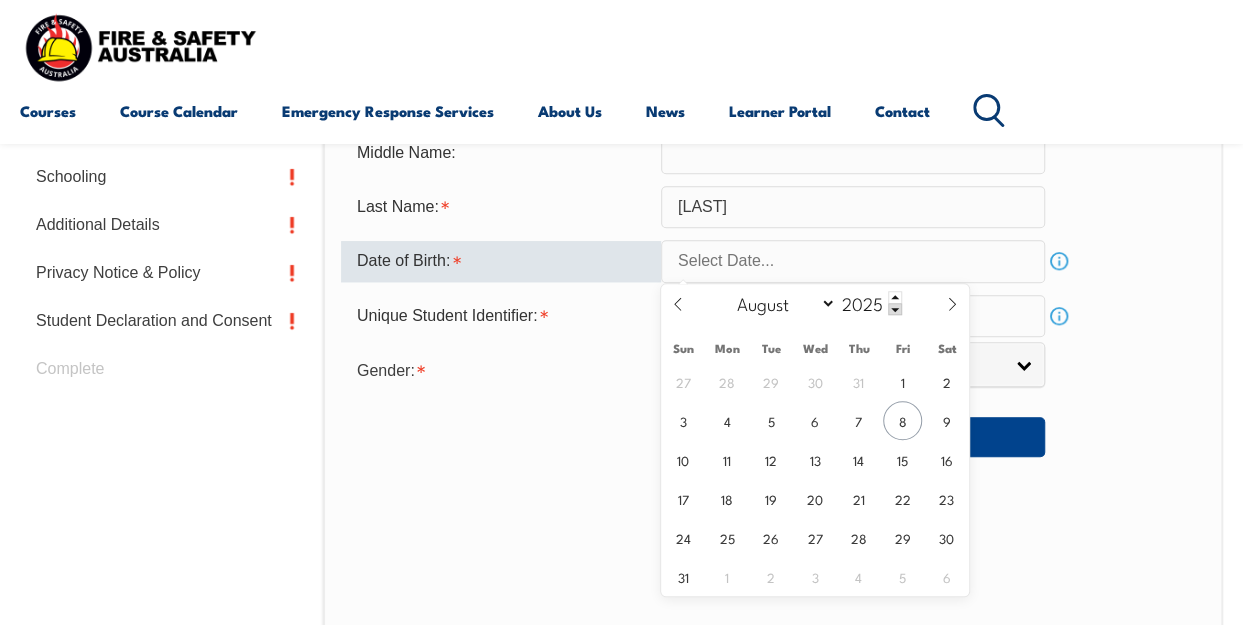click at bounding box center [853, 261] 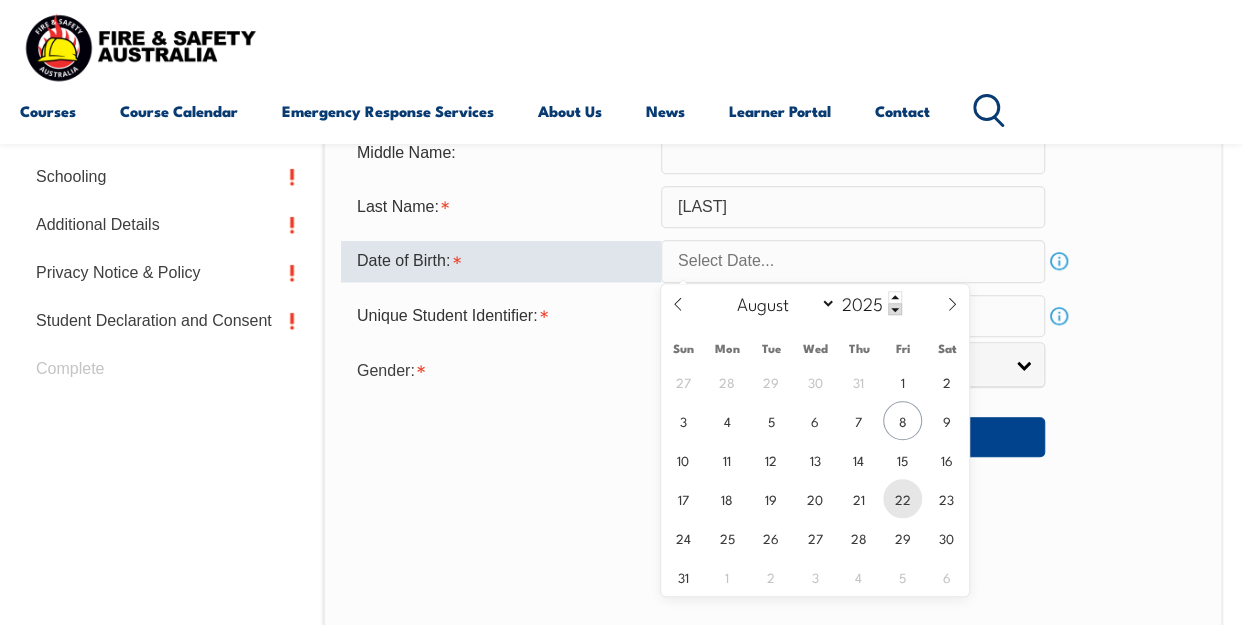 click on "22" at bounding box center [902, 498] 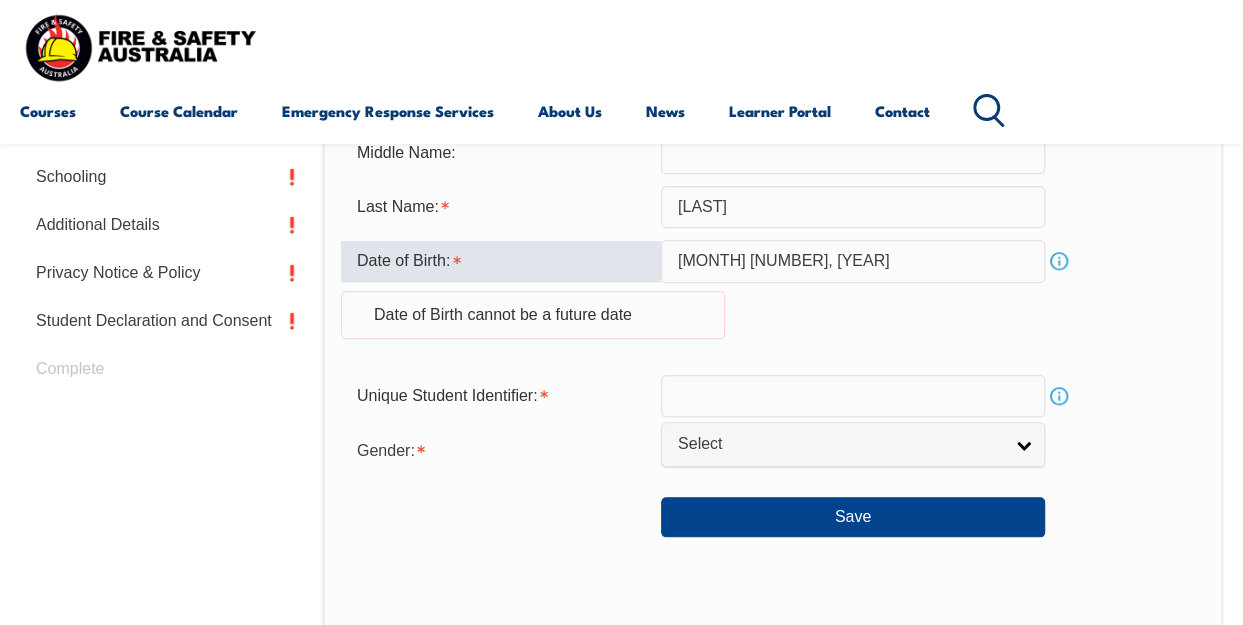 click at bounding box center [341, 549] 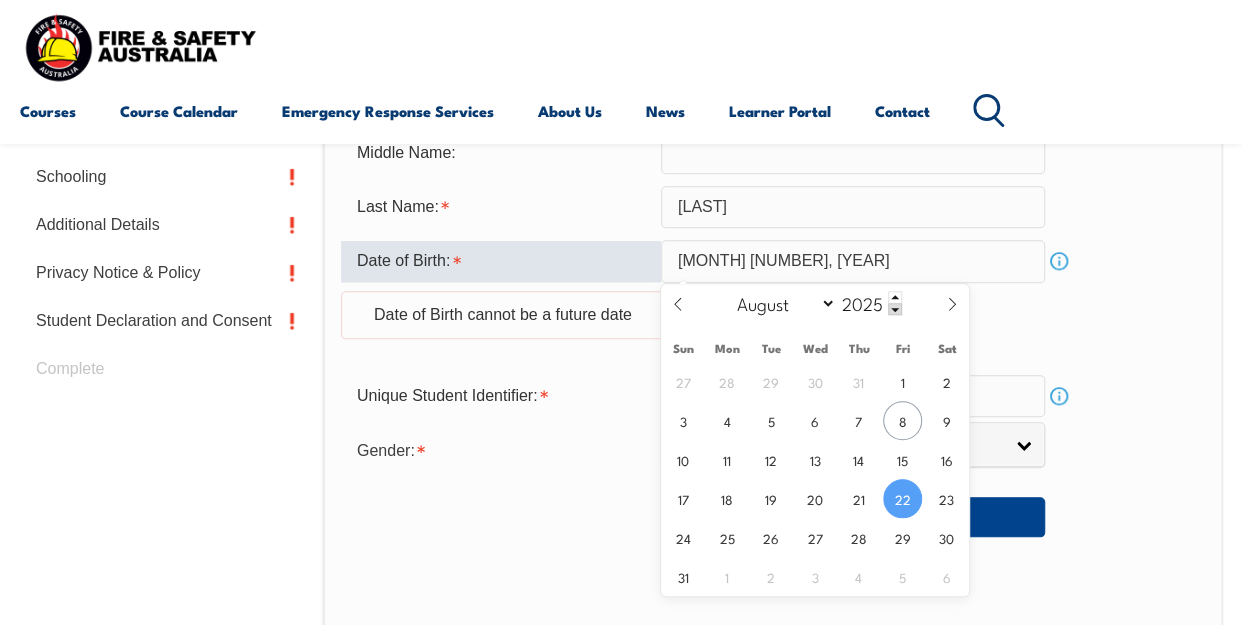 click on "22" at bounding box center (902, 498) 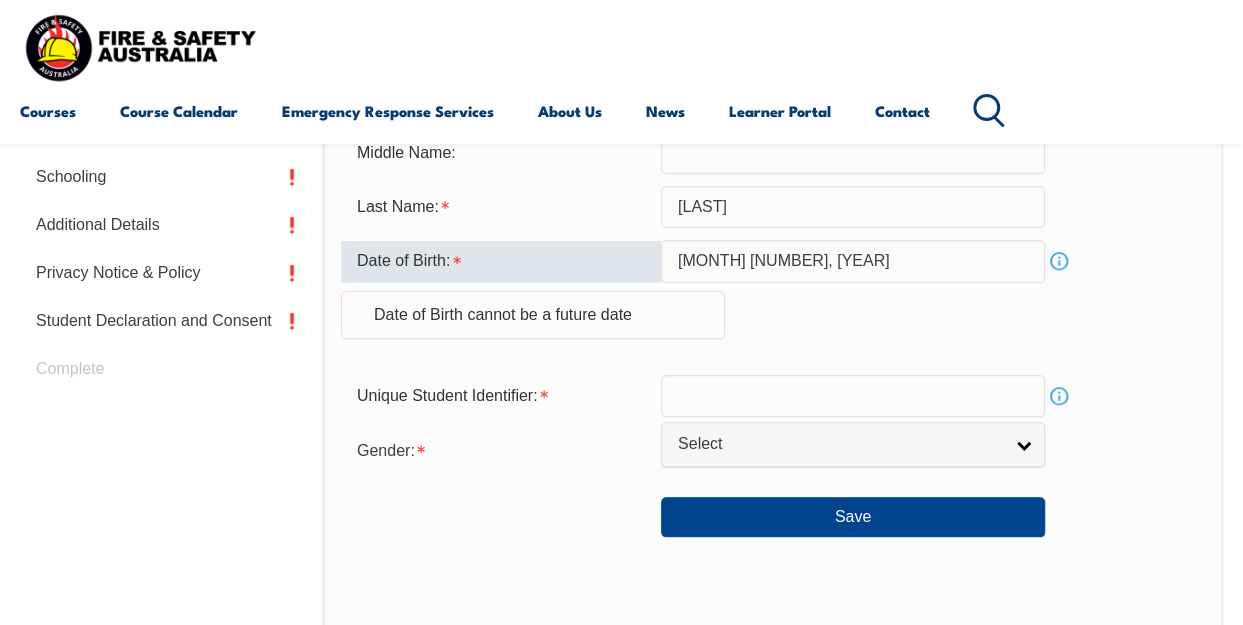 click on "August 22, 2025" at bounding box center [853, 261] 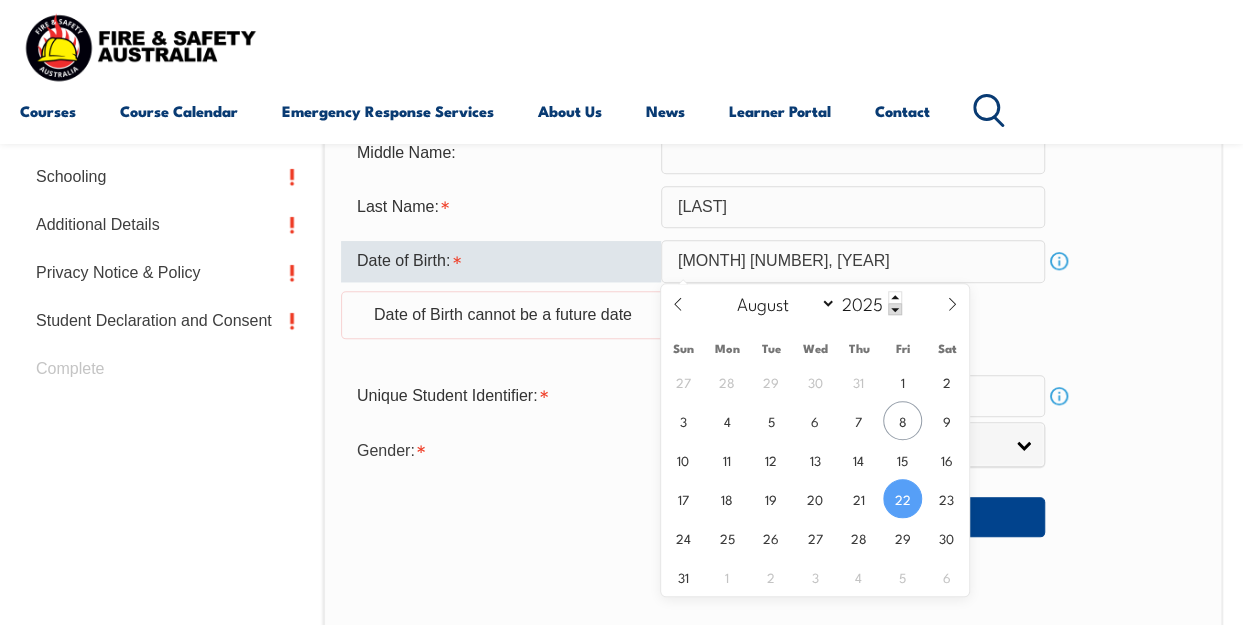 click on "August 22, 2025" at bounding box center [853, 261] 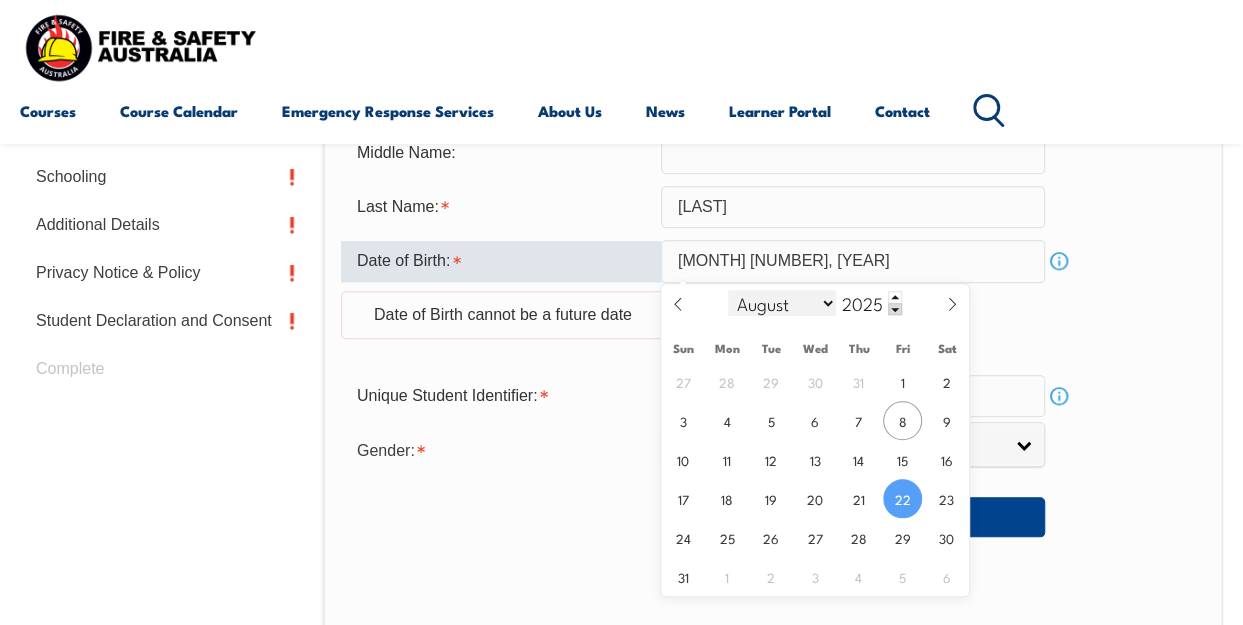 click on "January February March April May June July August September October November December" at bounding box center [782, 303] 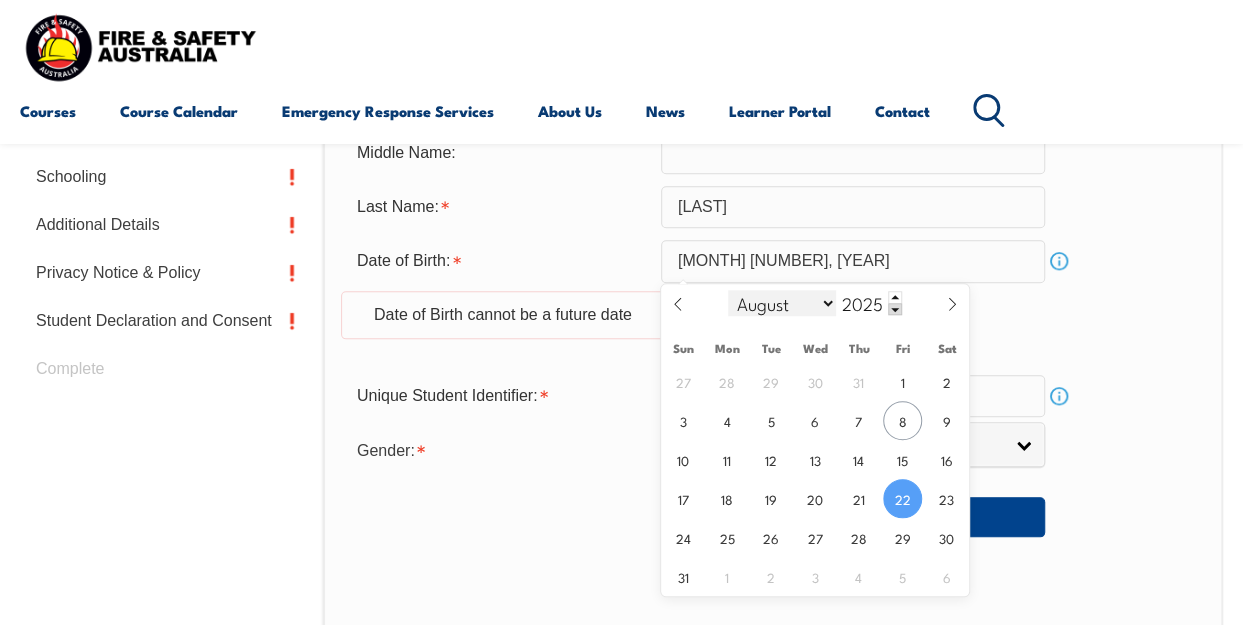 select on "5" 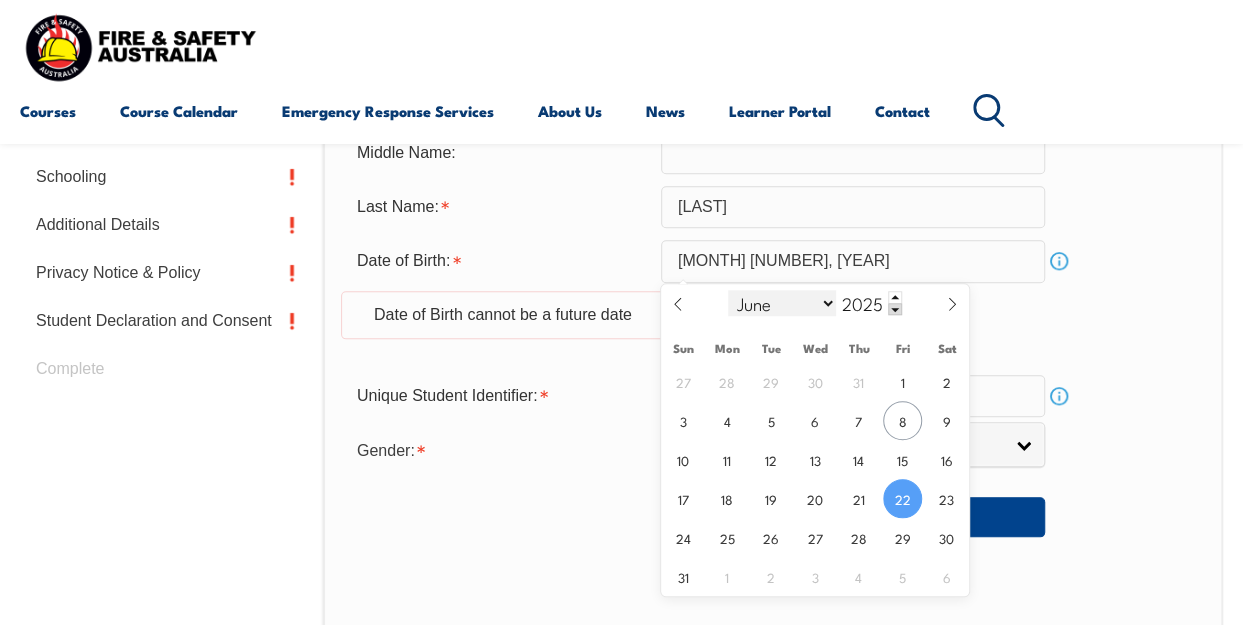 click on "January February March April May June July August September October November December" at bounding box center [782, 303] 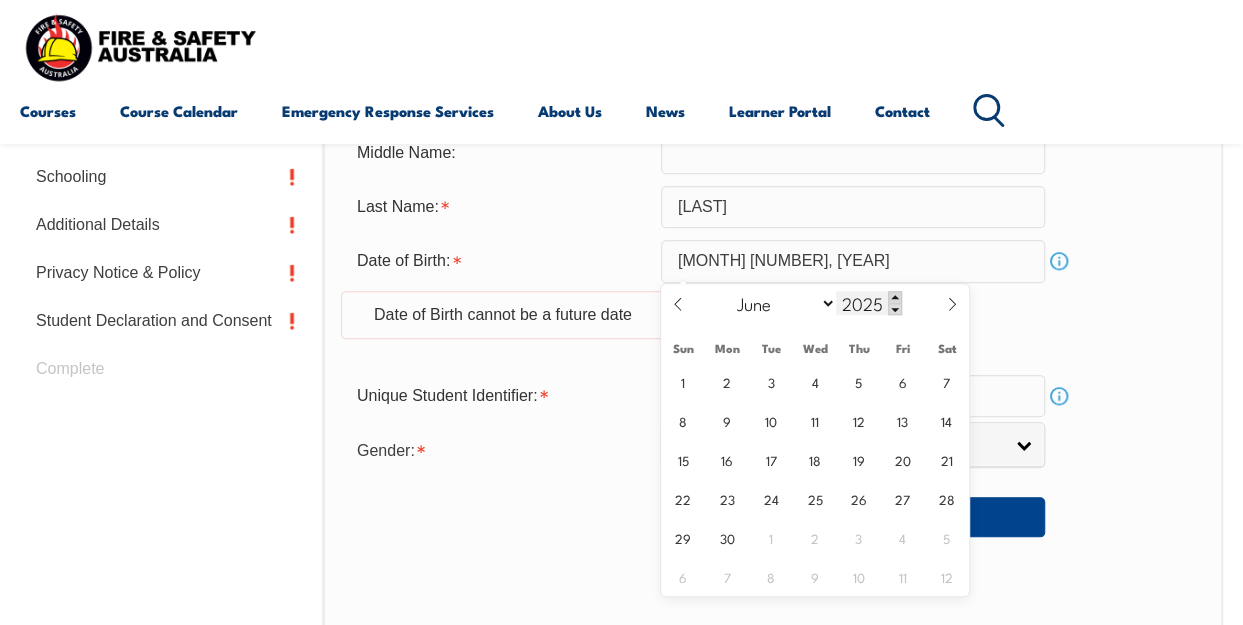 click at bounding box center [895, 297] 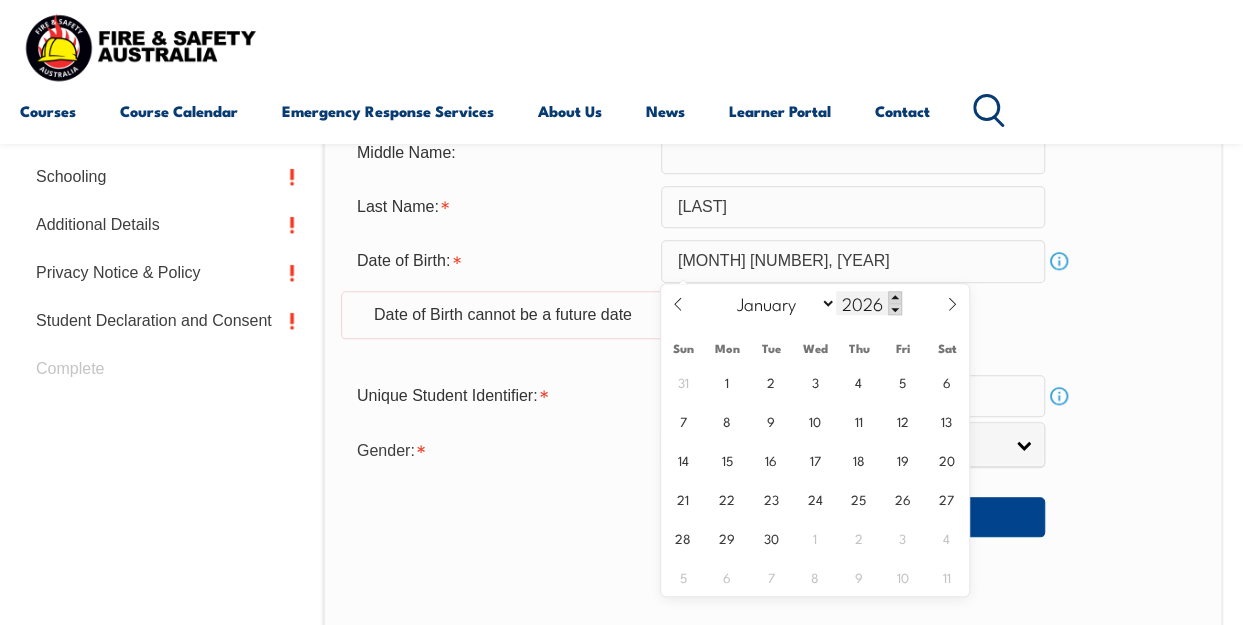 click at bounding box center (895, 297) 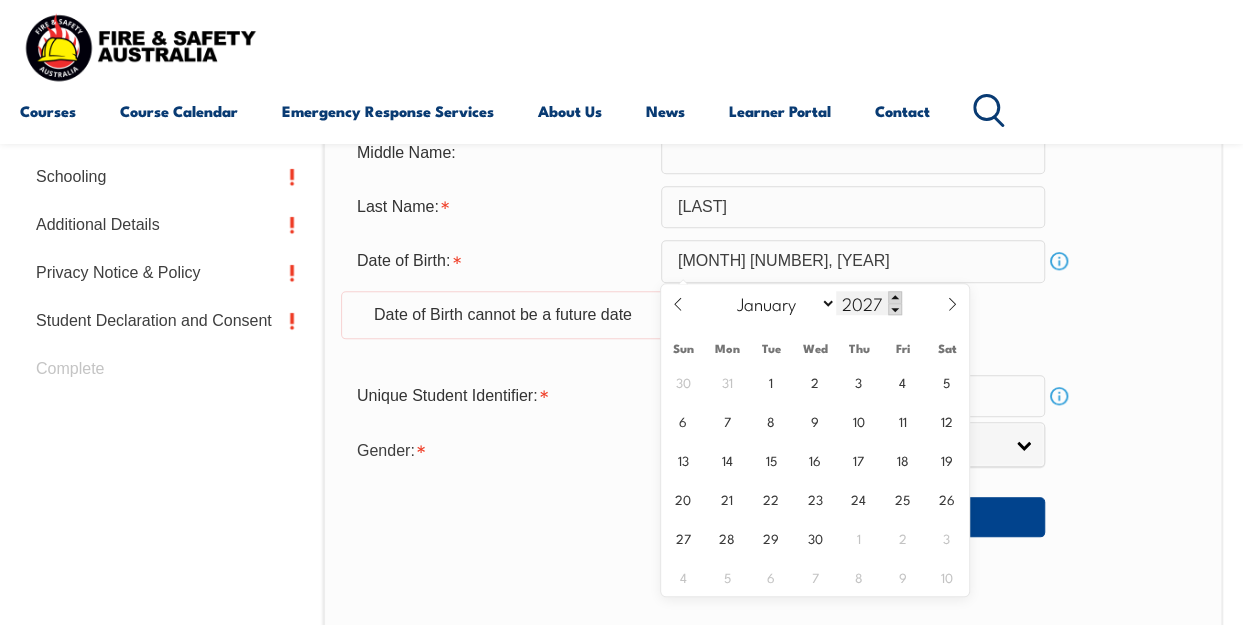 click at bounding box center (895, 297) 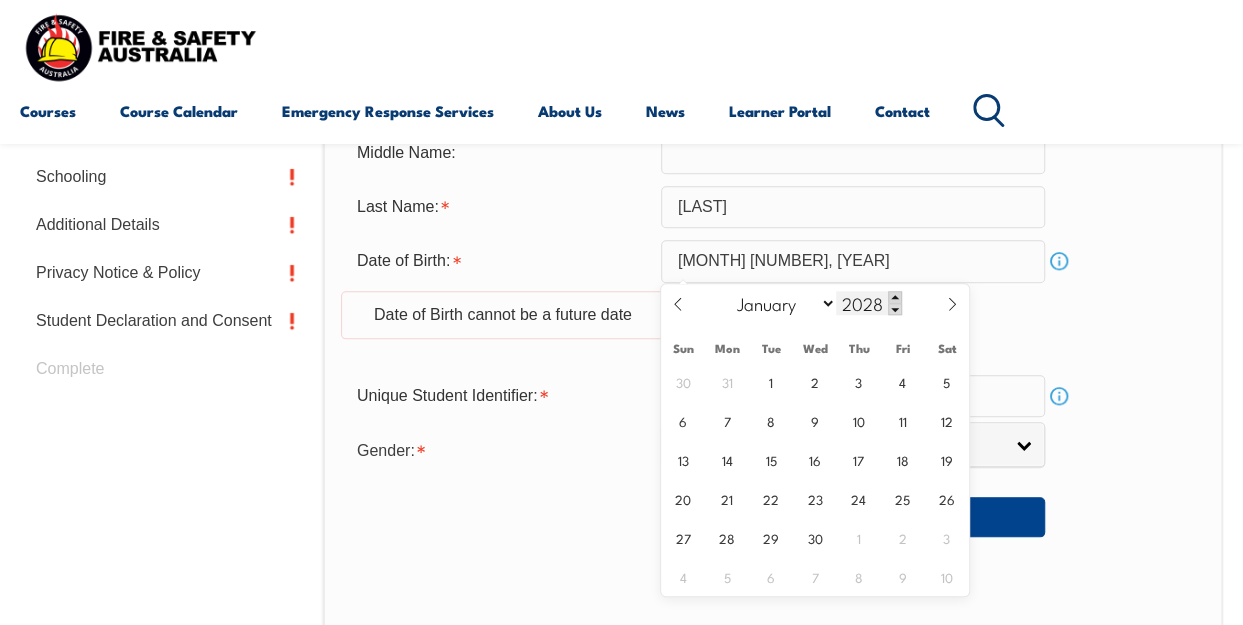 click at bounding box center (895, 297) 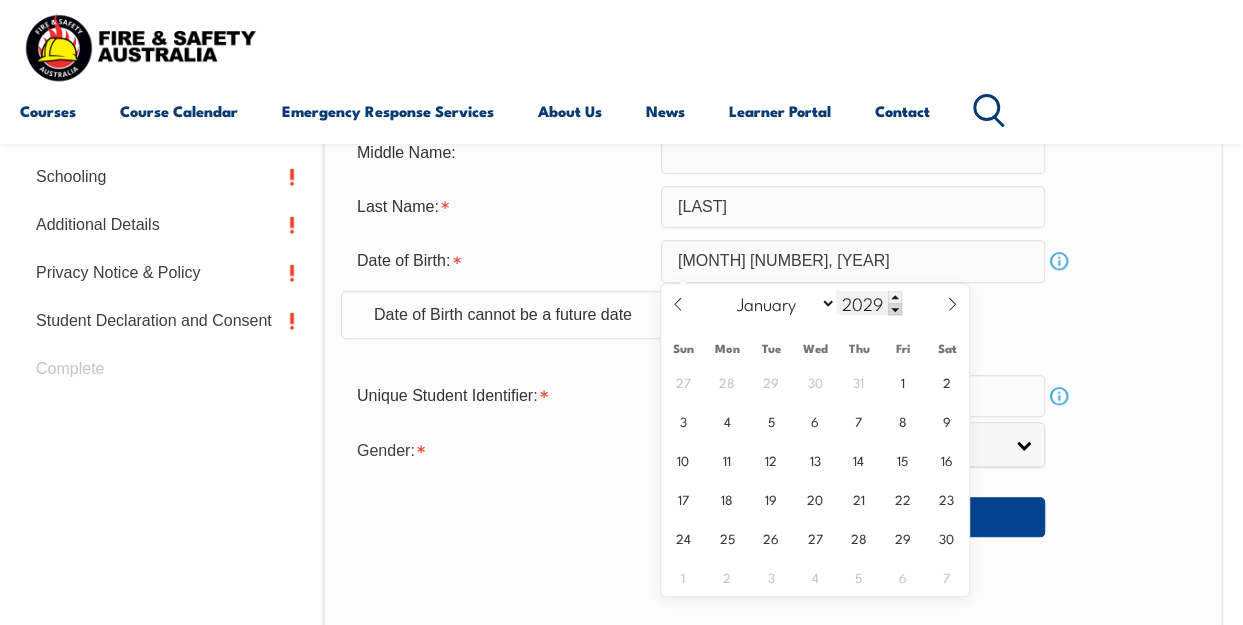click at bounding box center (895, 309) 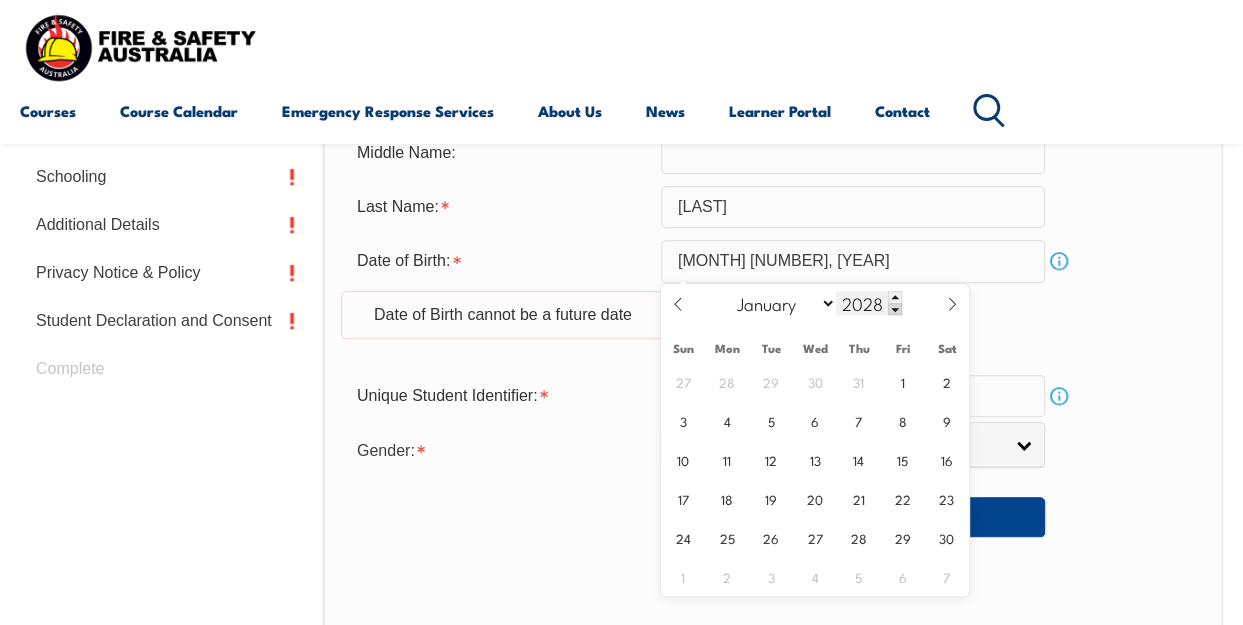click at bounding box center (895, 309) 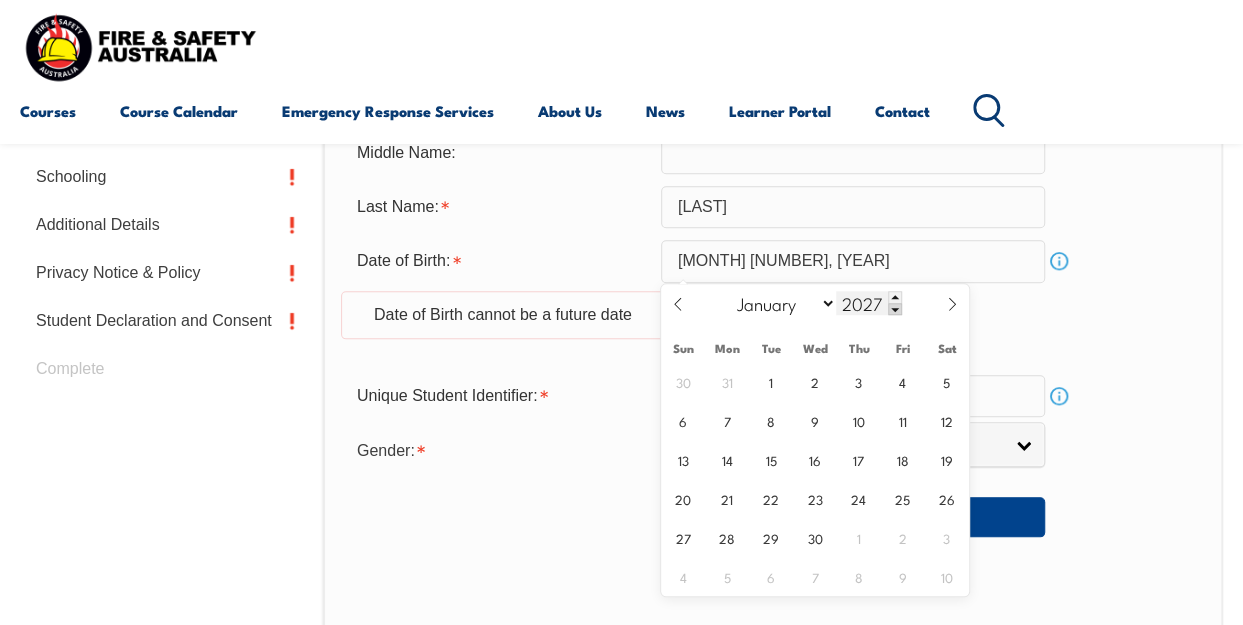 click at bounding box center [895, 309] 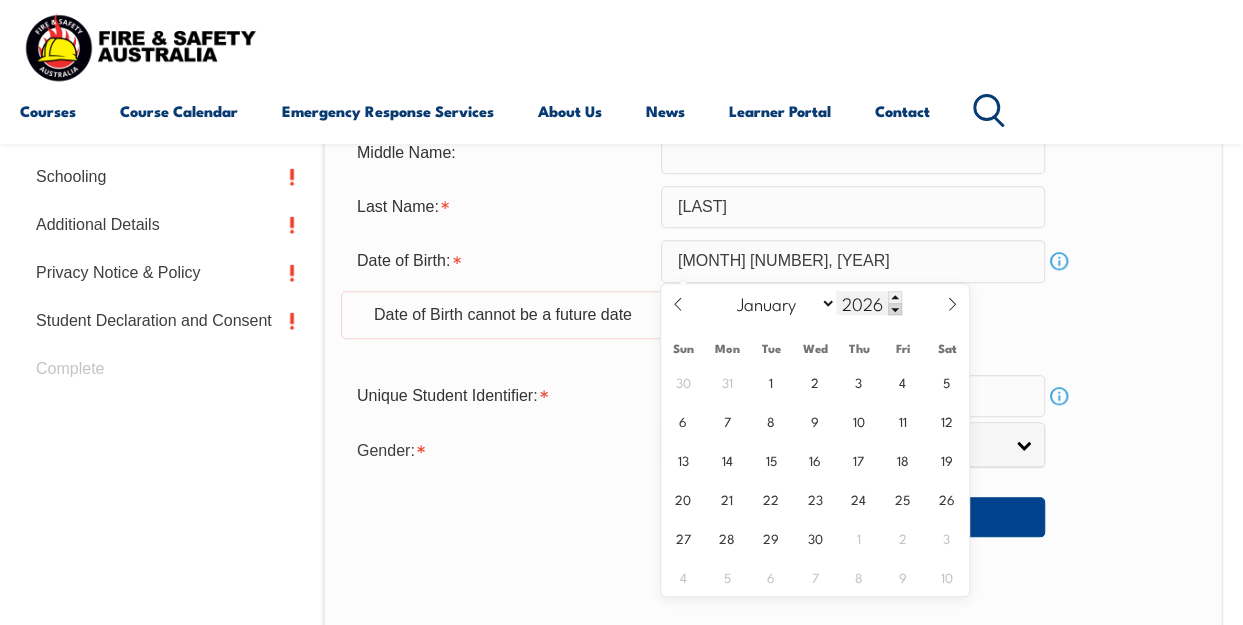 click at bounding box center (895, 309) 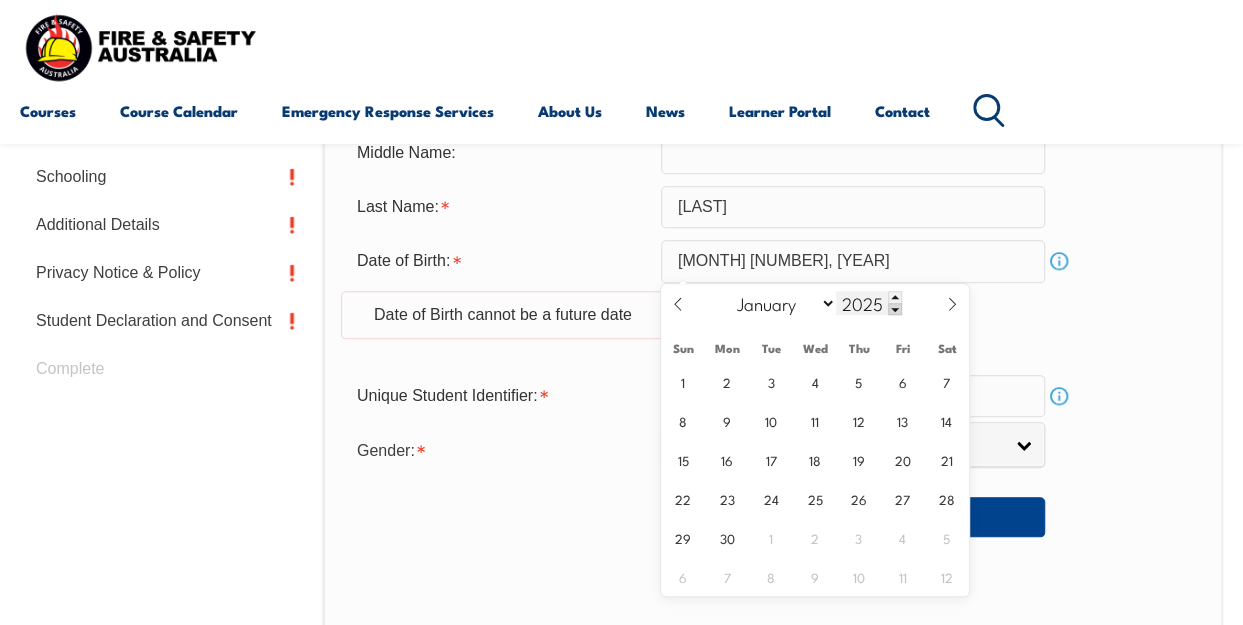 click at bounding box center [895, 309] 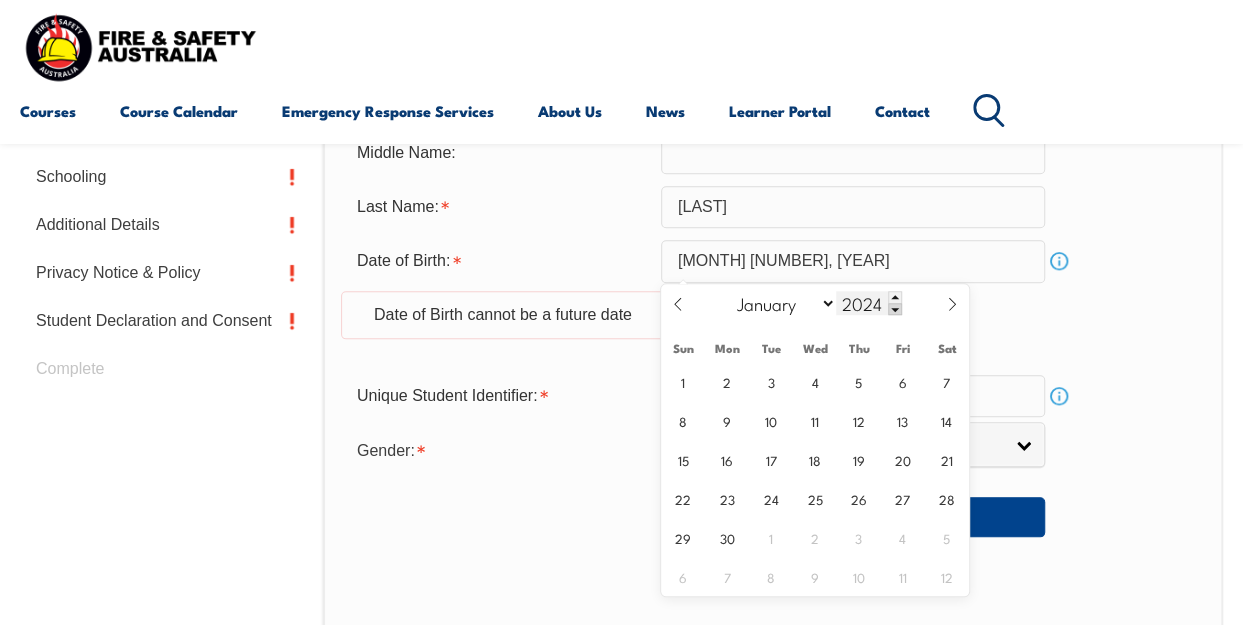click at bounding box center [895, 309] 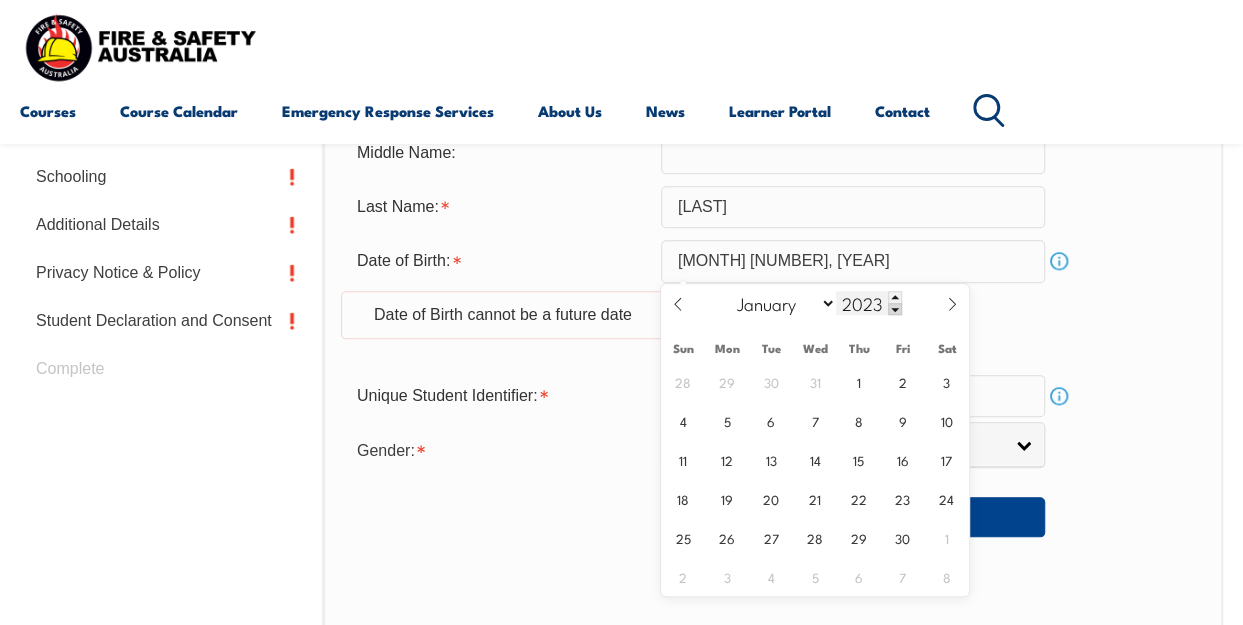 click at bounding box center (895, 309) 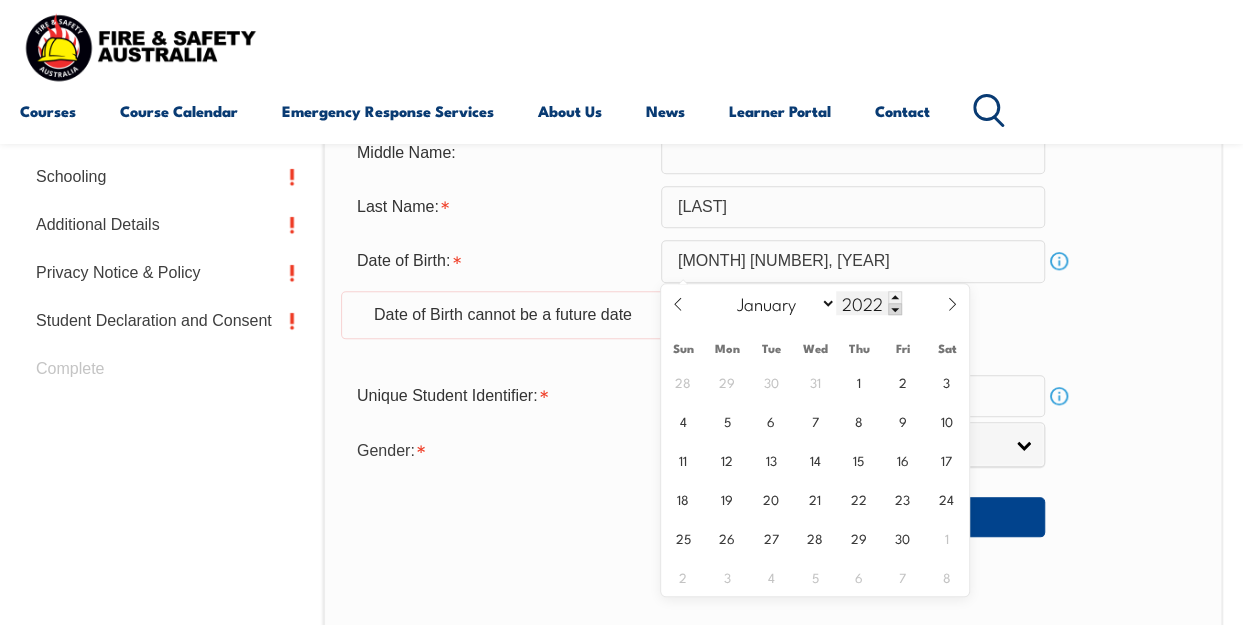 click at bounding box center (895, 309) 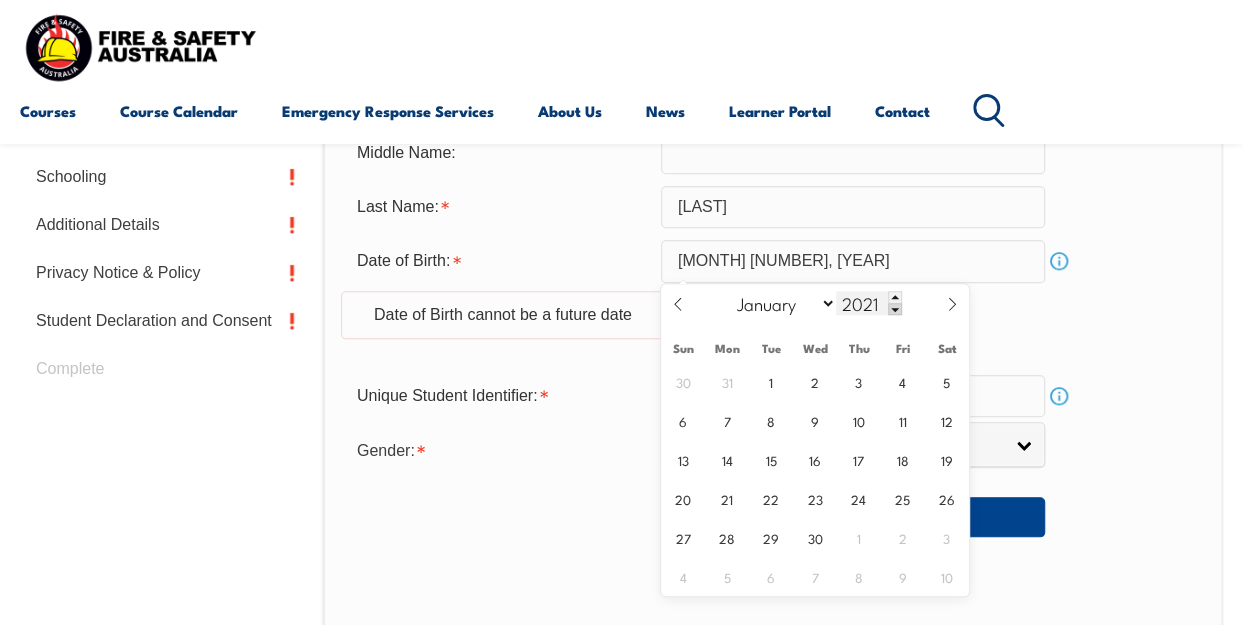 click at bounding box center (895, 309) 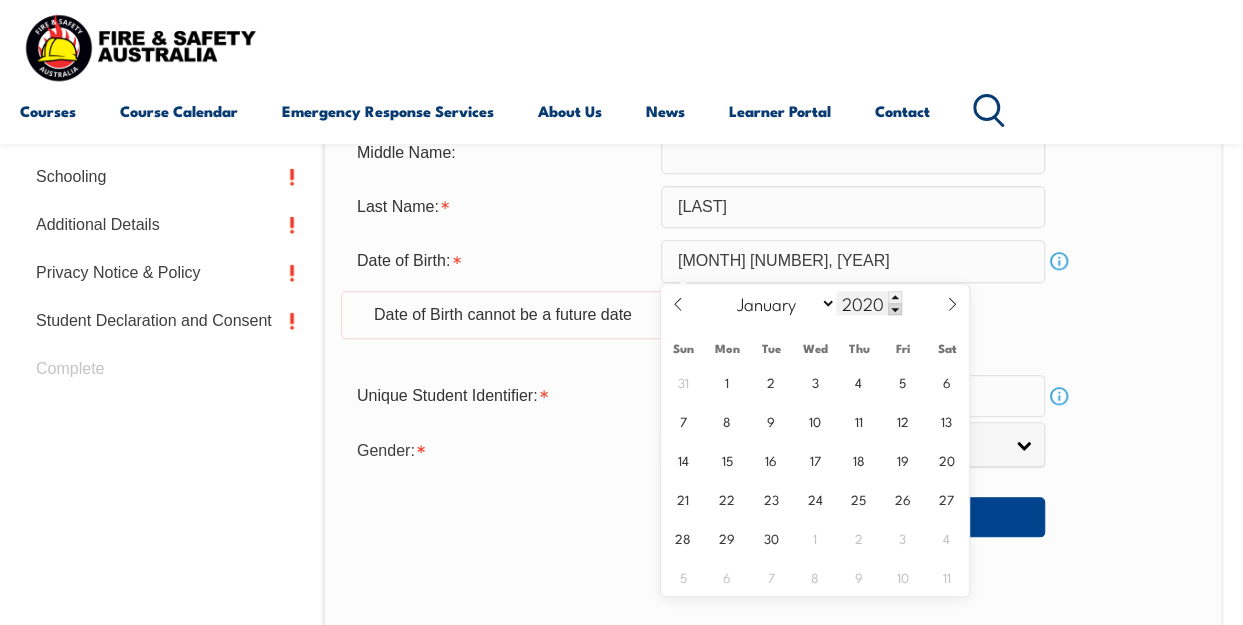 click at bounding box center (895, 309) 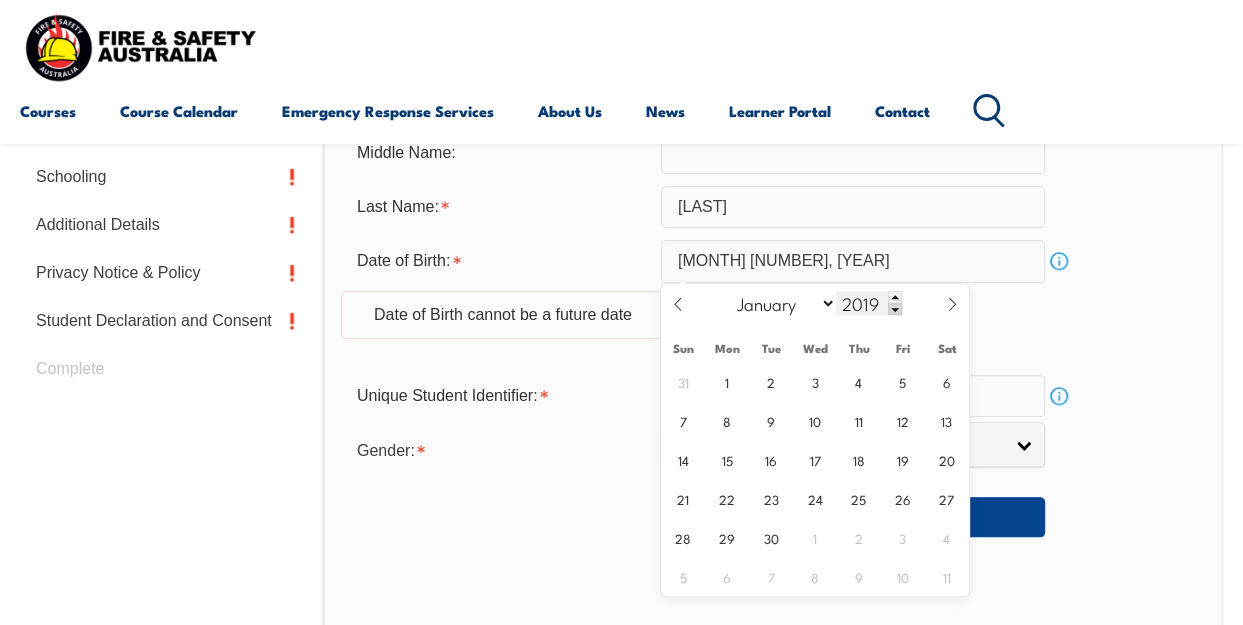 click at bounding box center [895, 309] 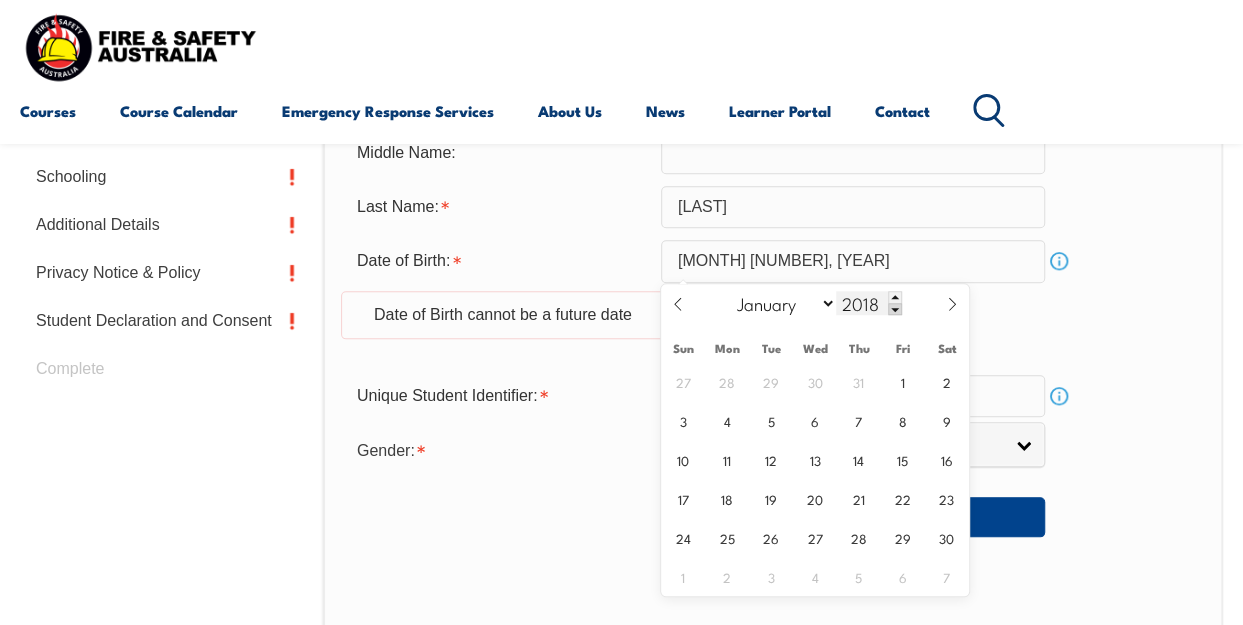 click at bounding box center [895, 309] 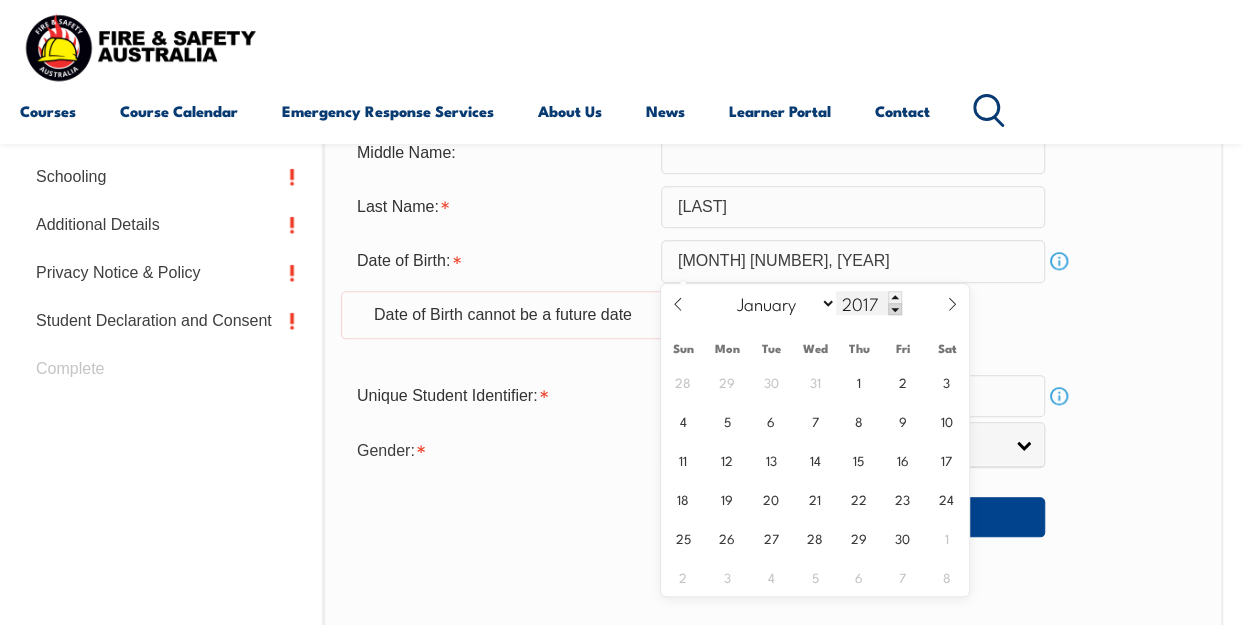 click at bounding box center (895, 309) 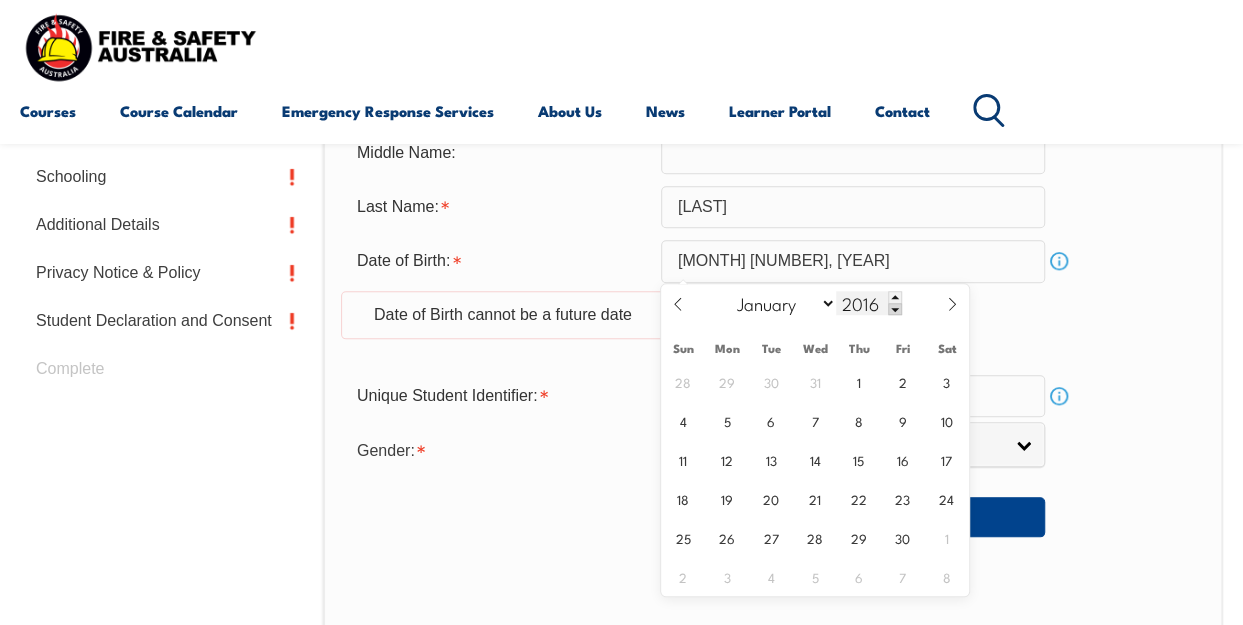 click at bounding box center (895, 309) 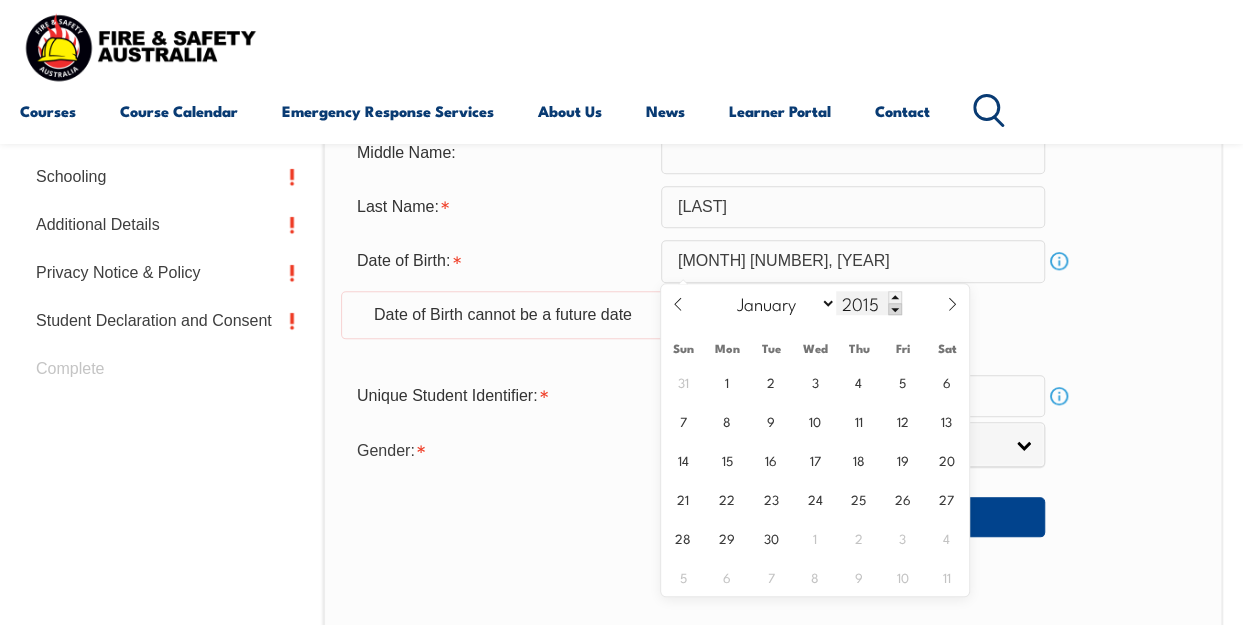 click at bounding box center [895, 309] 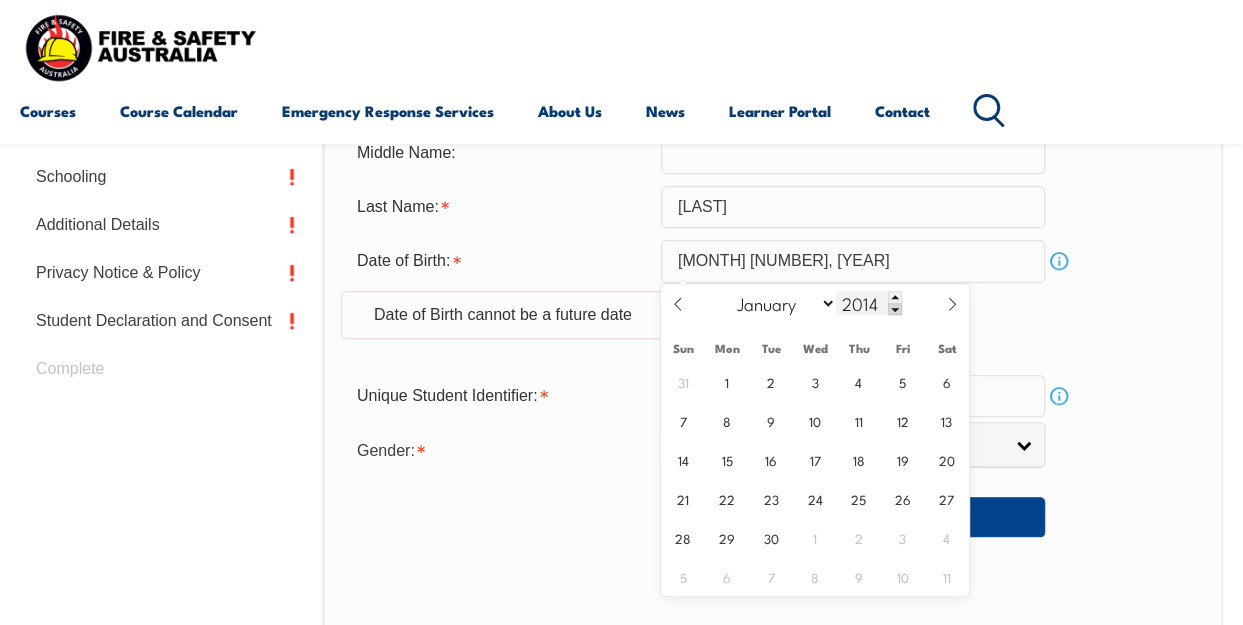click at bounding box center (895, 309) 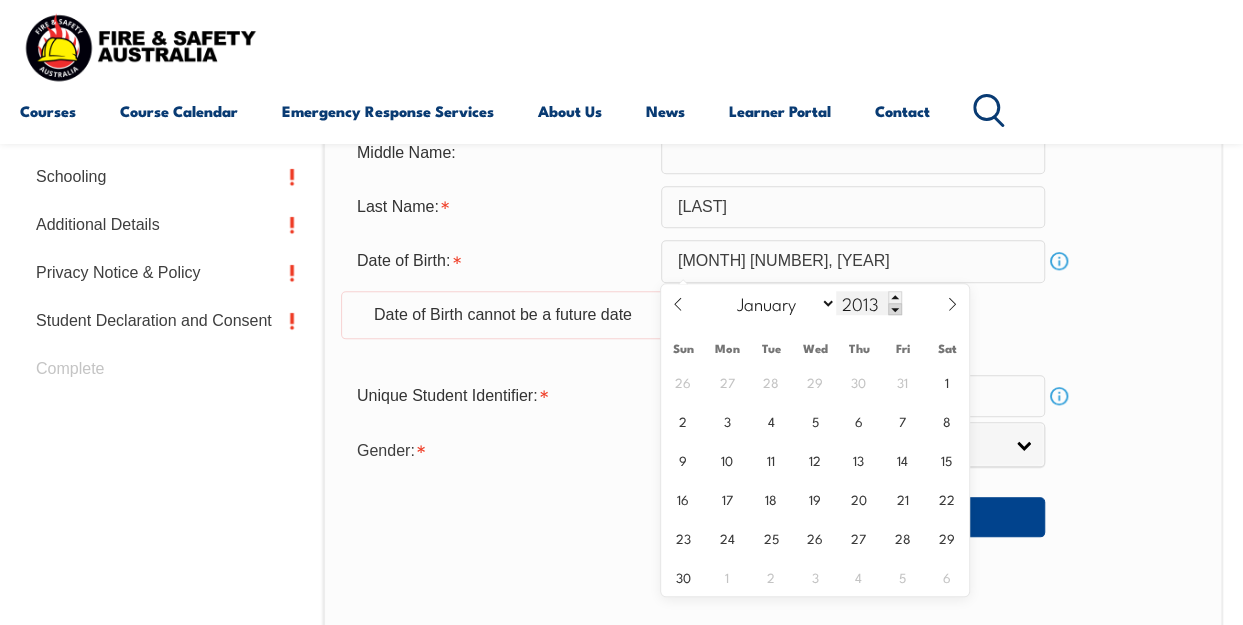 click at bounding box center (895, 309) 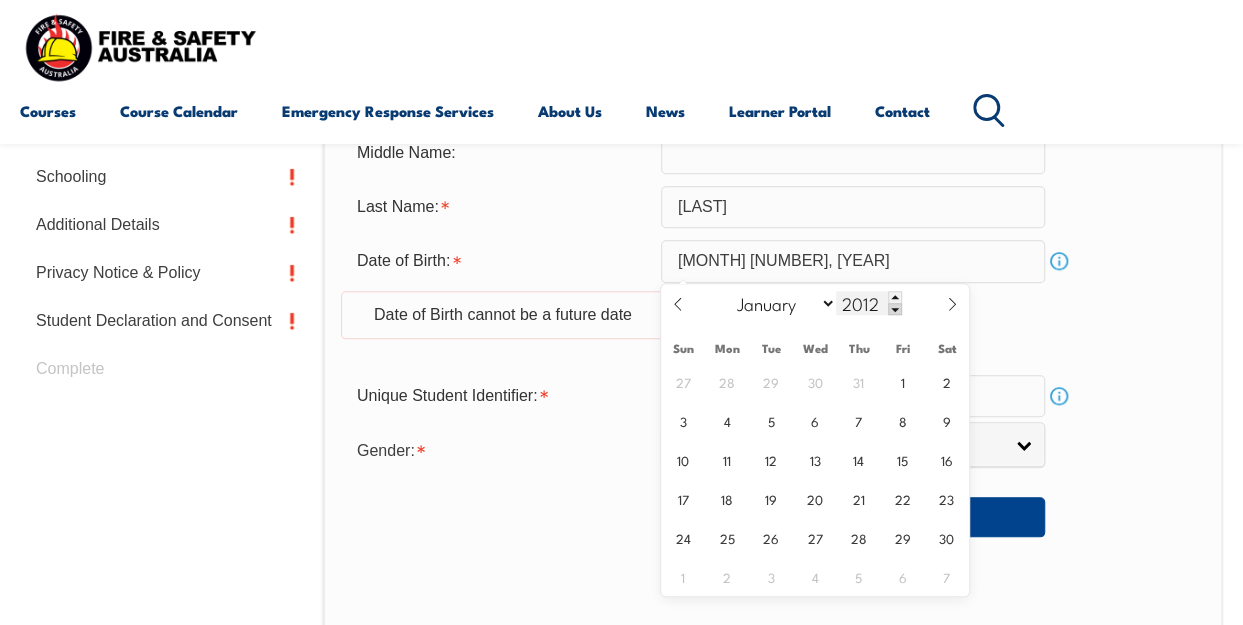 click at bounding box center (895, 309) 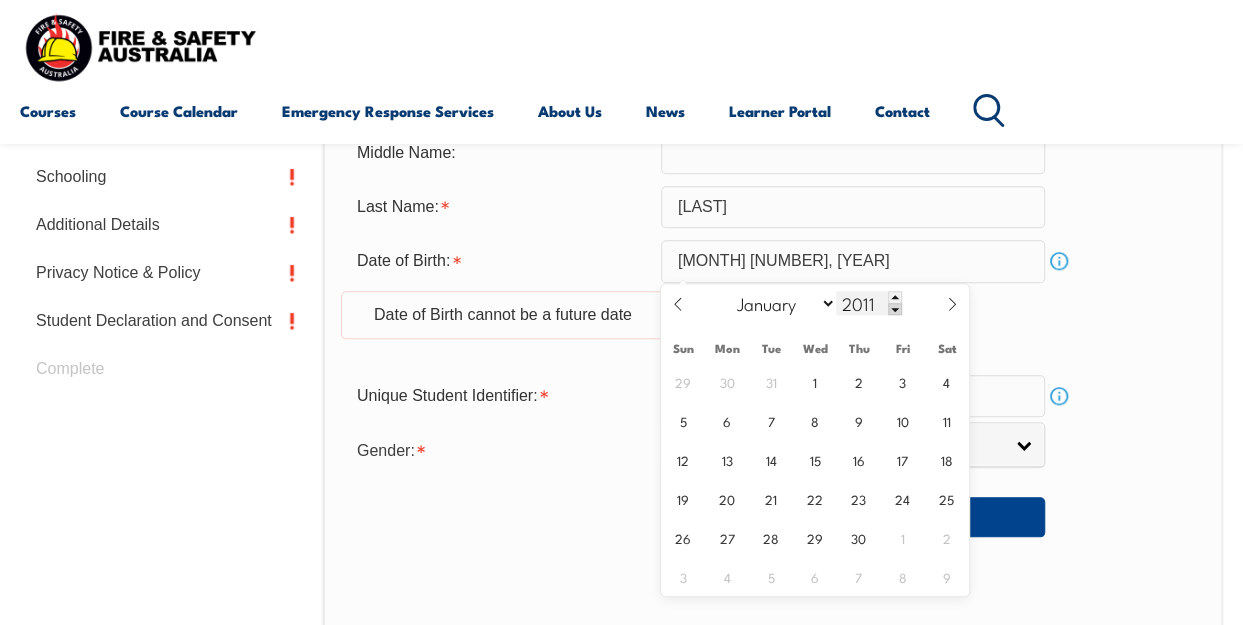 click at bounding box center [895, 309] 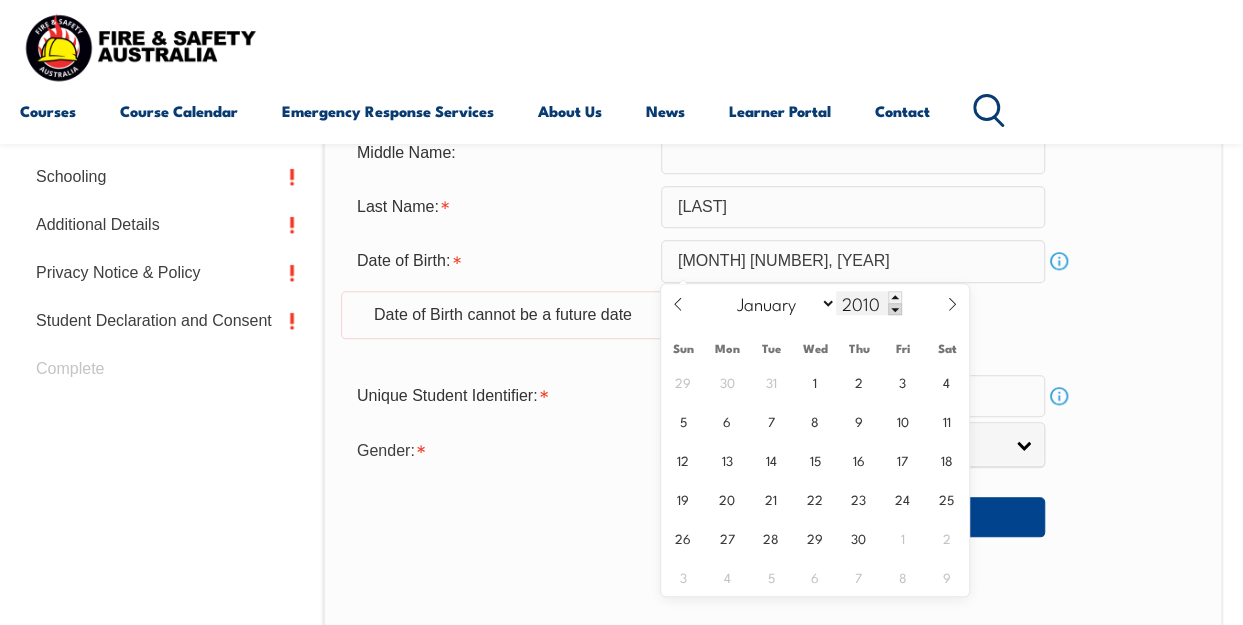 click at bounding box center [895, 309] 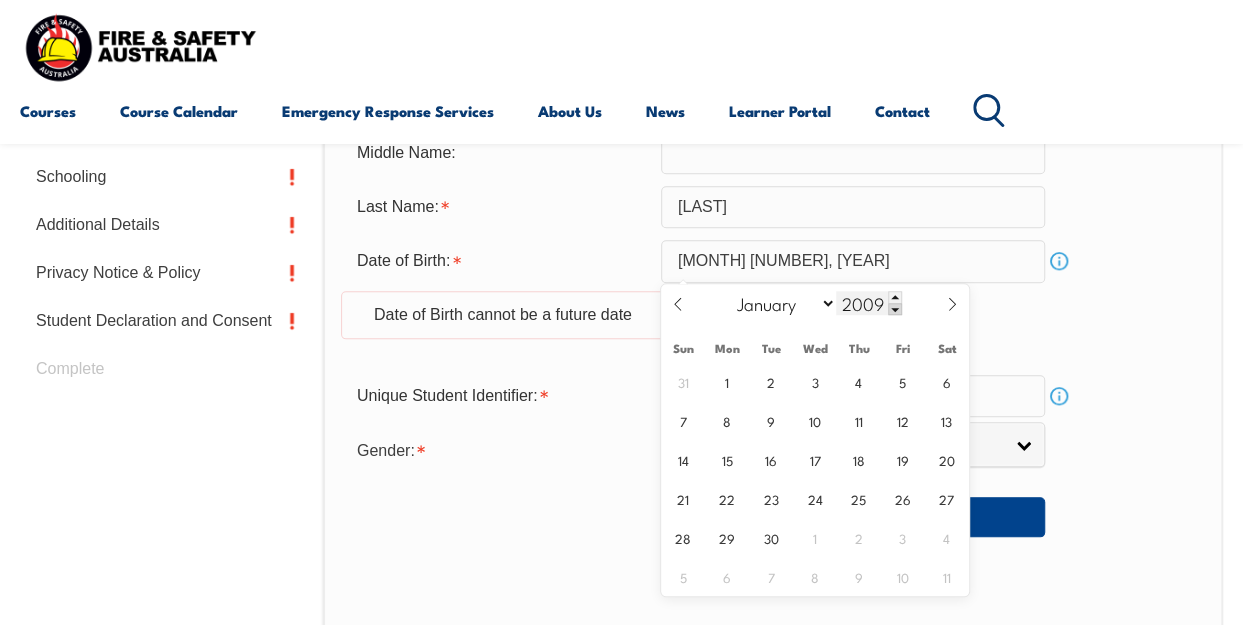 click at bounding box center [895, 309] 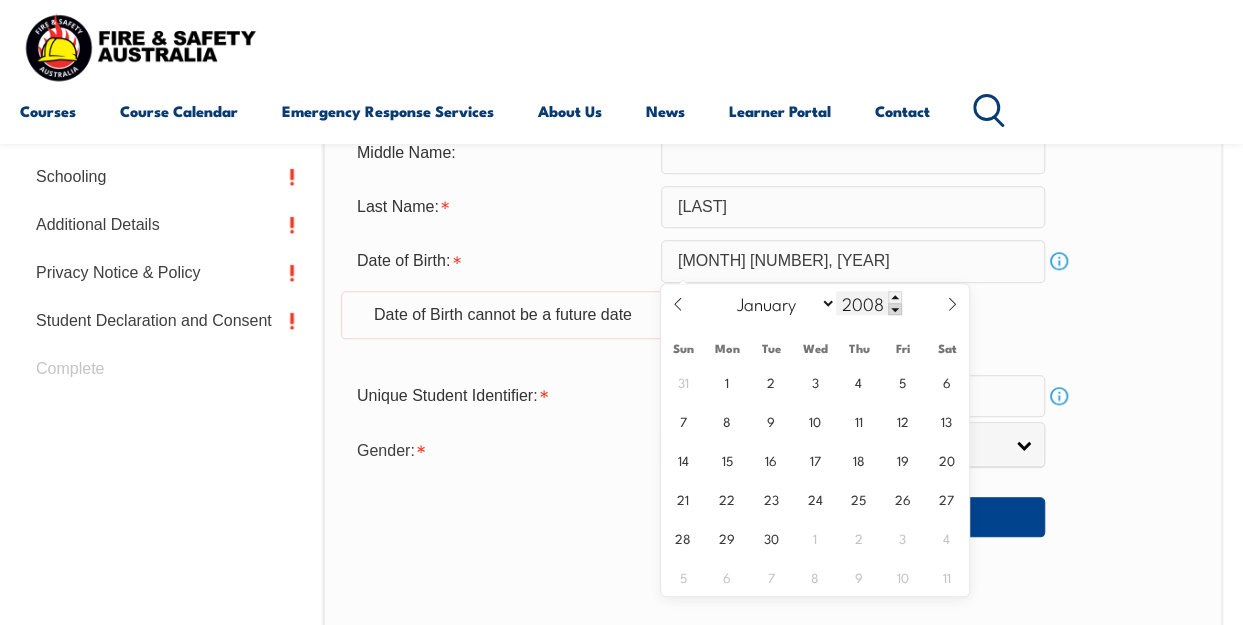 click at bounding box center (895, 309) 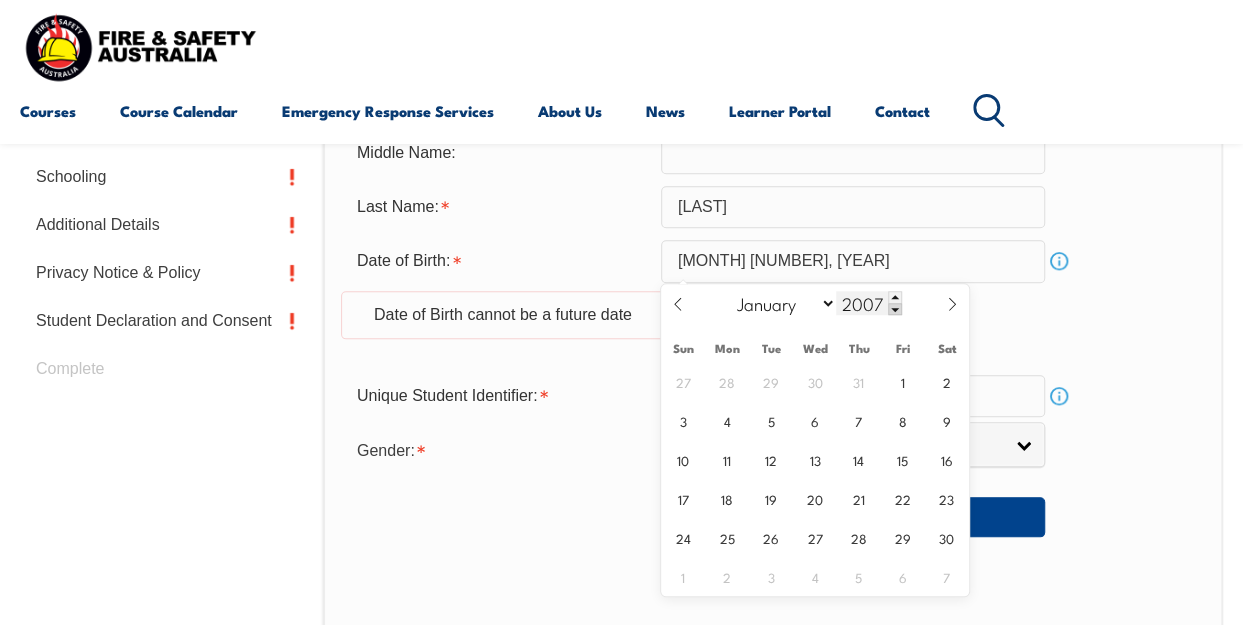 click at bounding box center (895, 309) 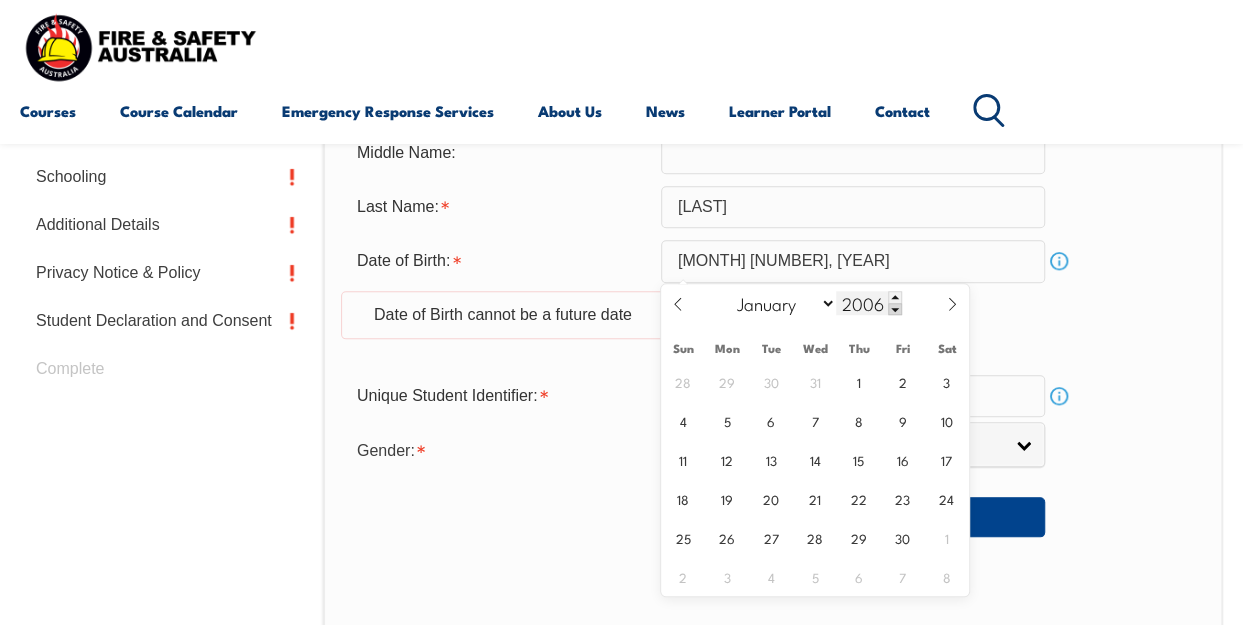click at bounding box center [895, 309] 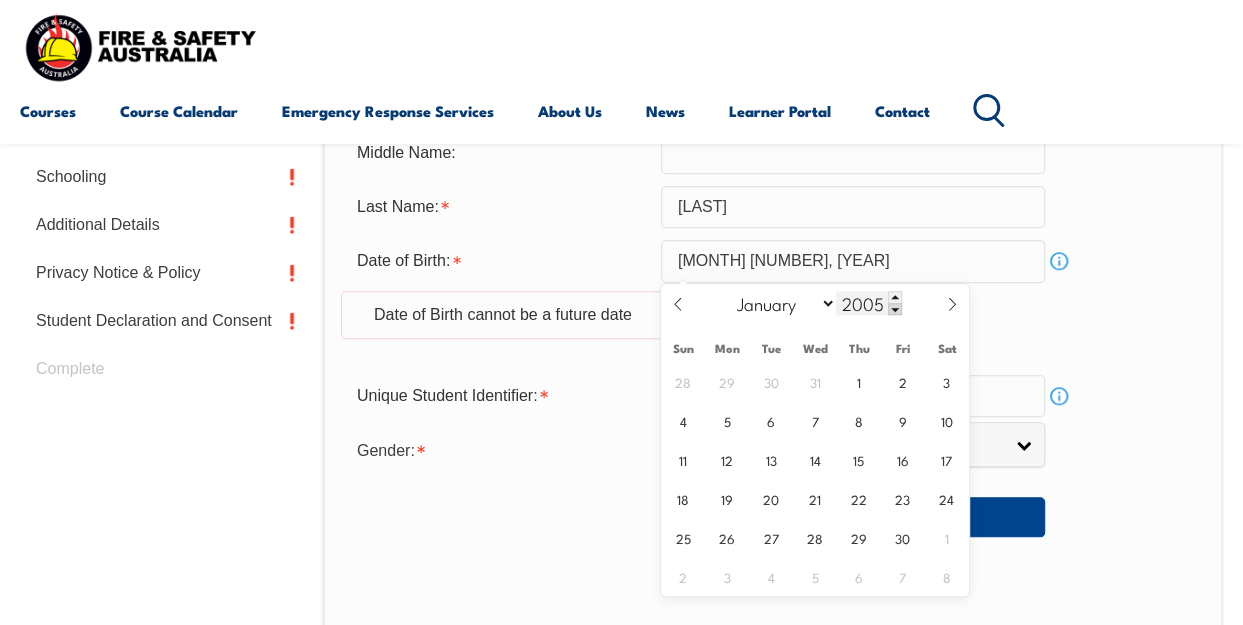 click at bounding box center [895, 309] 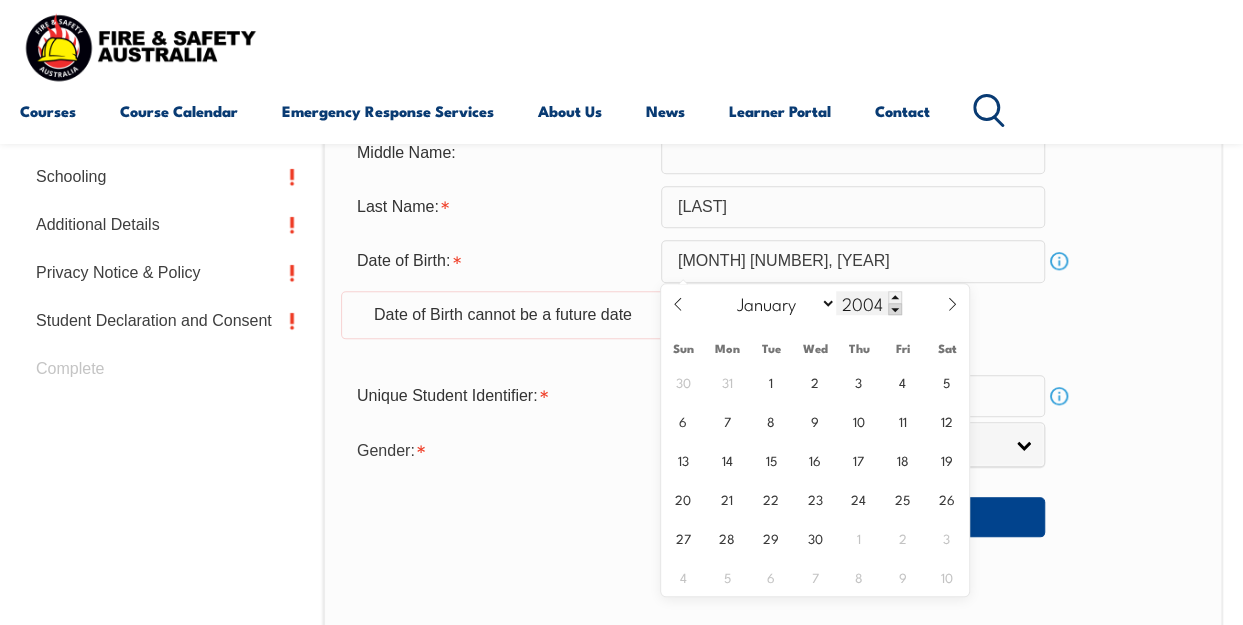 click at bounding box center (895, 309) 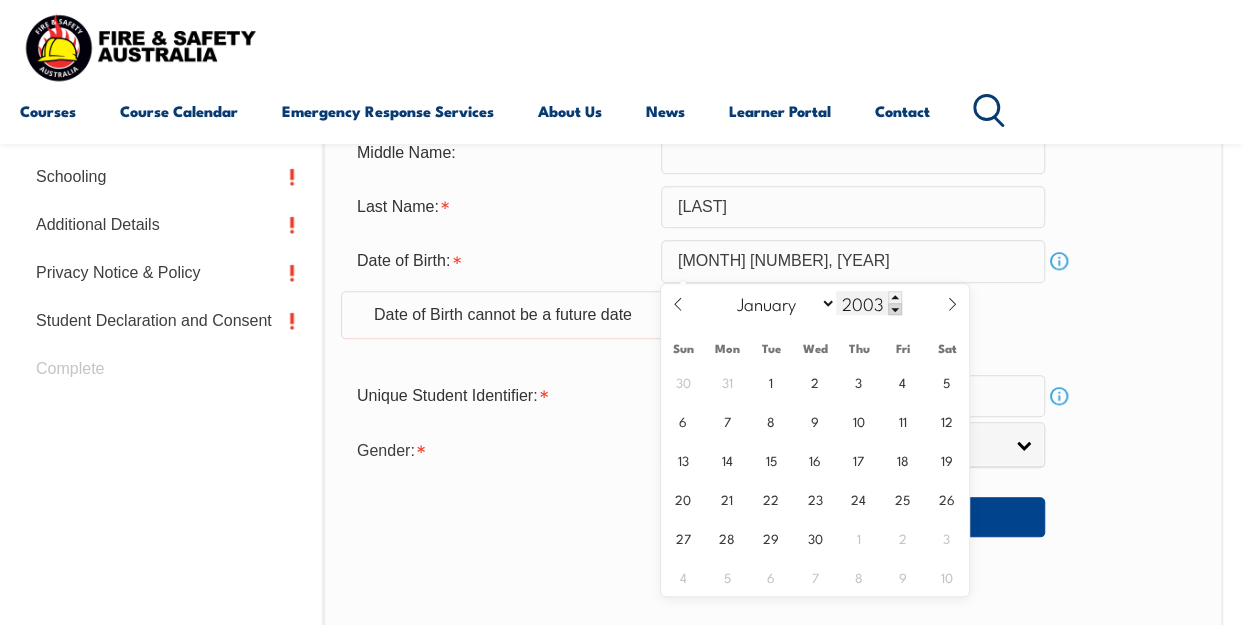 click at bounding box center (895, 309) 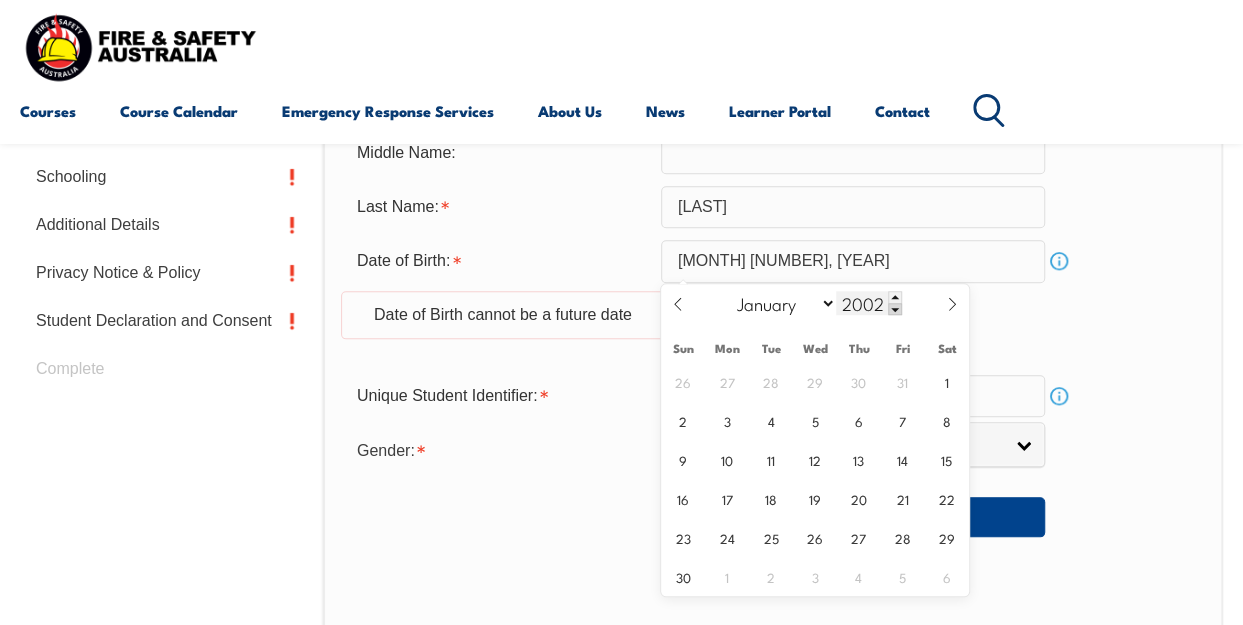 click at bounding box center [895, 309] 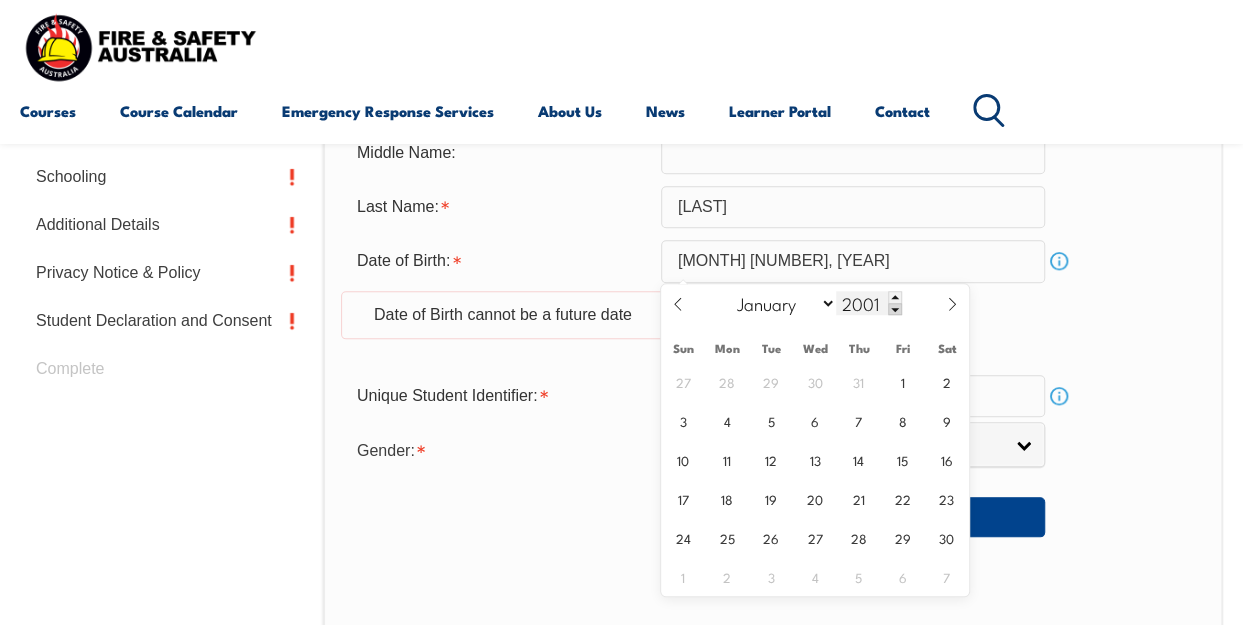 click at bounding box center (895, 309) 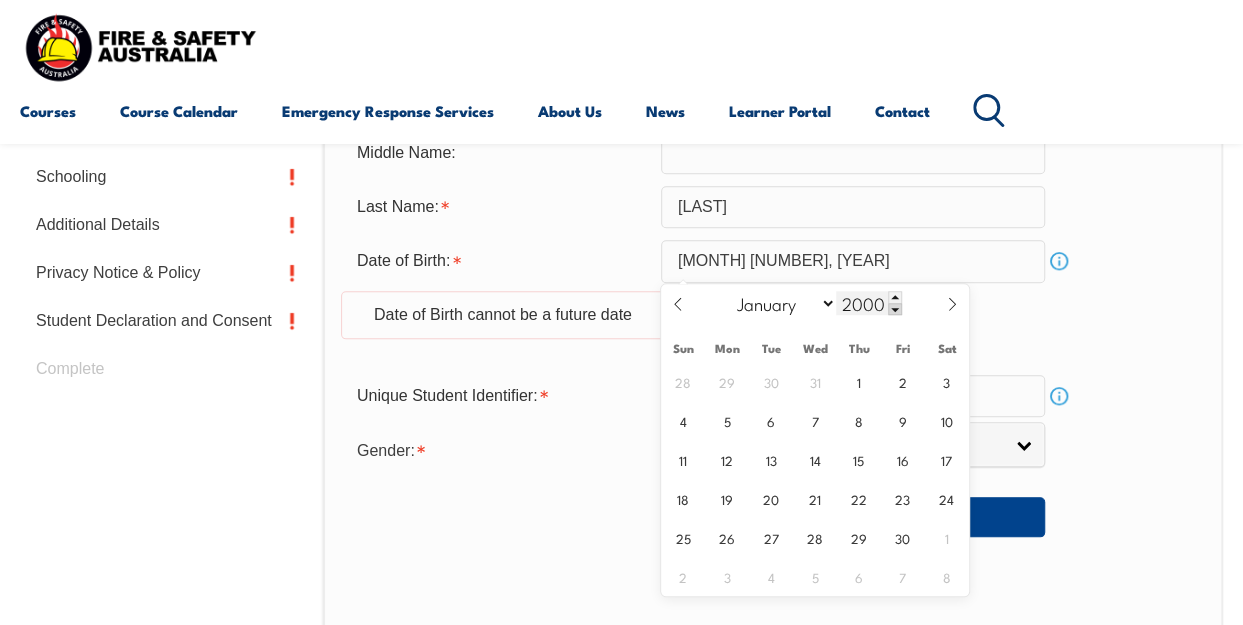 click at bounding box center (895, 309) 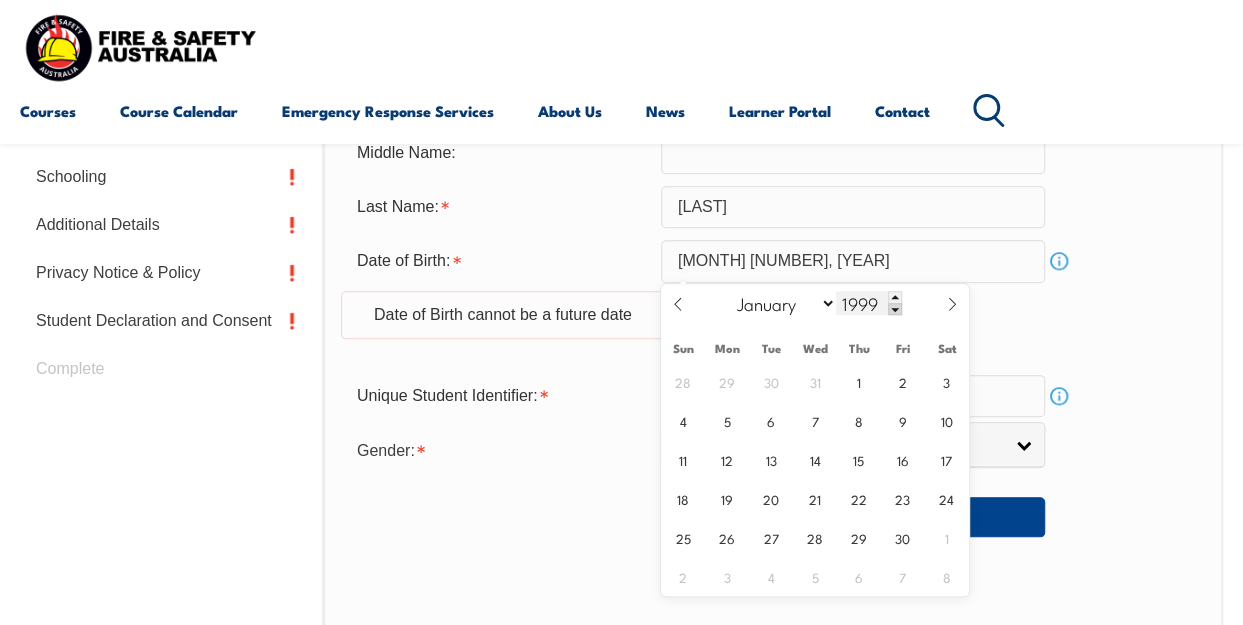 click at bounding box center (895, 309) 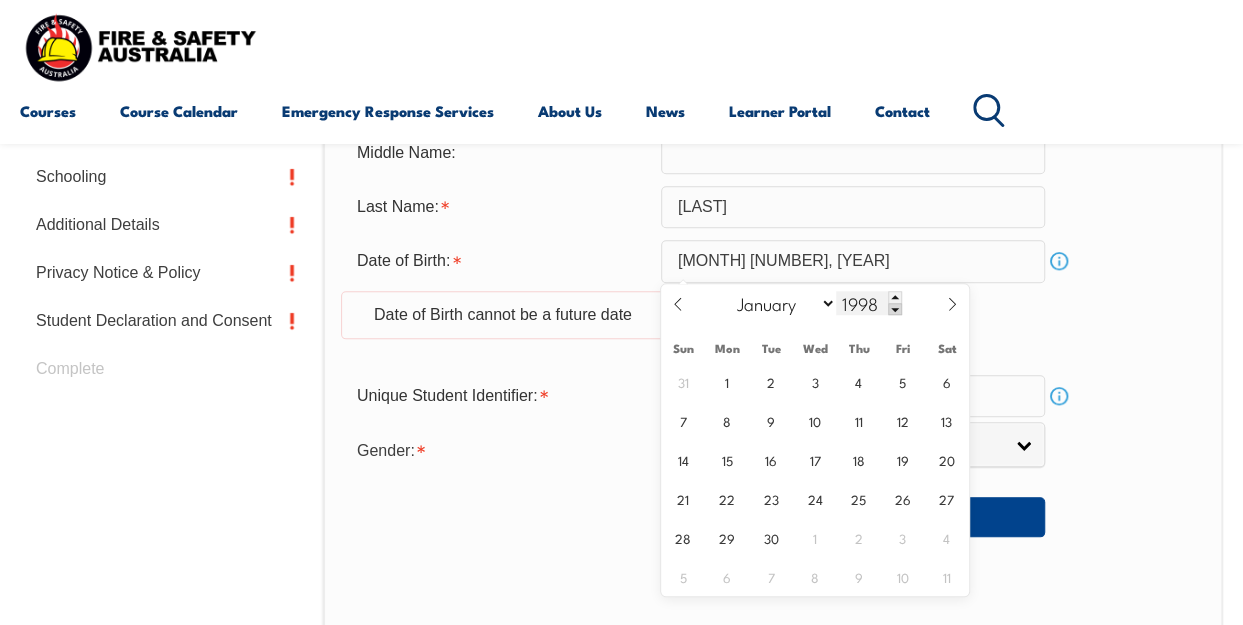 click at bounding box center [895, 309] 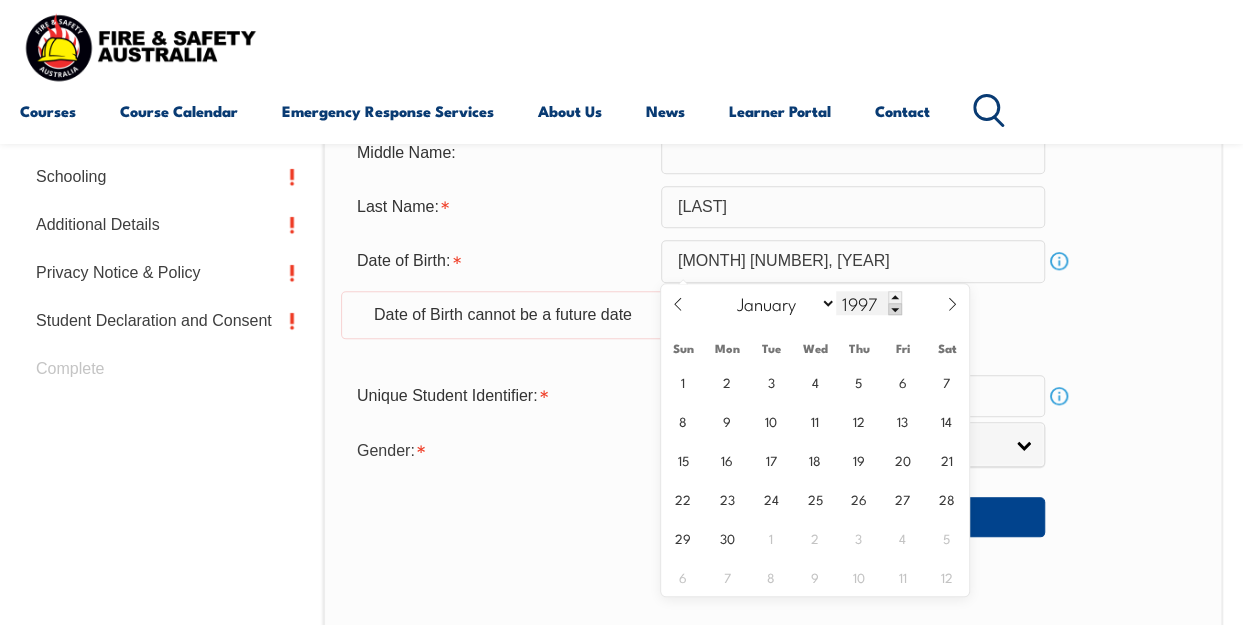 click at bounding box center (895, 309) 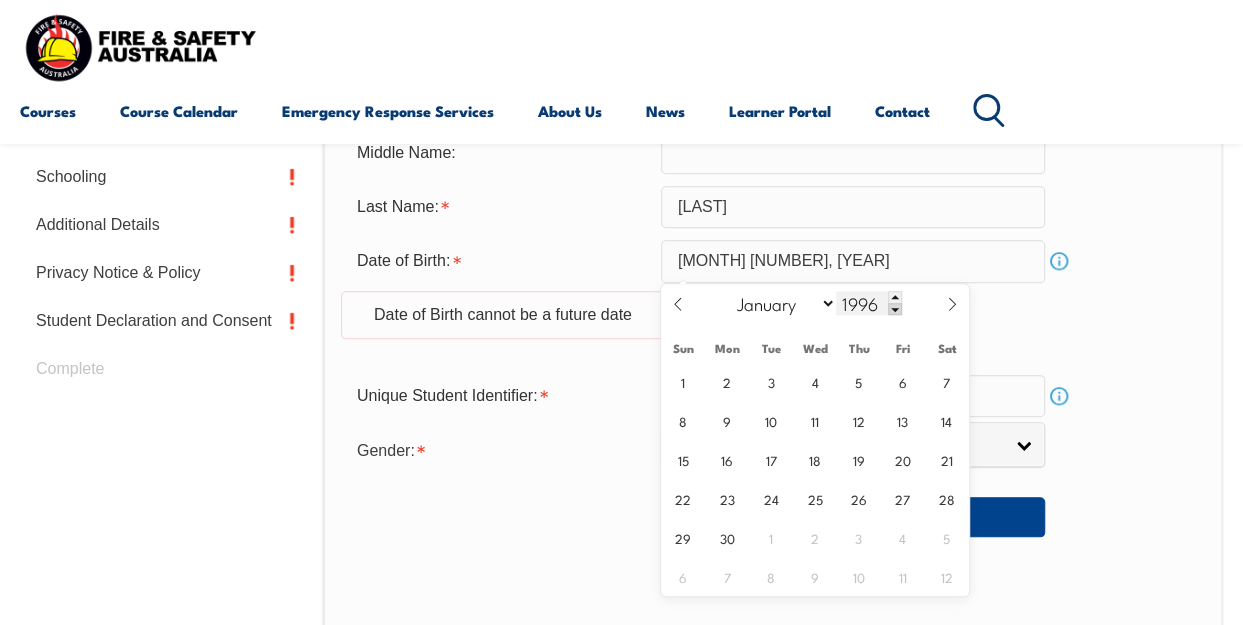 click at bounding box center [895, 309] 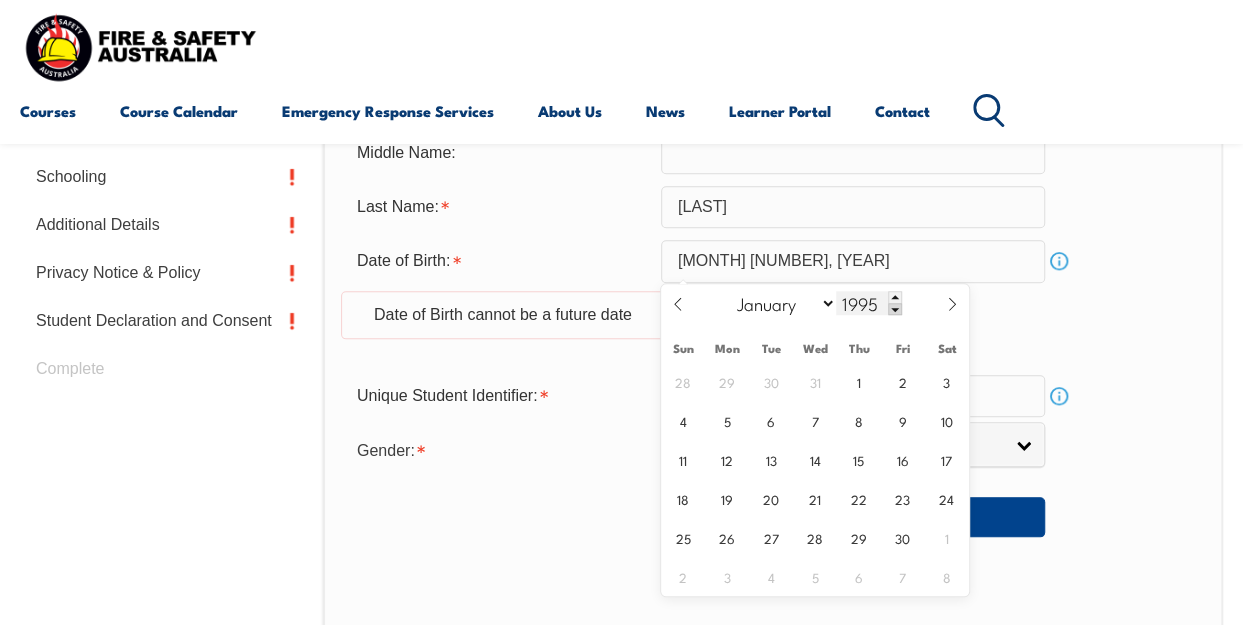 click at bounding box center [895, 309] 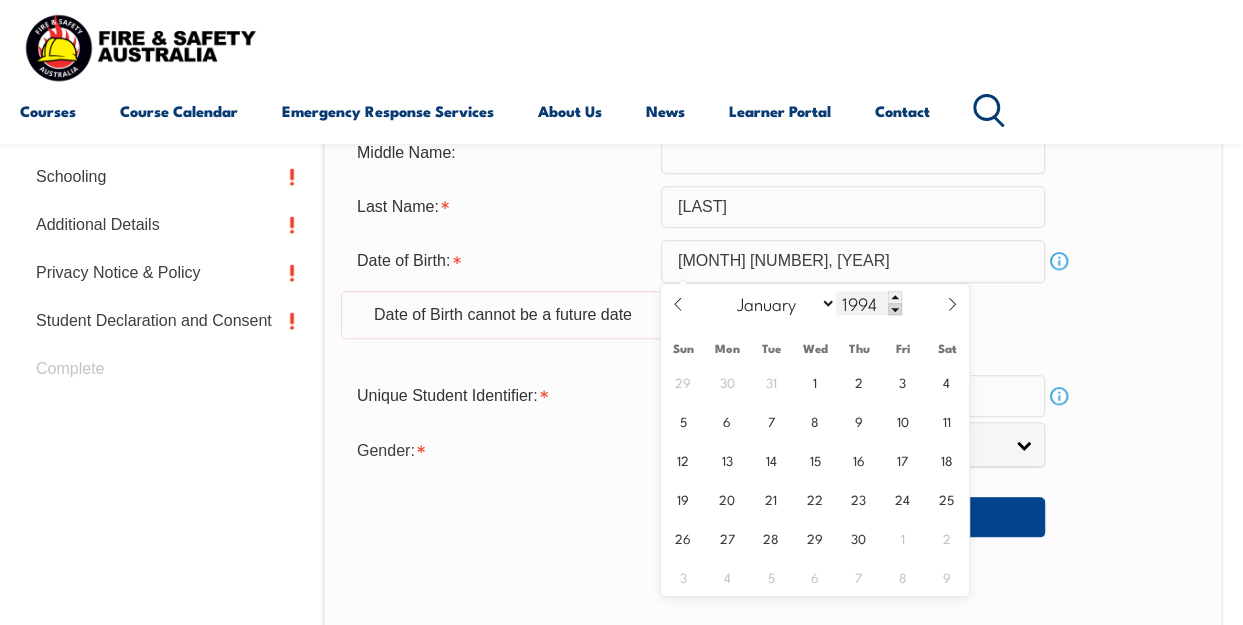 click at bounding box center [895, 309] 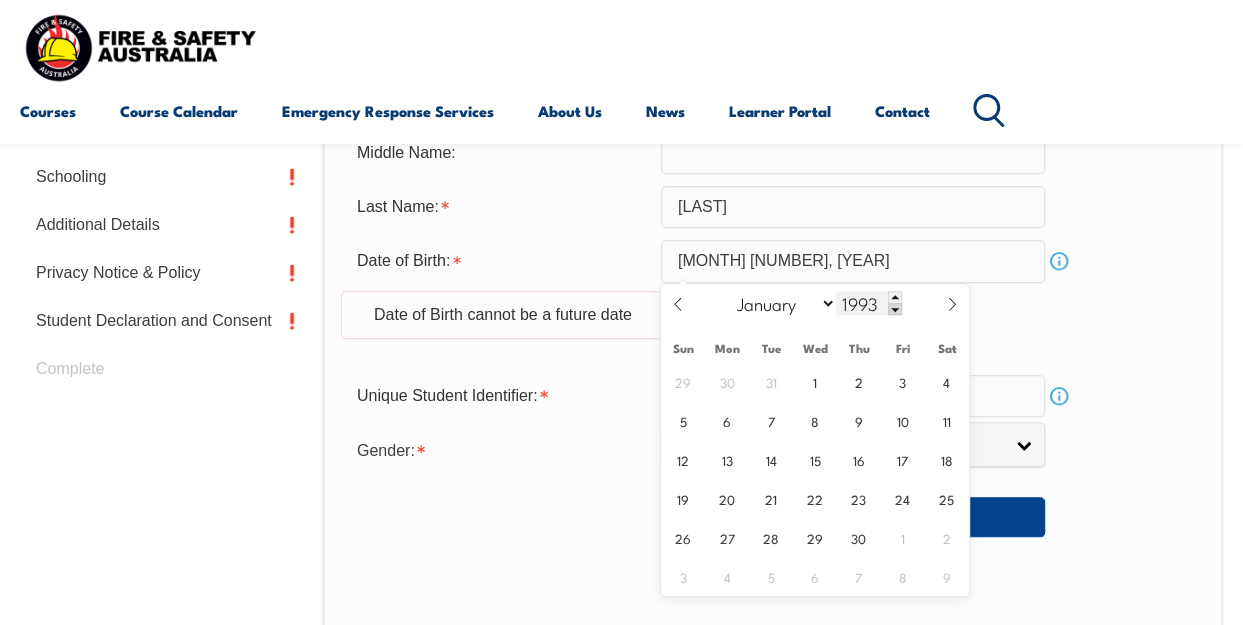 click at bounding box center (895, 309) 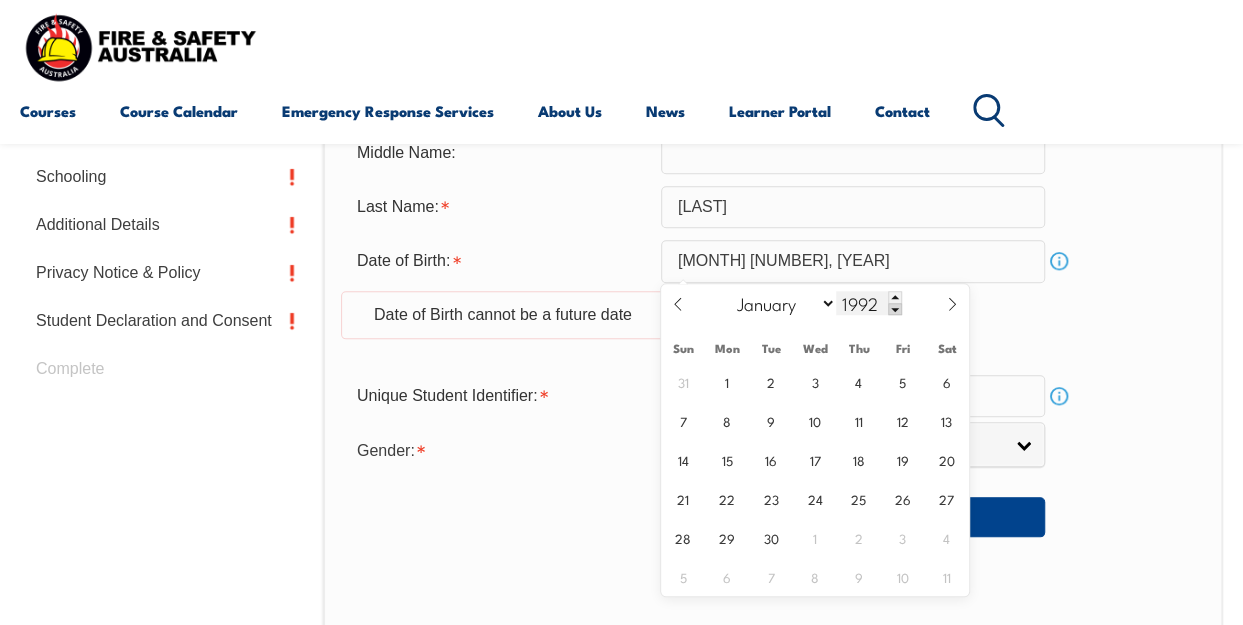click at bounding box center (895, 309) 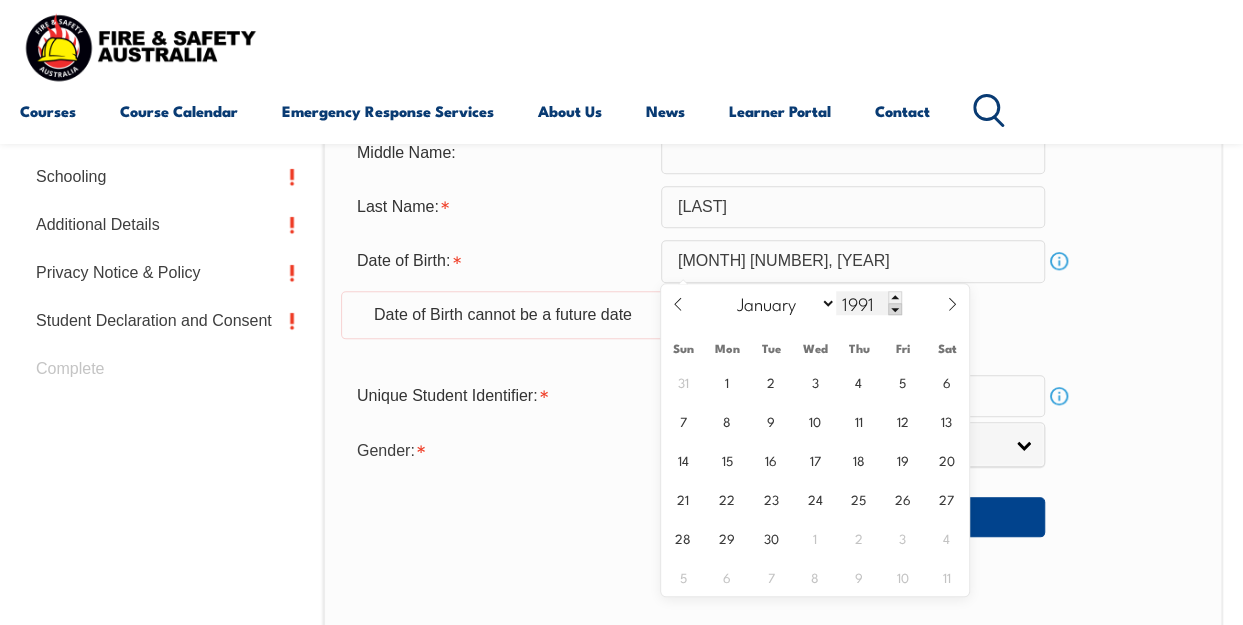 click at bounding box center (895, 309) 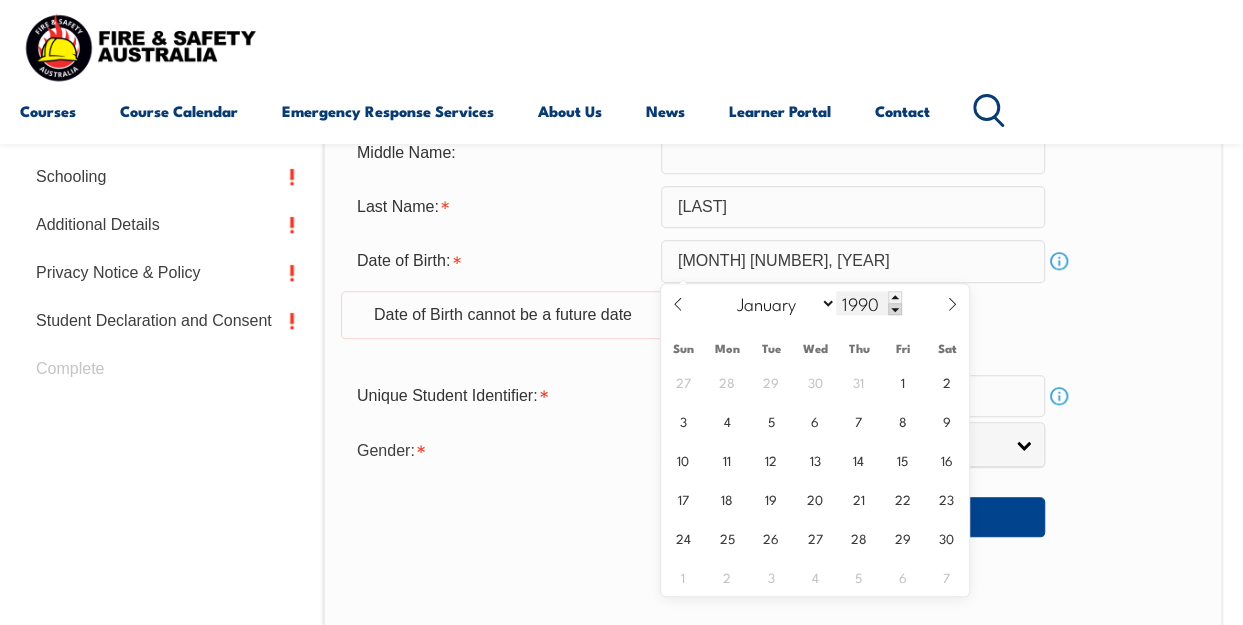 click at bounding box center (895, 309) 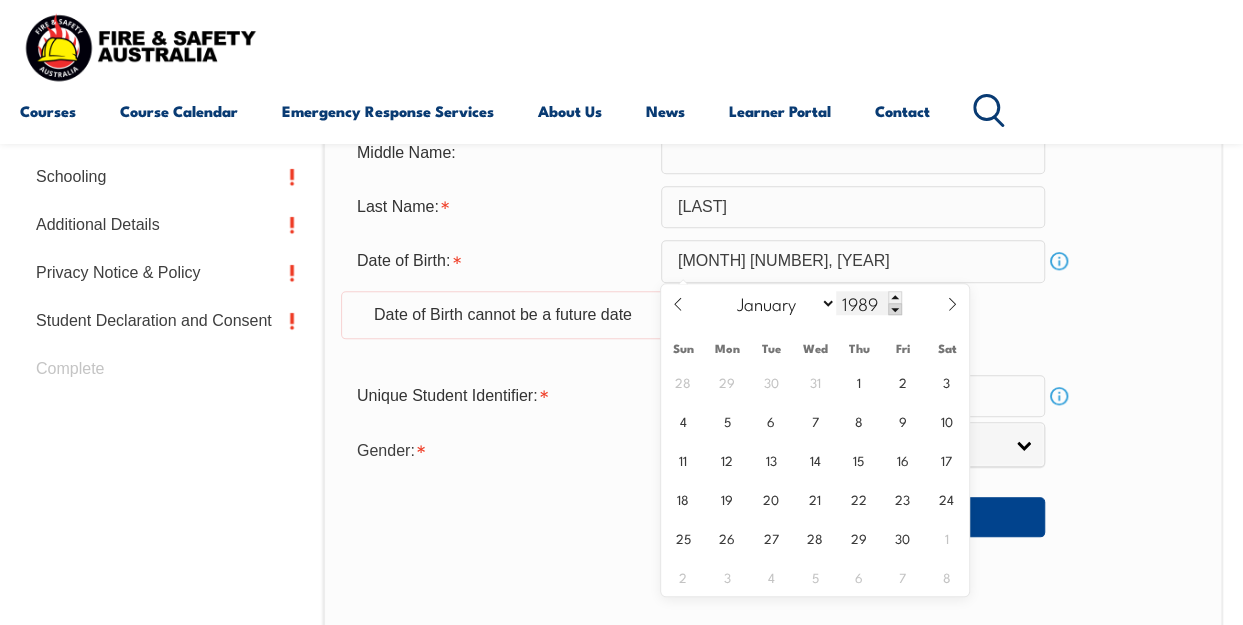 click at bounding box center [895, 309] 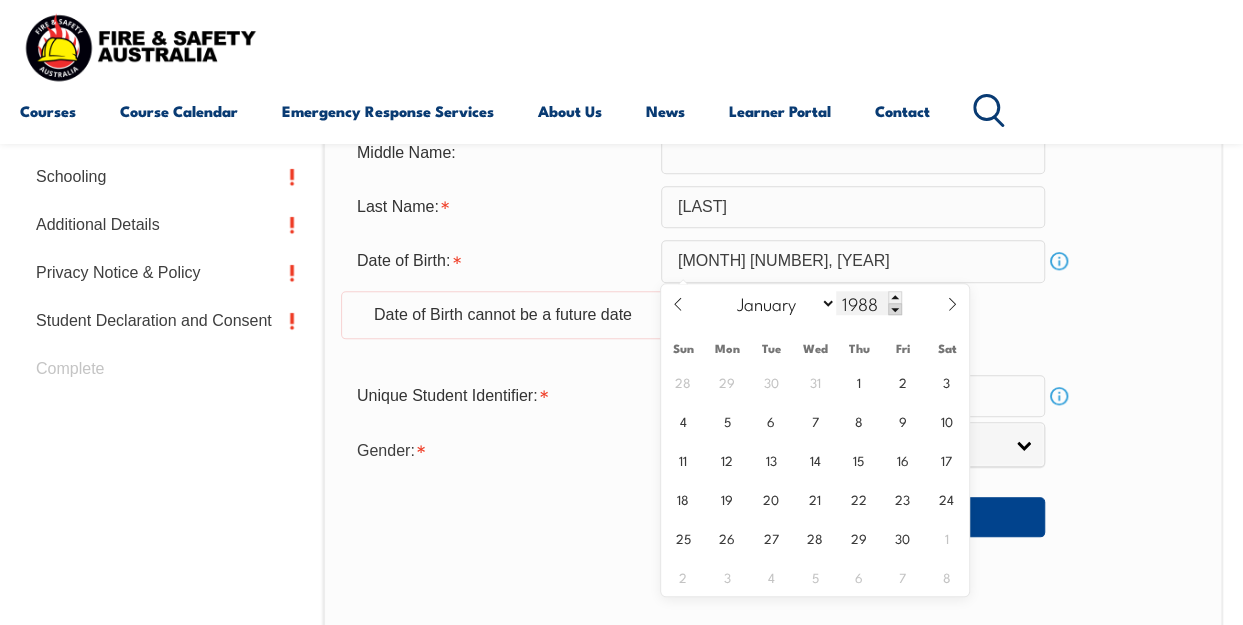 click at bounding box center (895, 309) 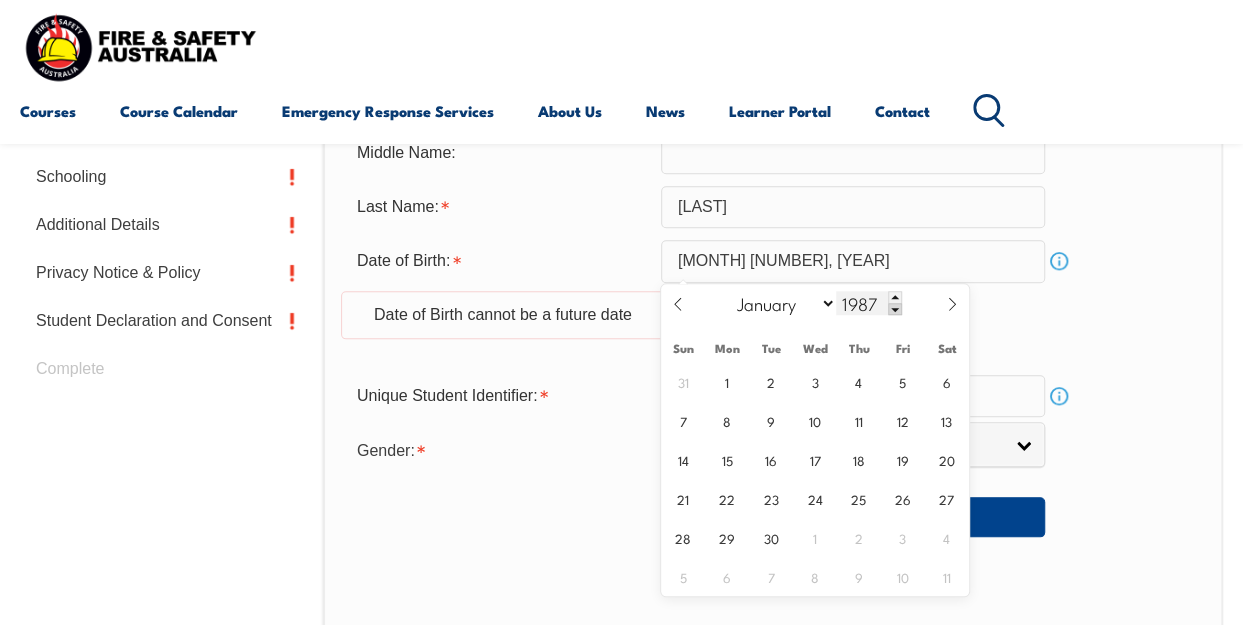 click at bounding box center (895, 309) 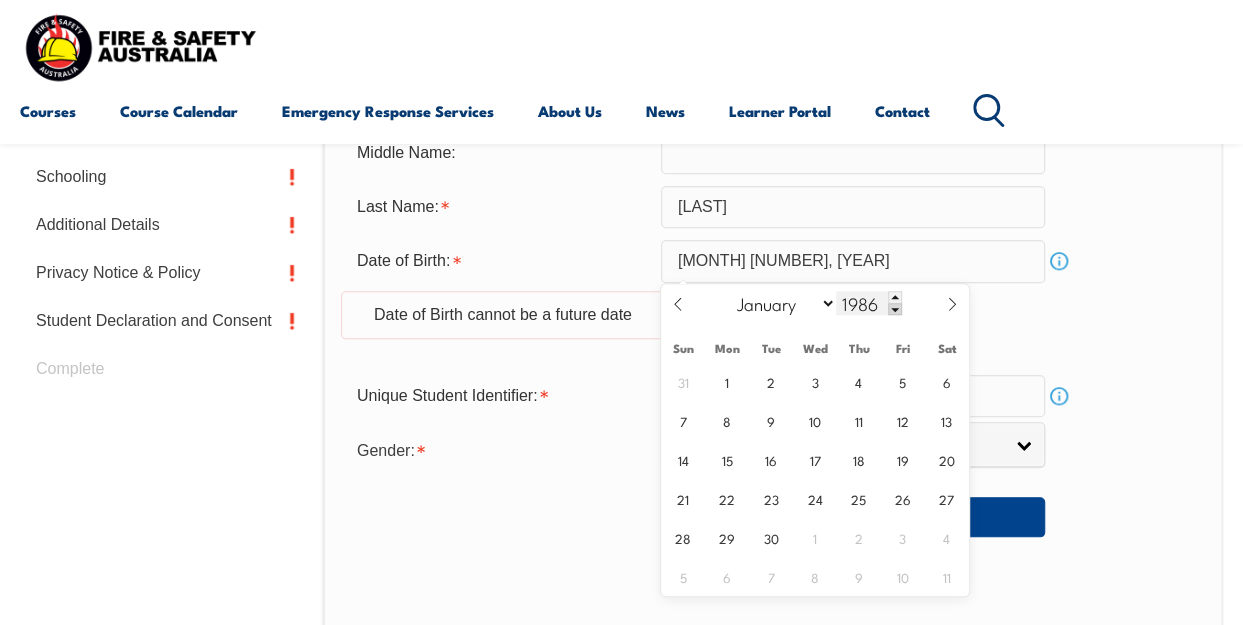 click at bounding box center [895, 309] 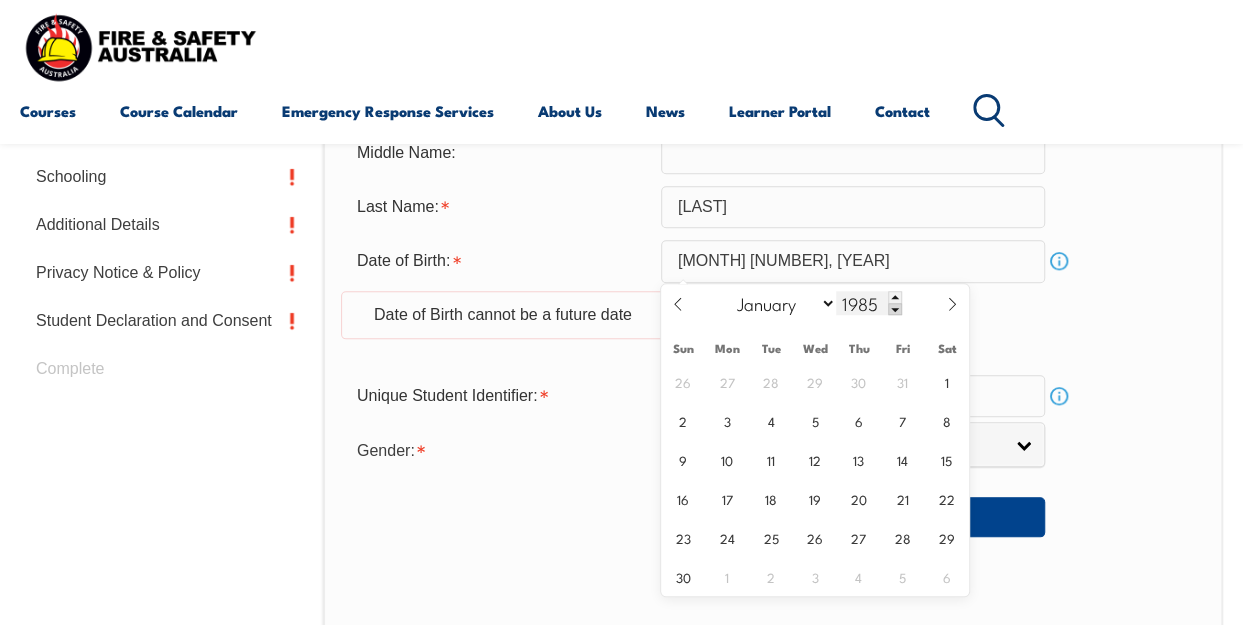 click at bounding box center [895, 309] 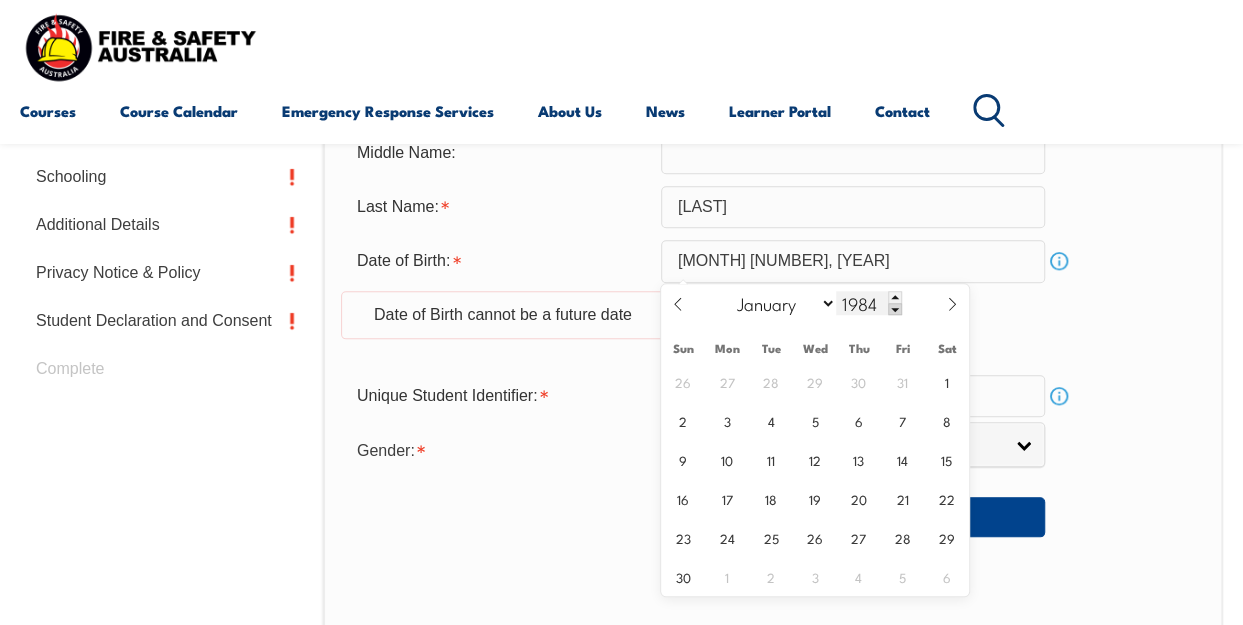 click at bounding box center [895, 309] 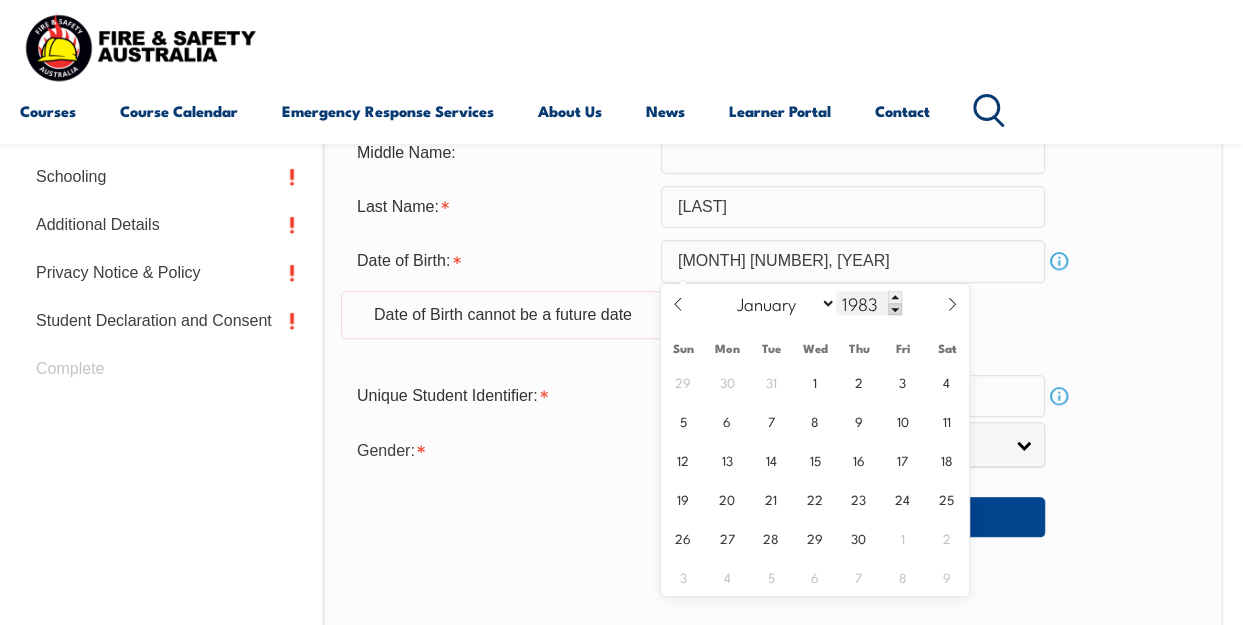 click at bounding box center (895, 309) 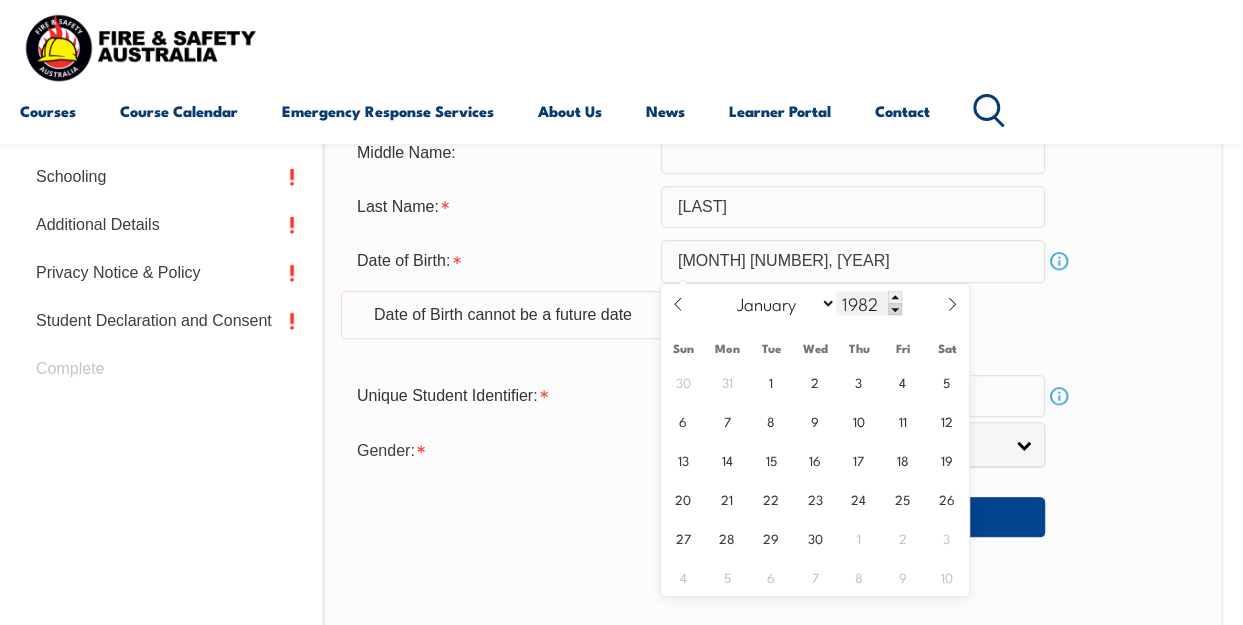 click at bounding box center (895, 309) 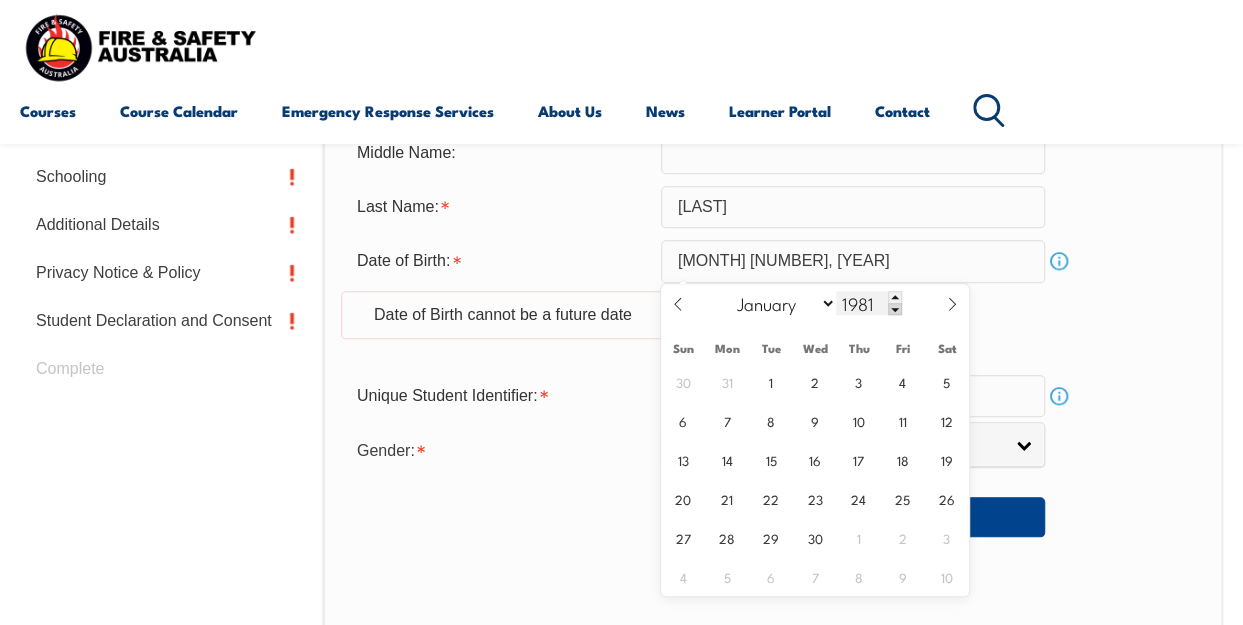 click at bounding box center [895, 309] 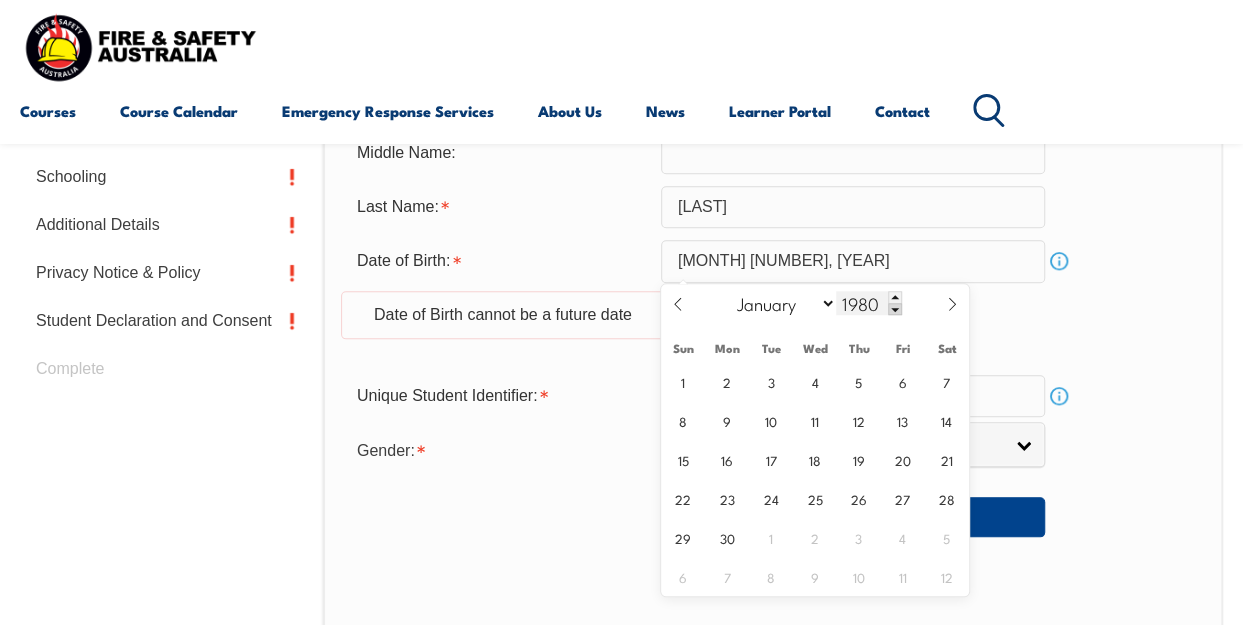 click at bounding box center (895, 309) 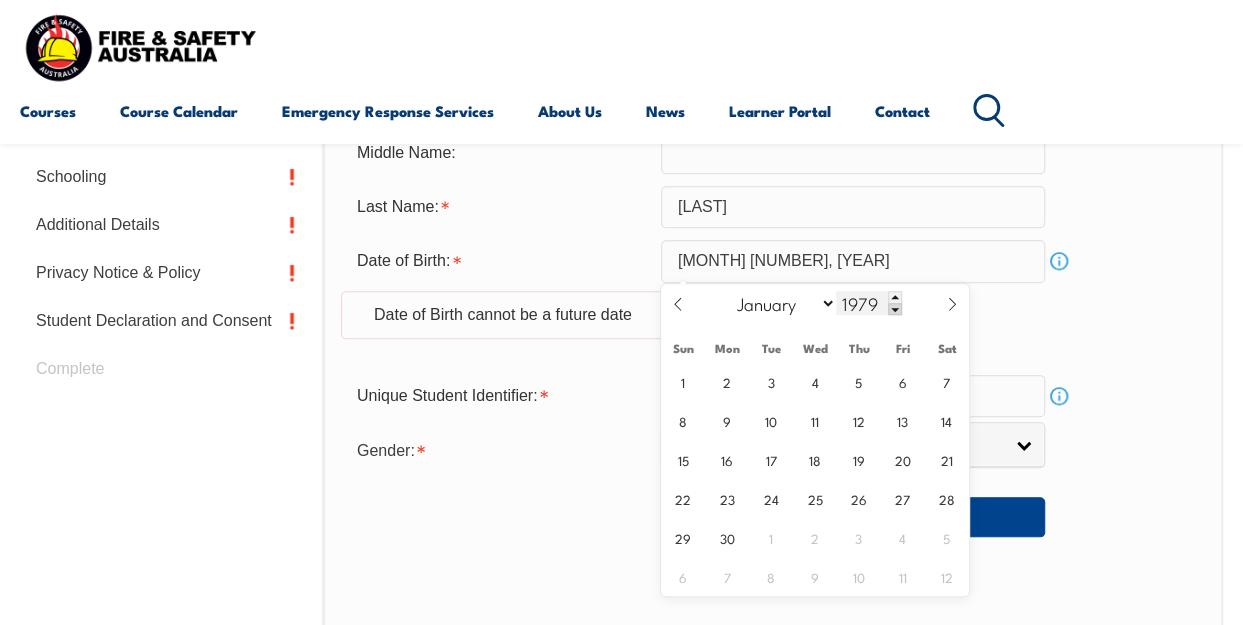 click at bounding box center (895, 309) 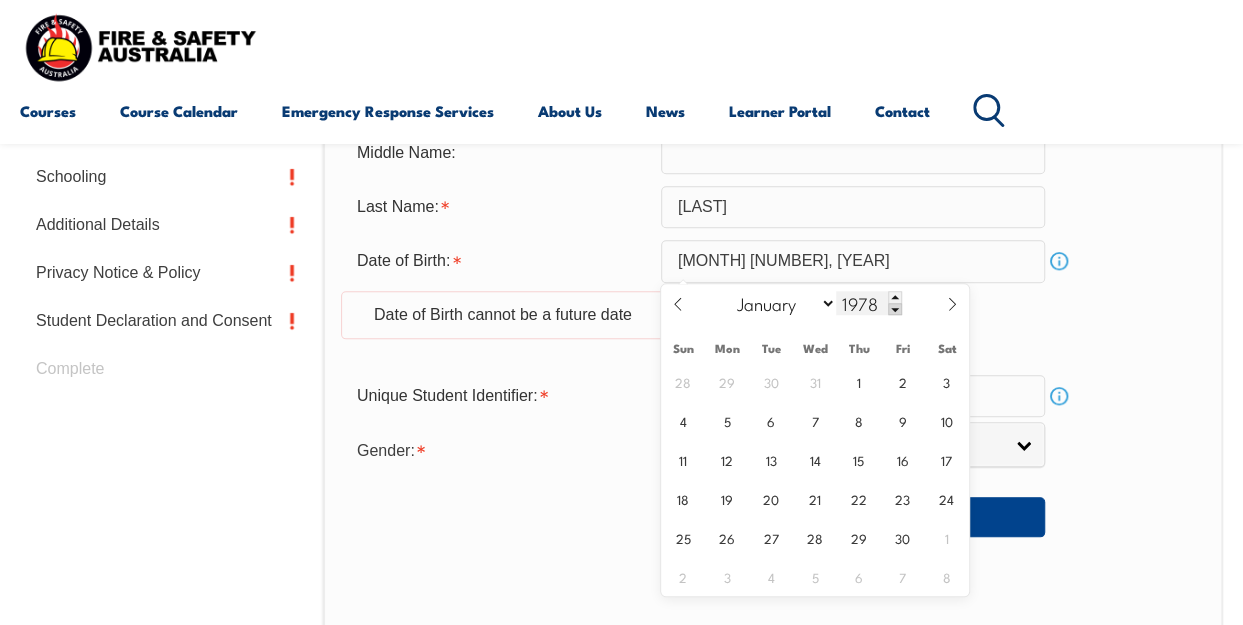 click at bounding box center (895, 309) 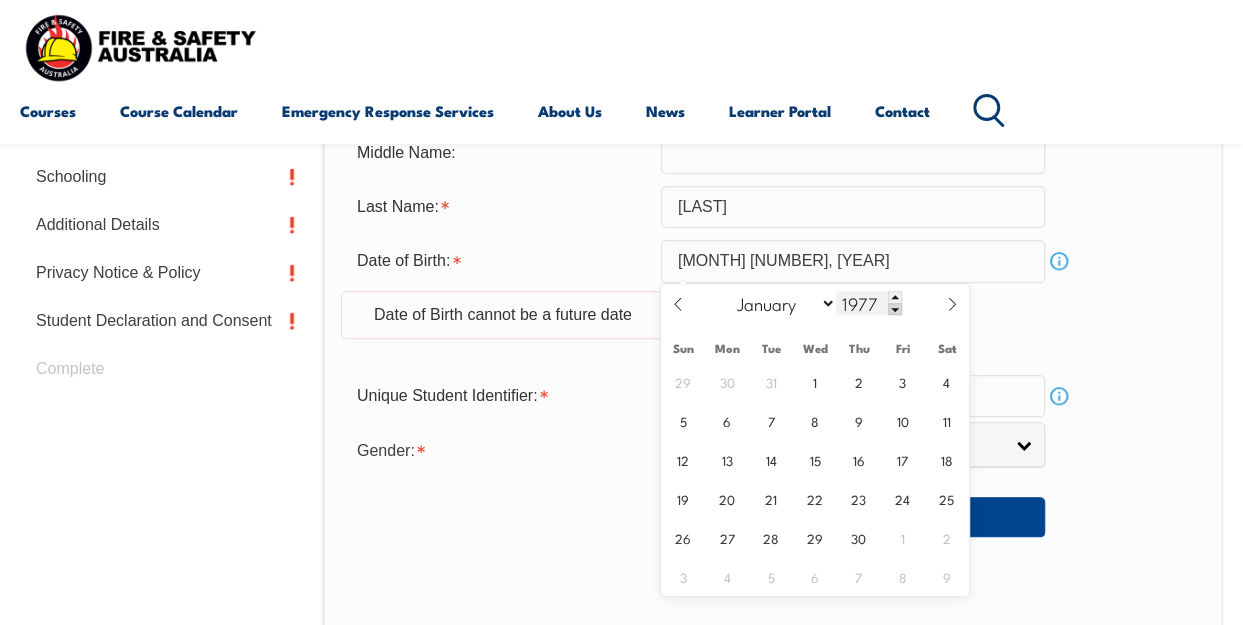 click at bounding box center [895, 309] 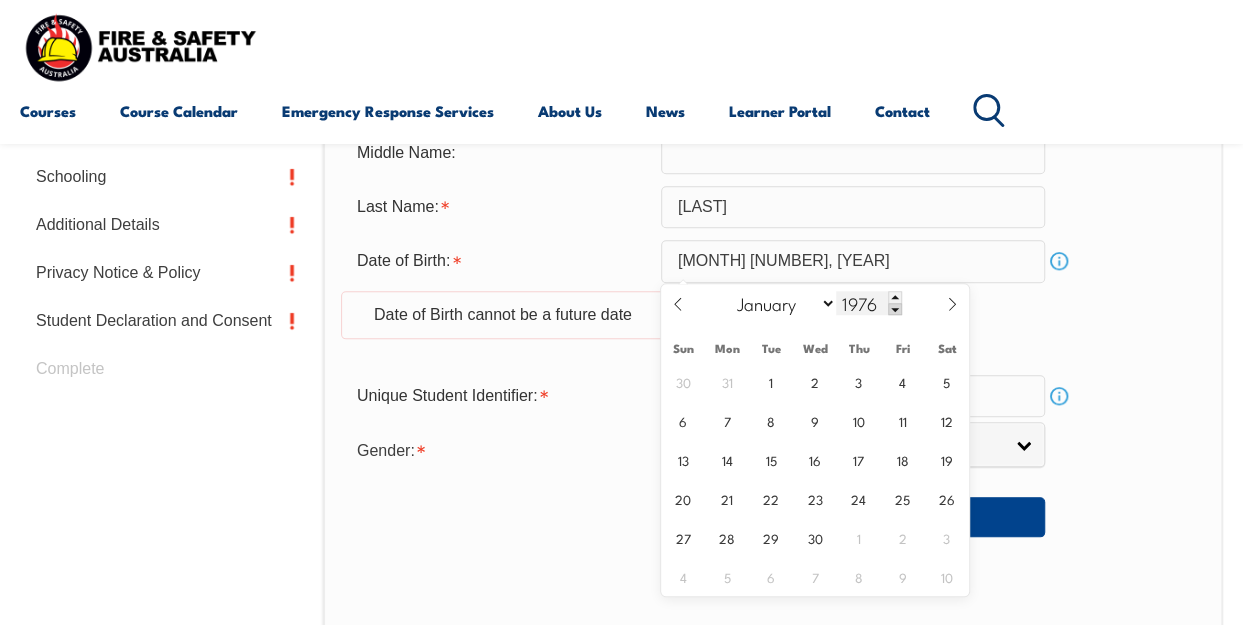 click at bounding box center [895, 309] 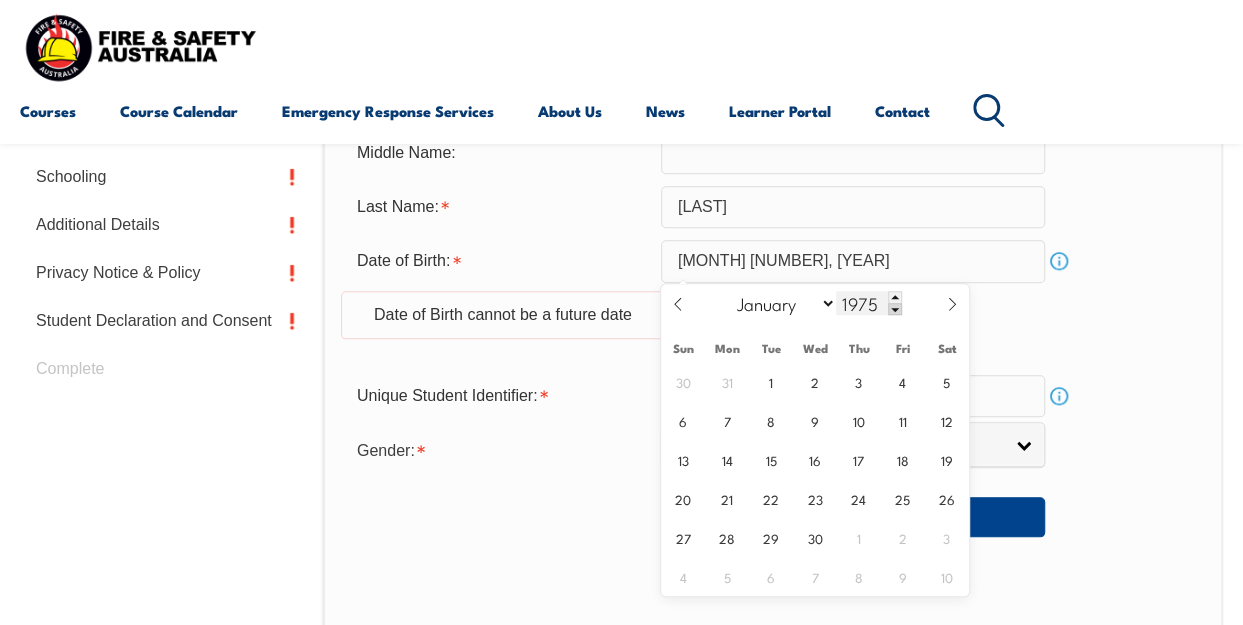 click at bounding box center [895, 309] 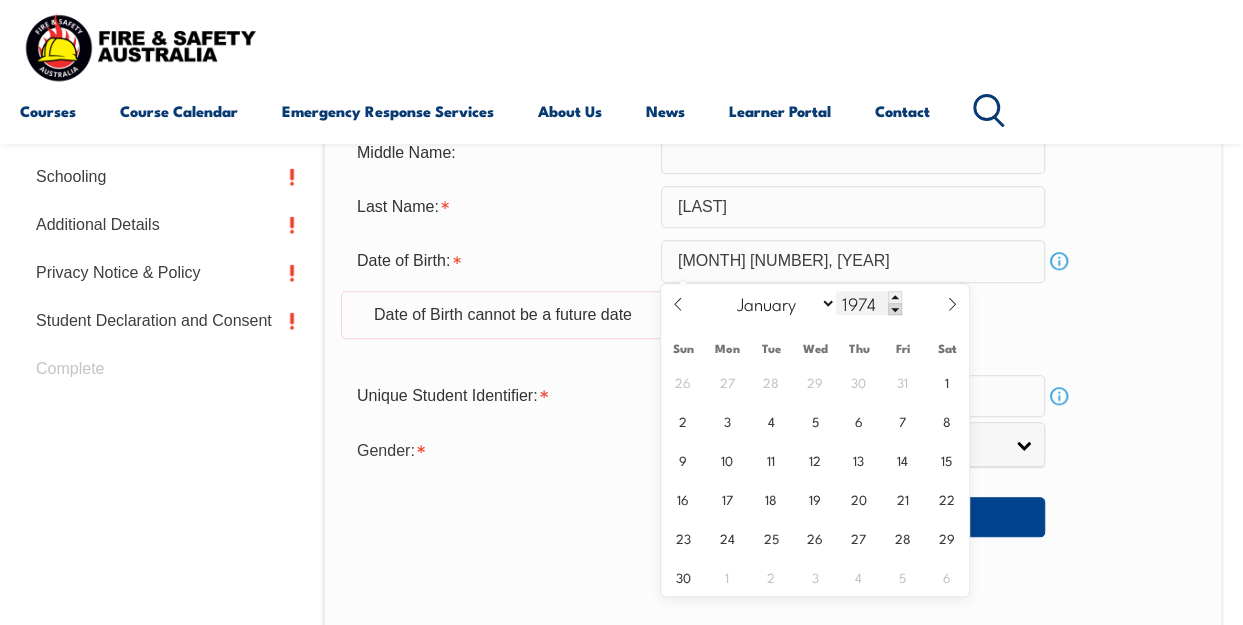 click at bounding box center (895, 309) 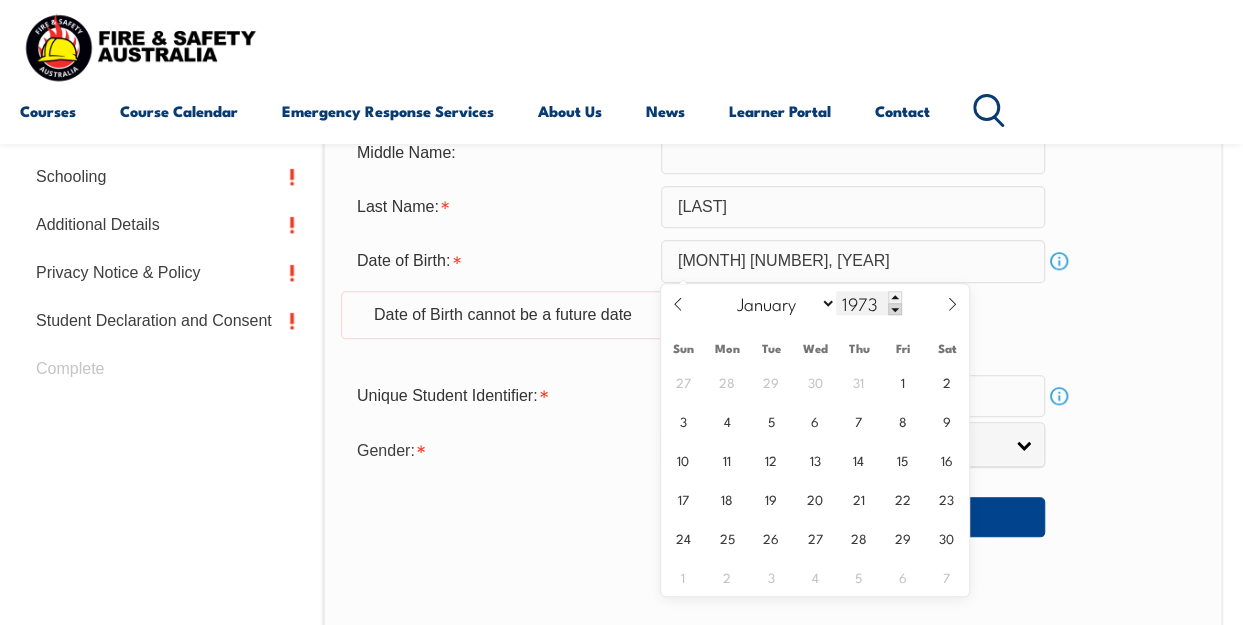 click at bounding box center [895, 309] 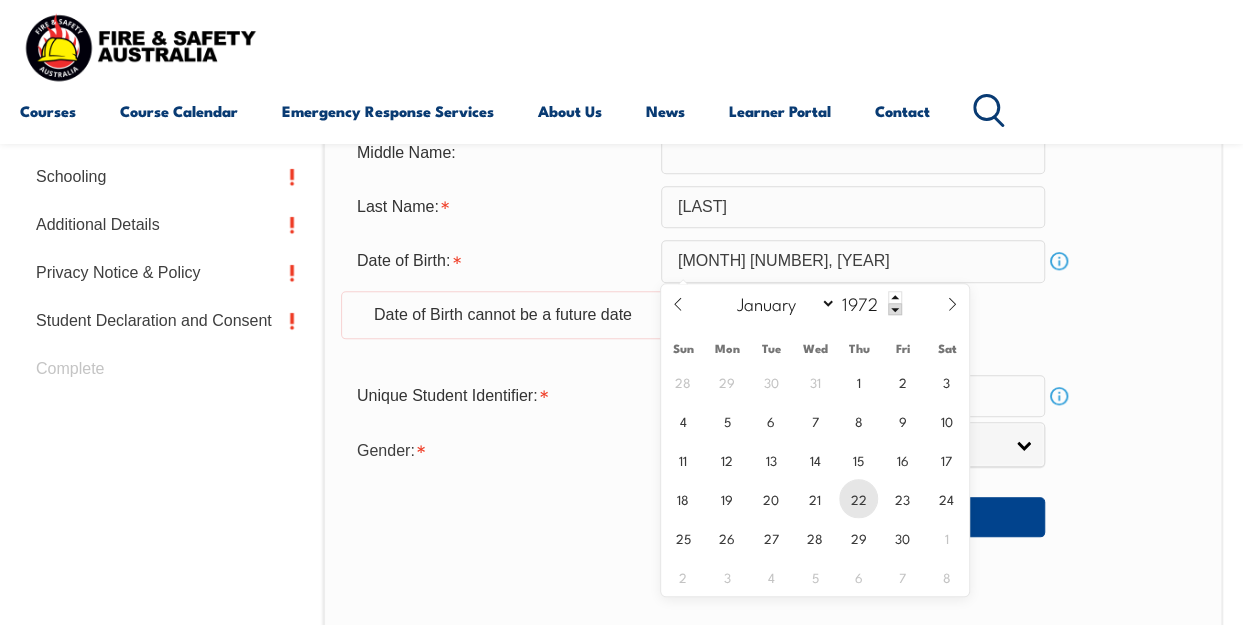 click on "22" at bounding box center [858, 498] 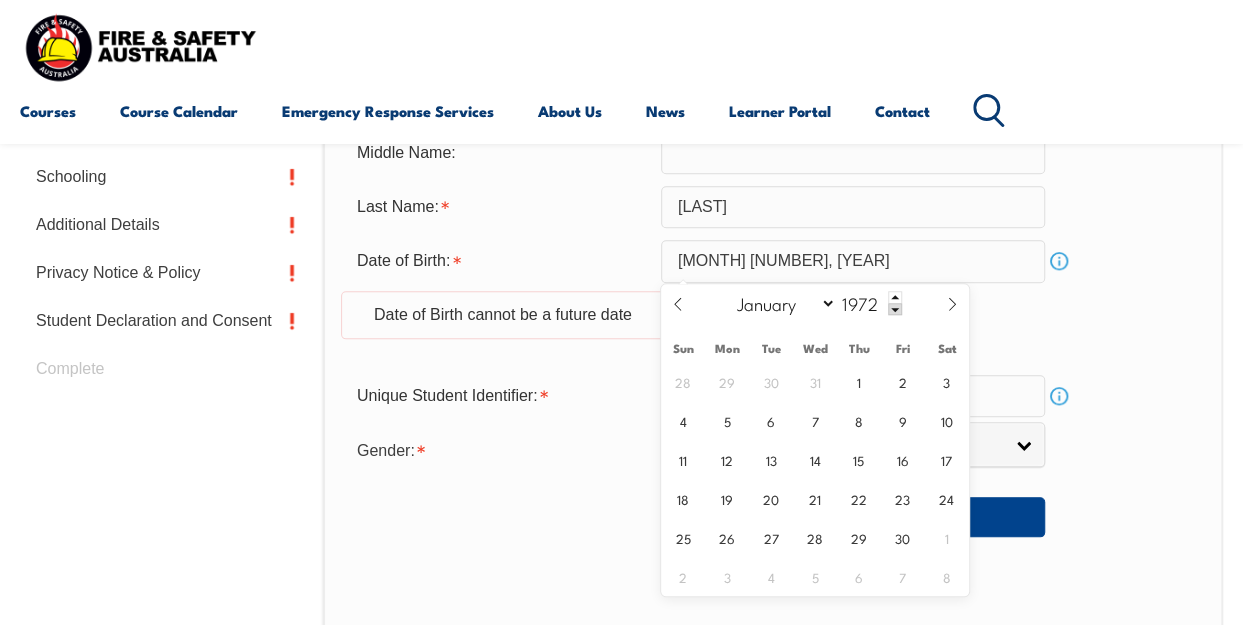 type on "June 22, 1972" 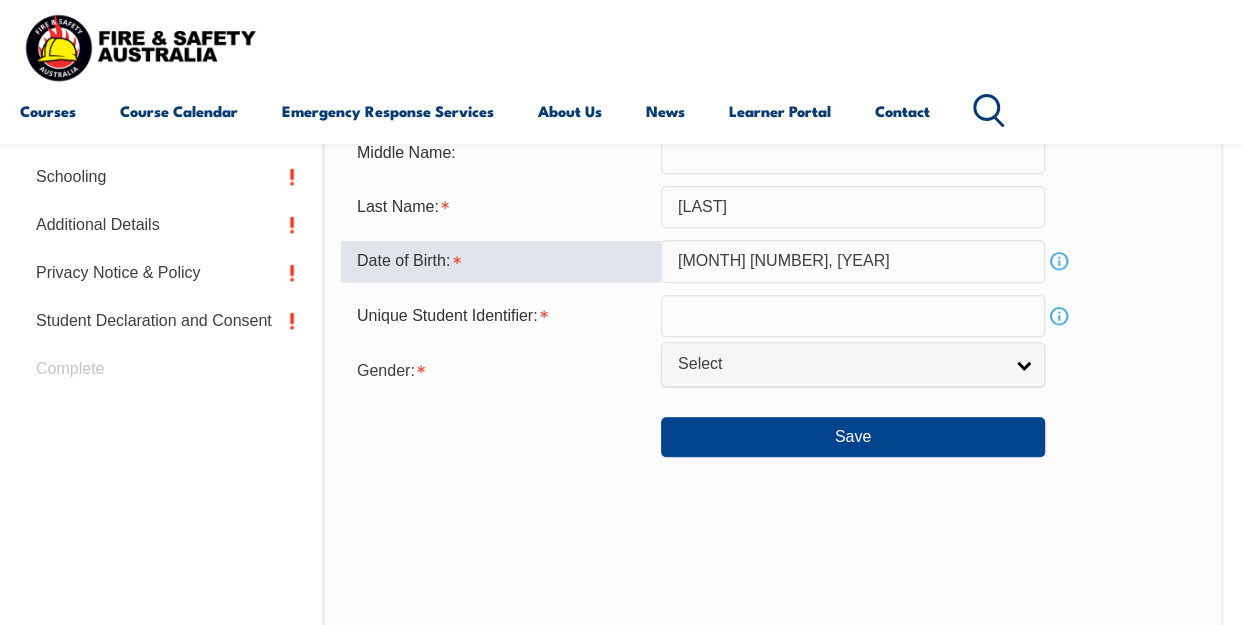 click at bounding box center (853, 316) 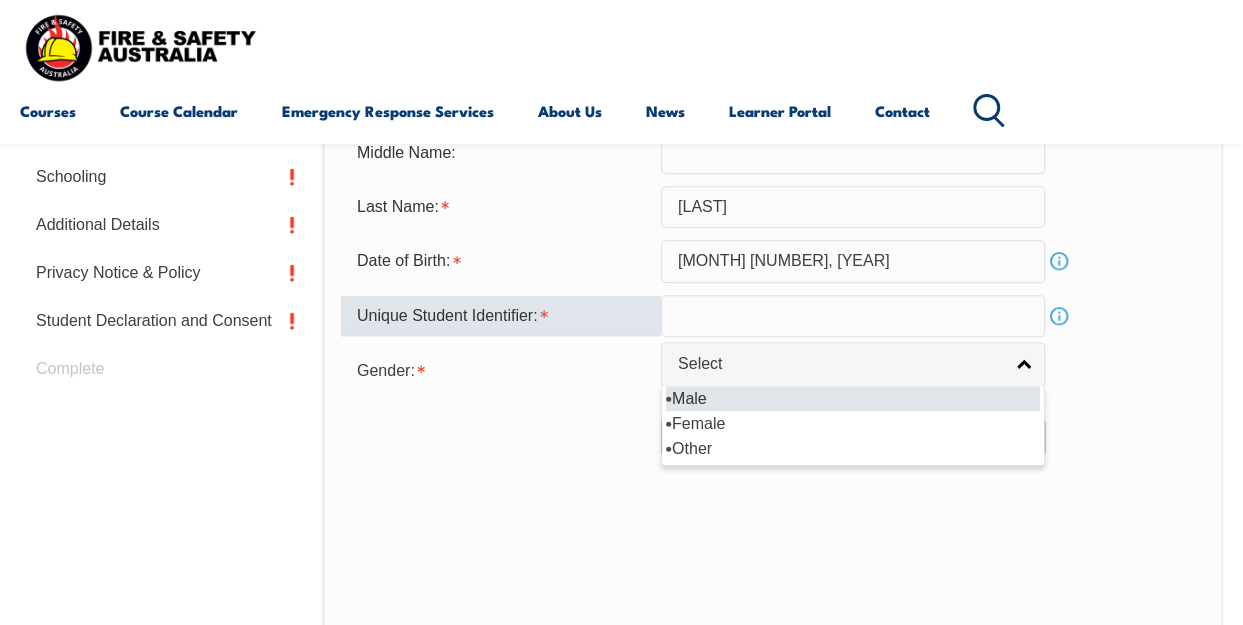 click at bounding box center (853, 316) 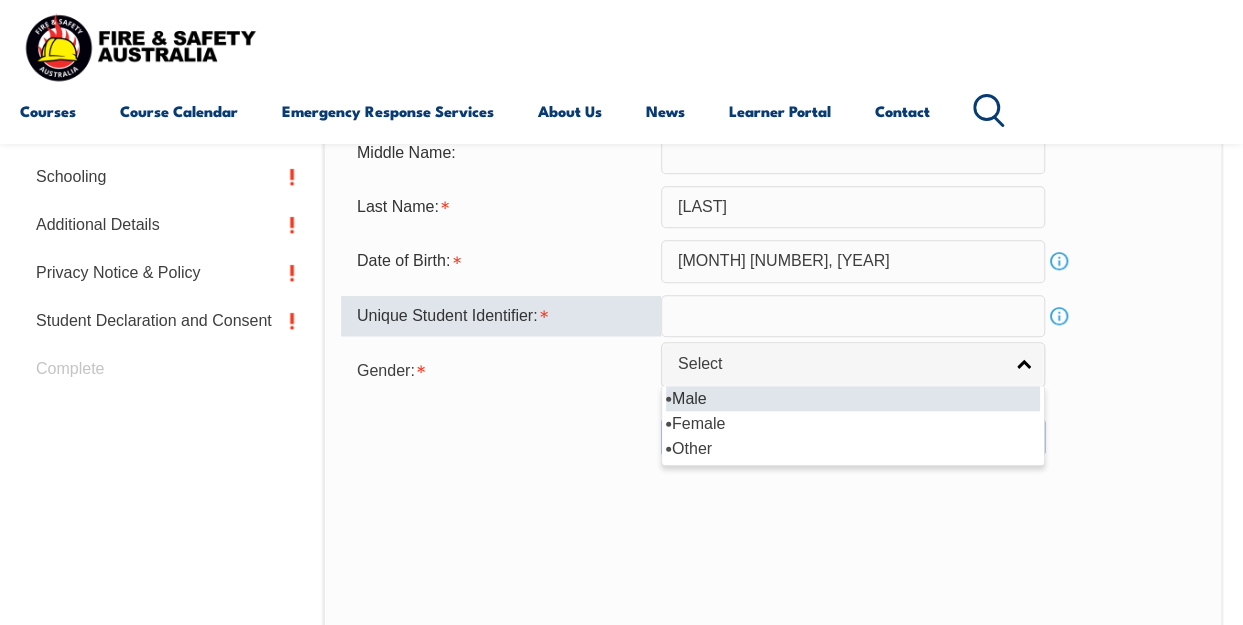 type on "q" 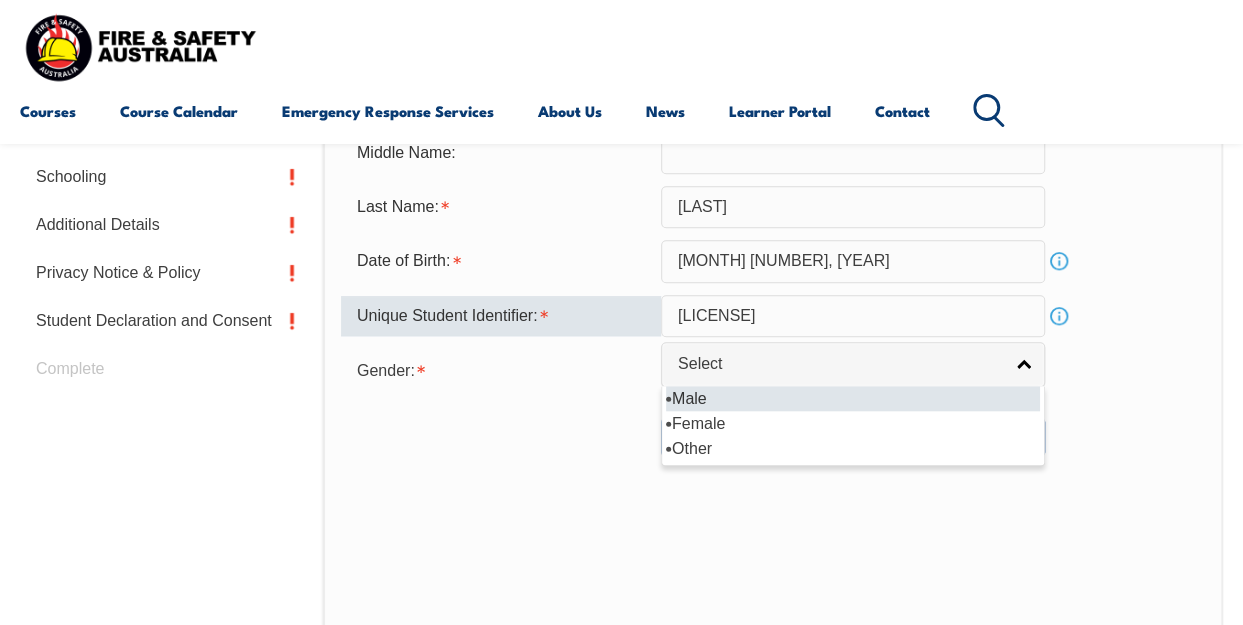 type on "QMF4VV637Z" 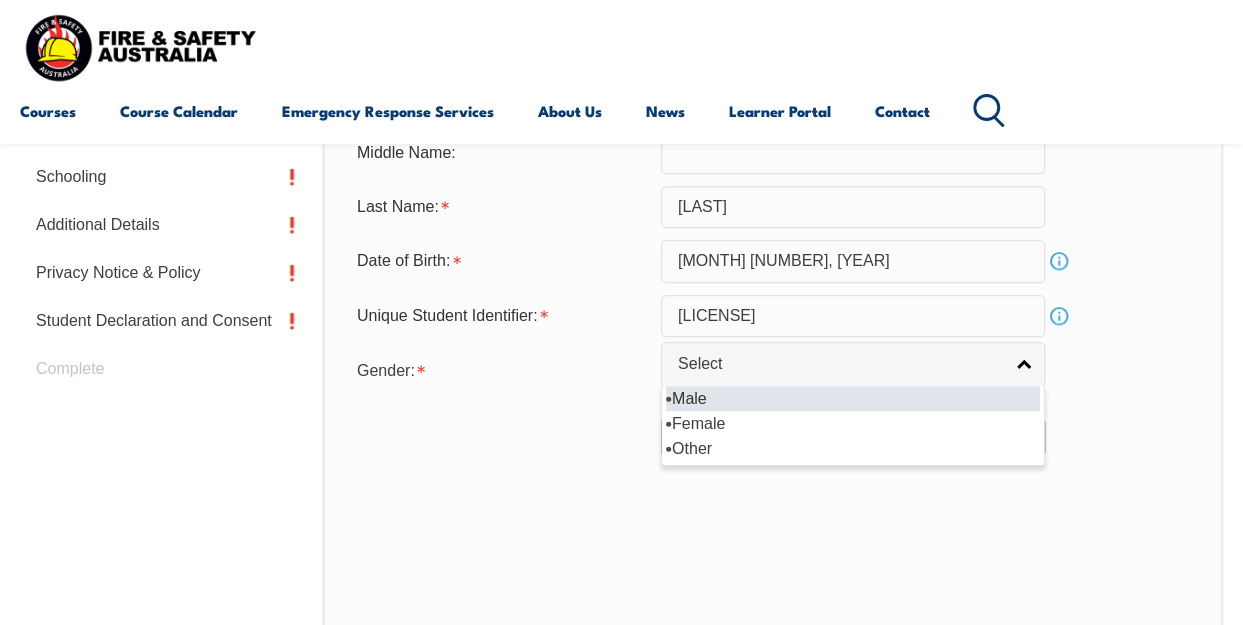 click on "Gender: Male Female Other
Select
Male Female Other" at bounding box center [773, 369] 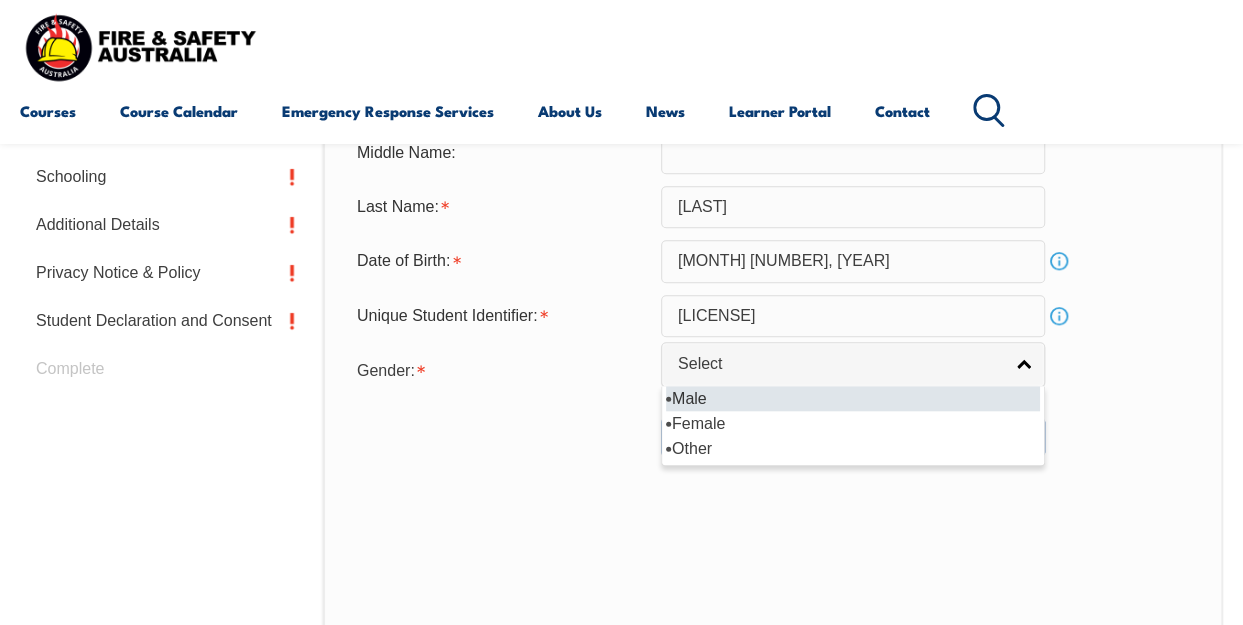 select on "M" 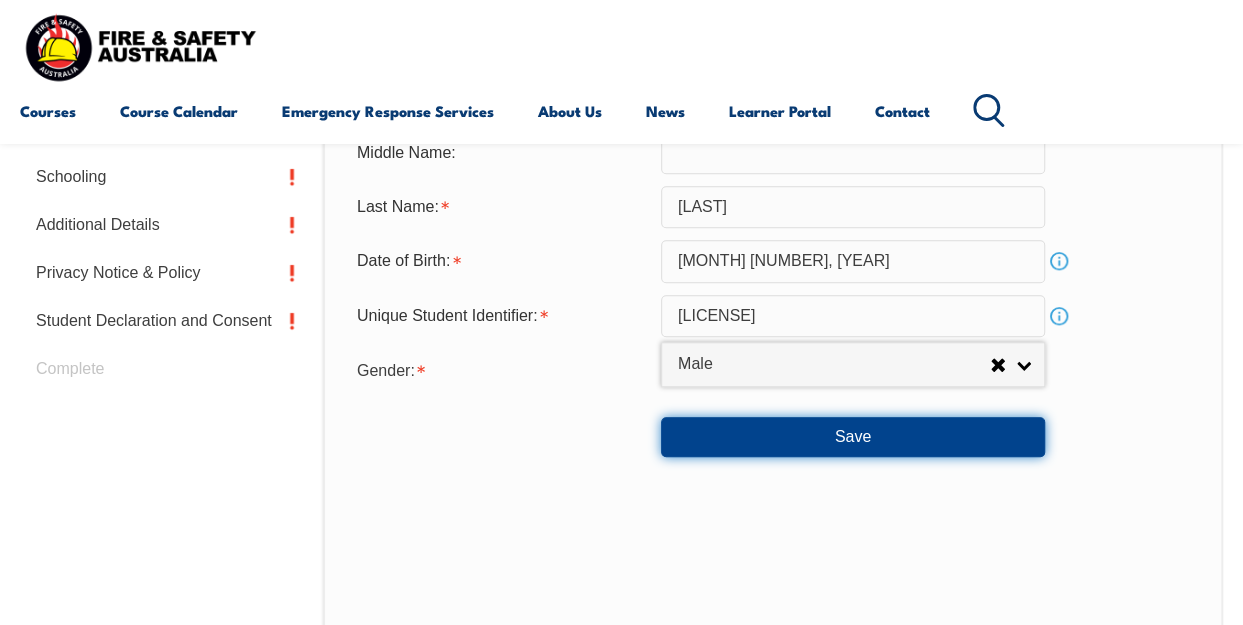 click on "Save" at bounding box center (853, 437) 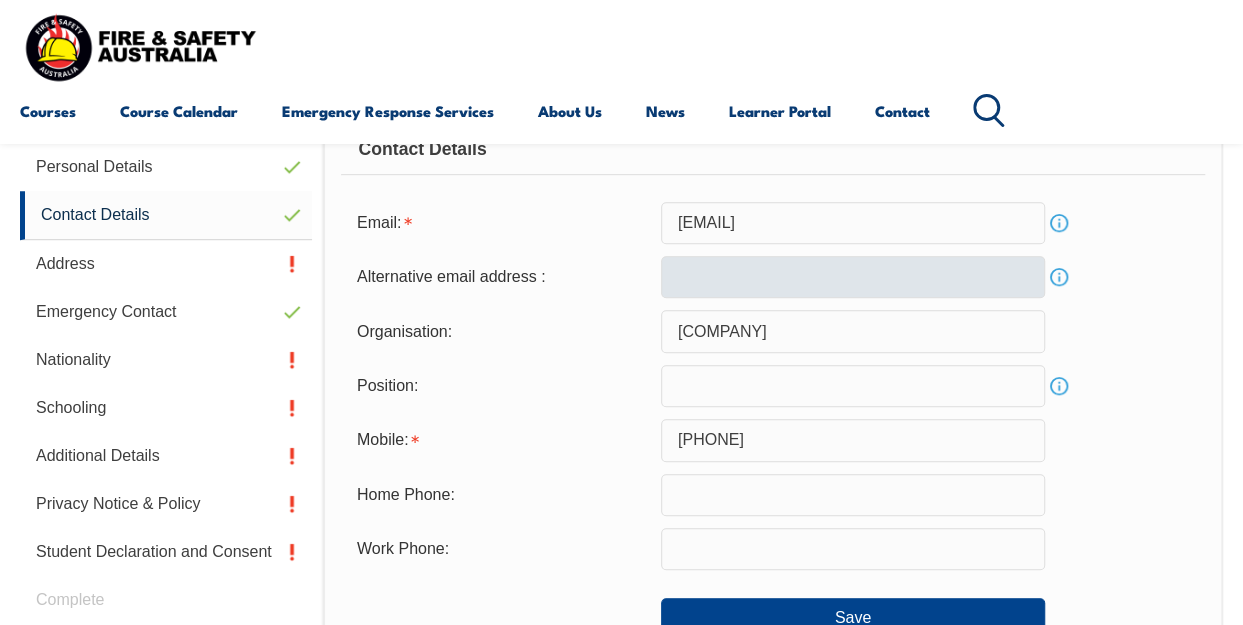 scroll, scrollTop: 585, scrollLeft: 0, axis: vertical 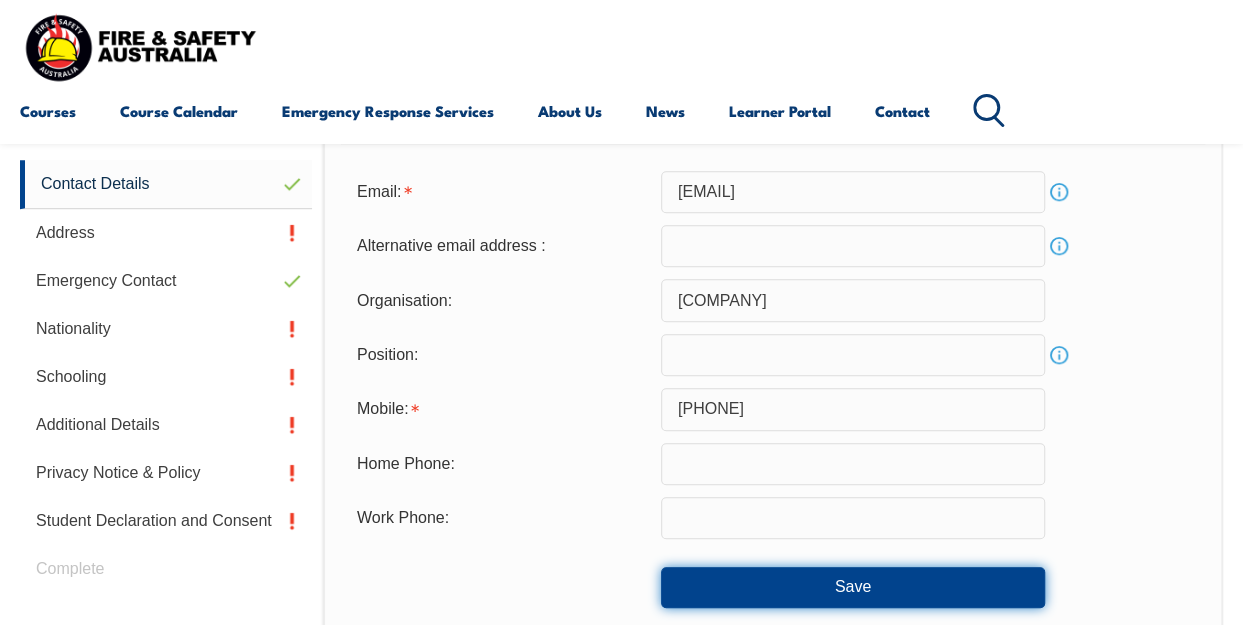 click on "Save" at bounding box center (853, 587) 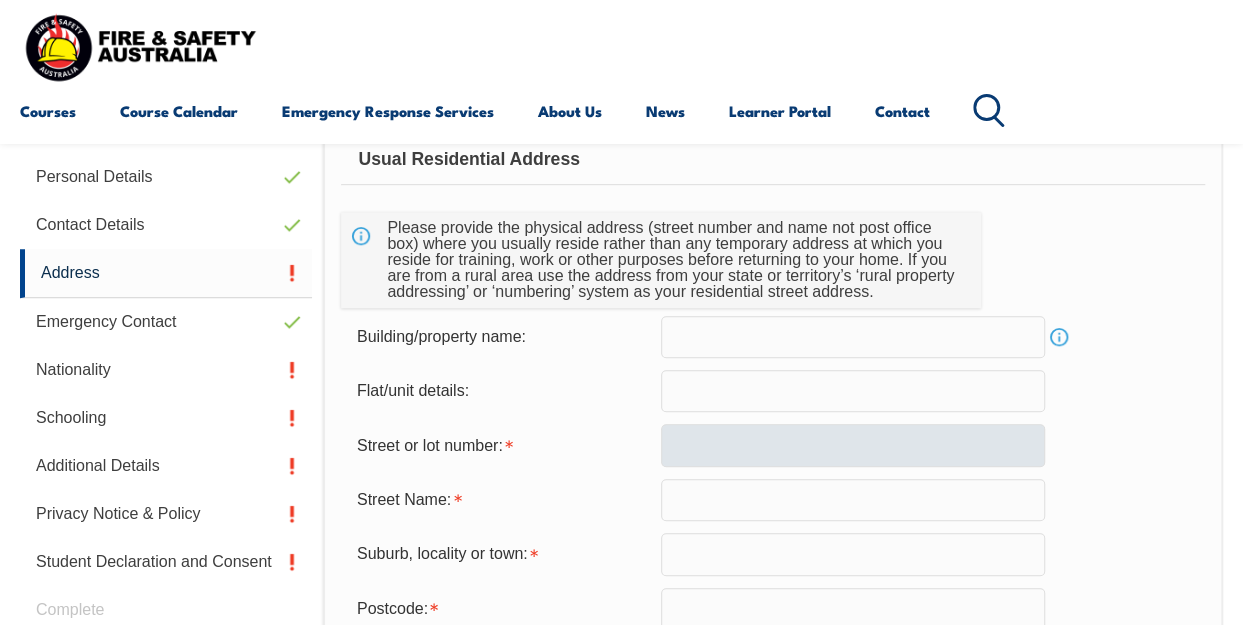 scroll, scrollTop: 584, scrollLeft: 0, axis: vertical 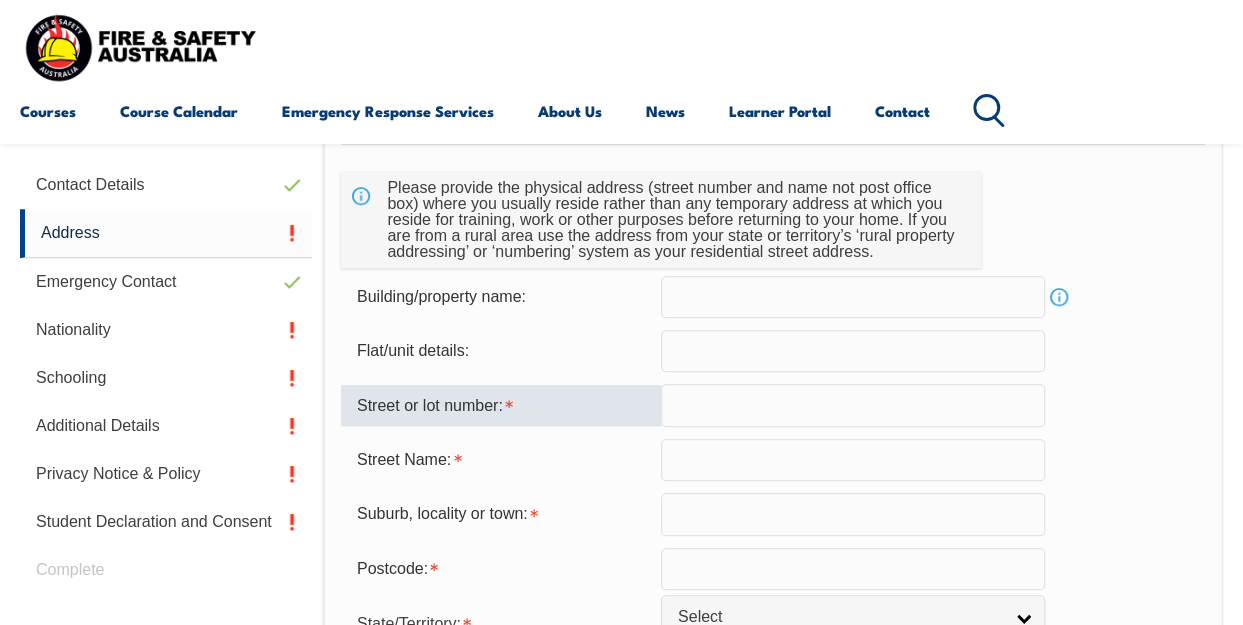 click at bounding box center [853, 405] 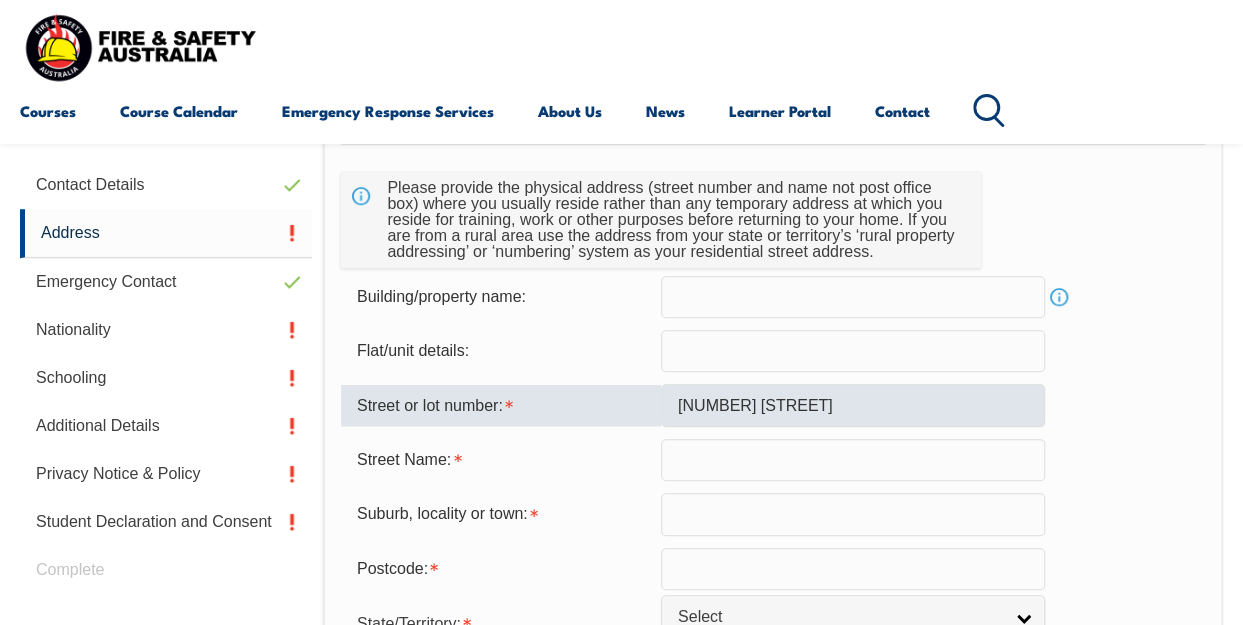 type on "60 Moselle Dr" 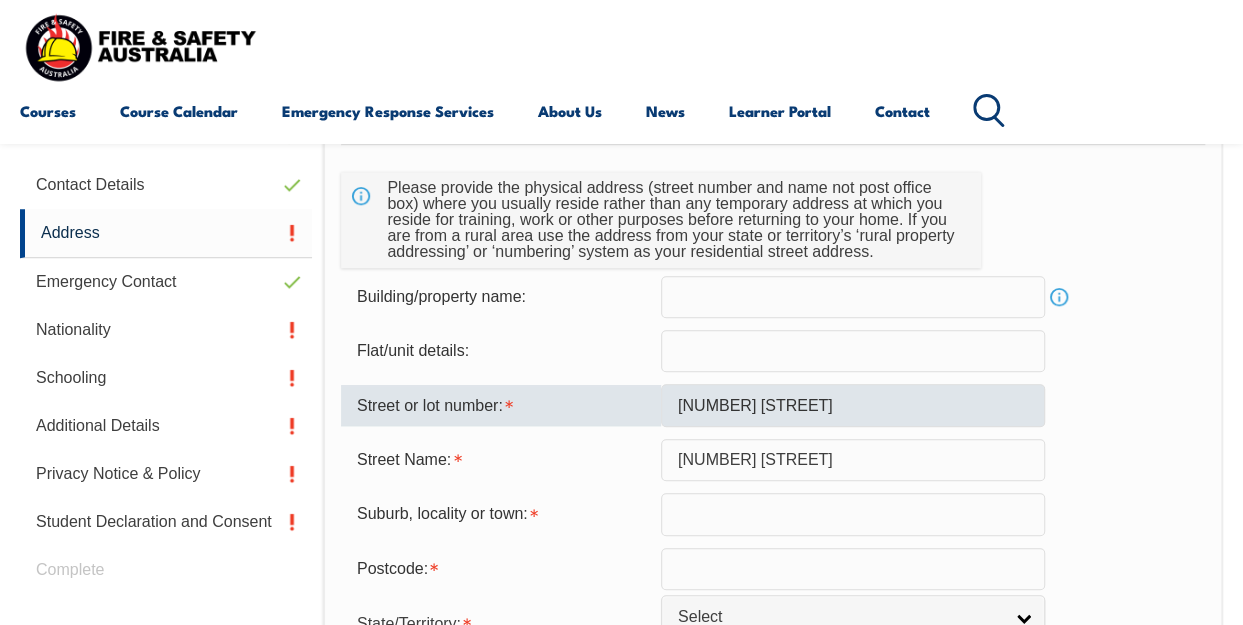 type on "Thornlands" 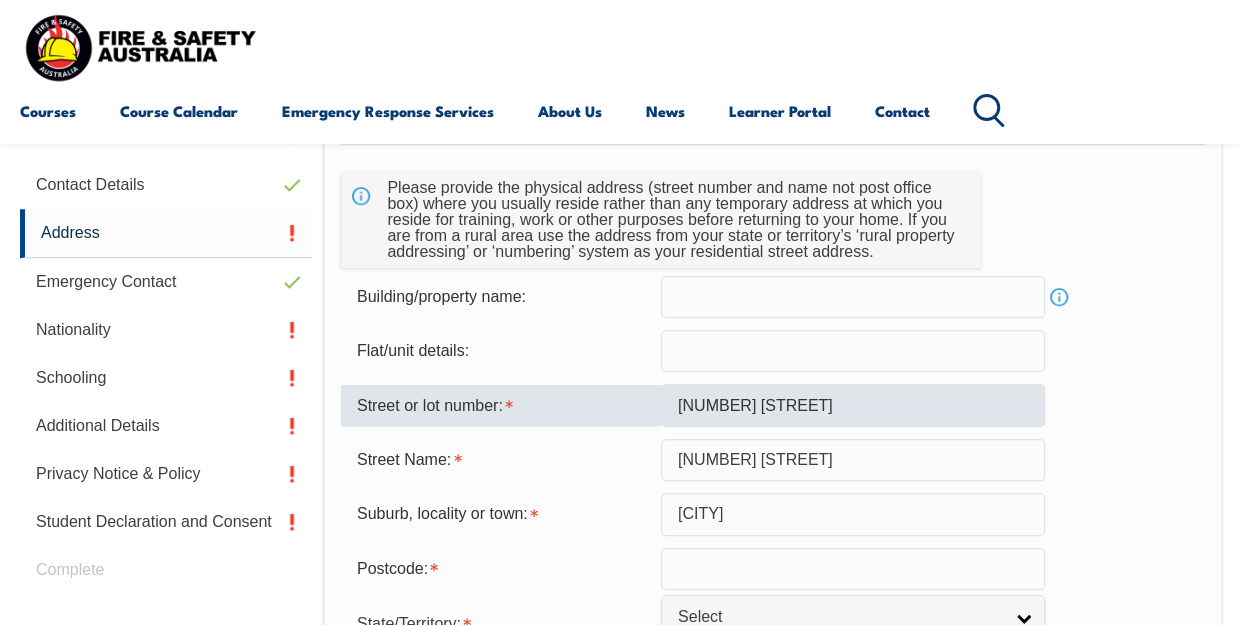type on "4164" 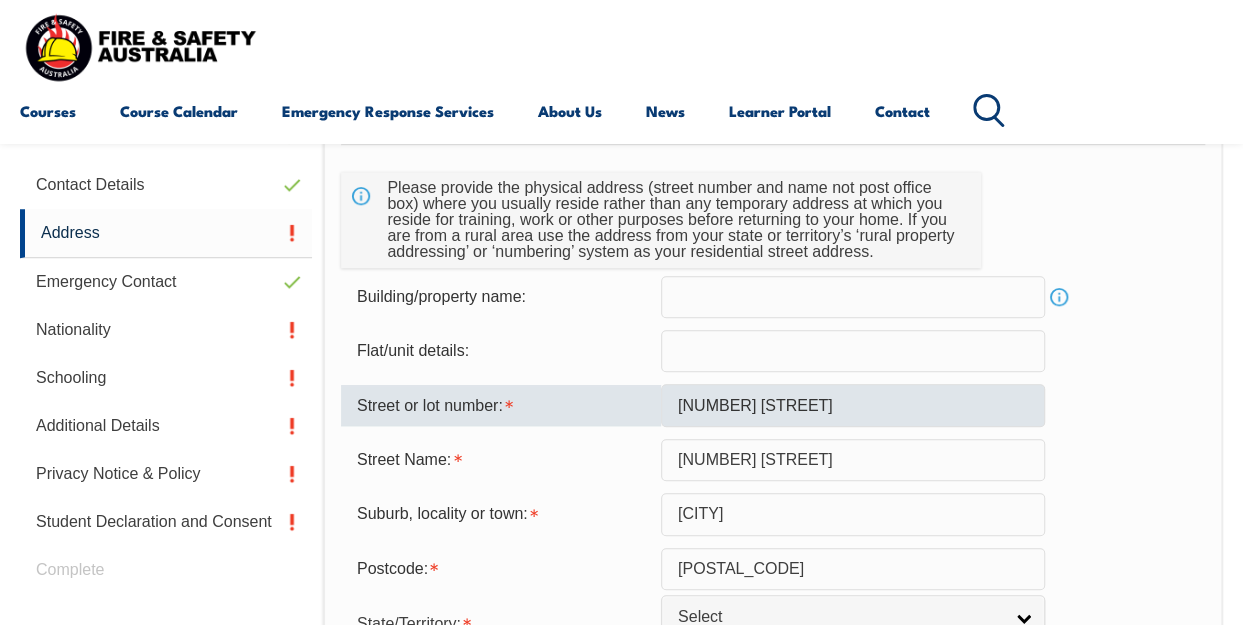 select on "QLD" 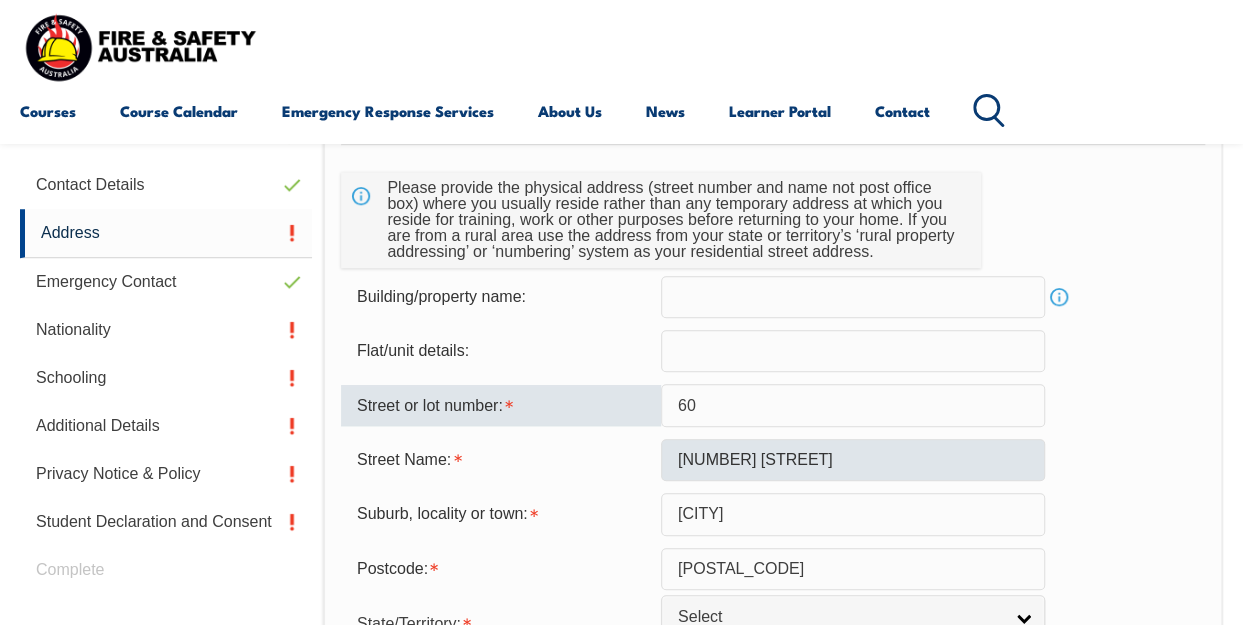 type on "60" 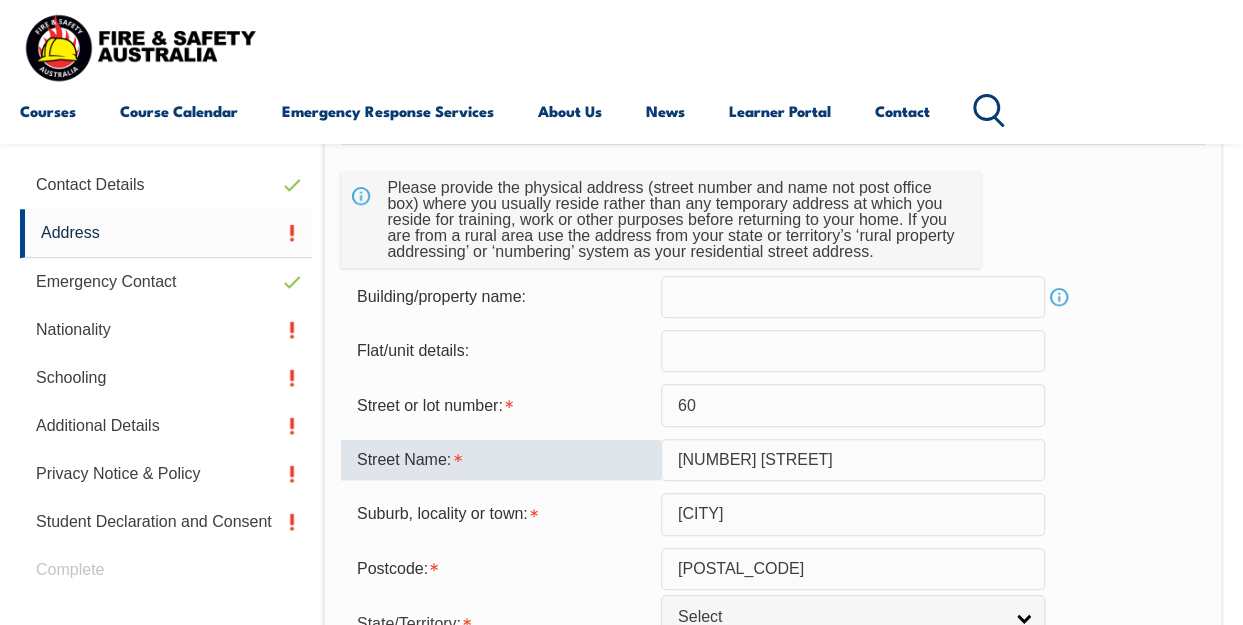click on "60 Moselle Dr" at bounding box center (853, 460) 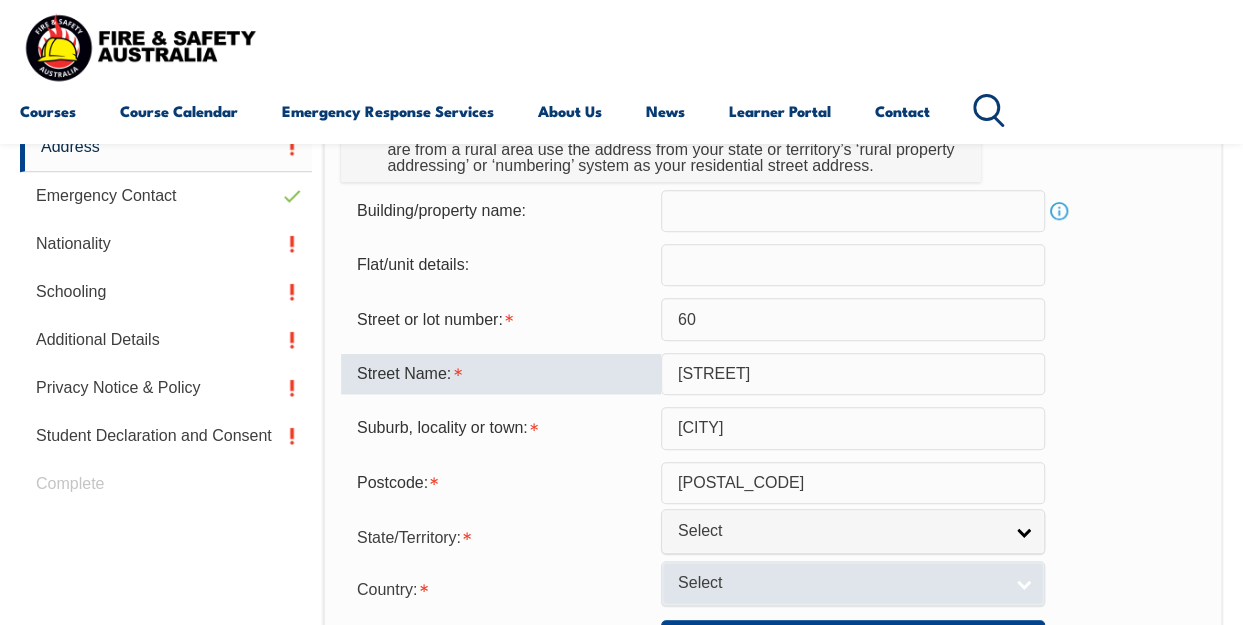scroll, scrollTop: 784, scrollLeft: 0, axis: vertical 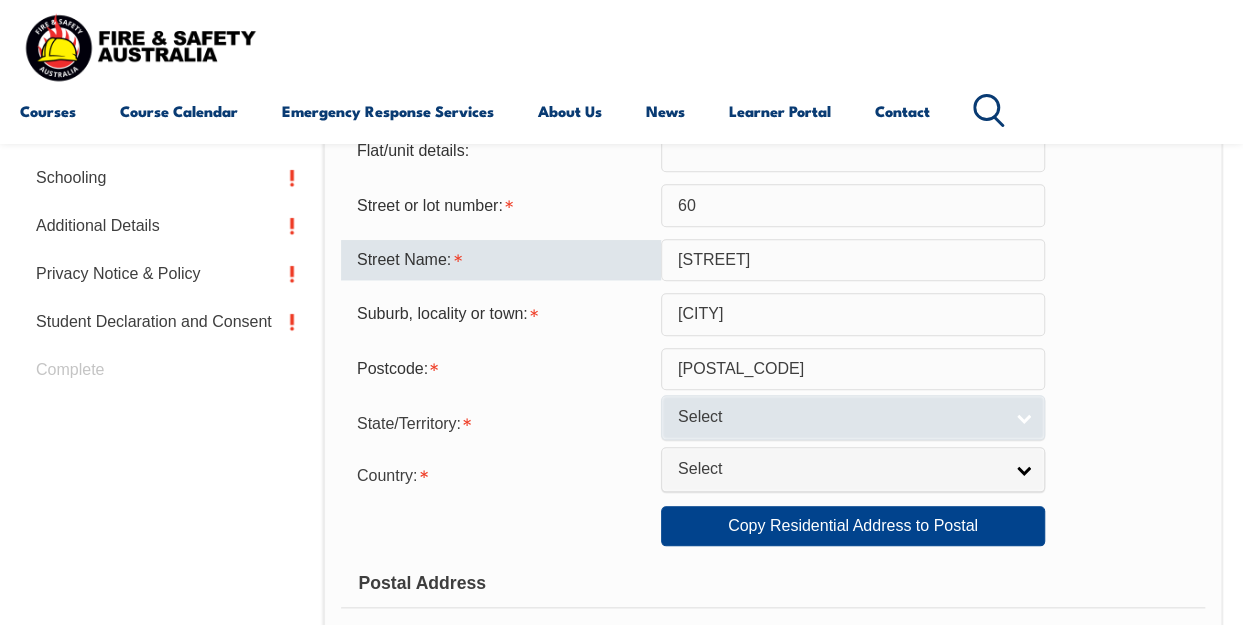 type on "Moselle Dr" 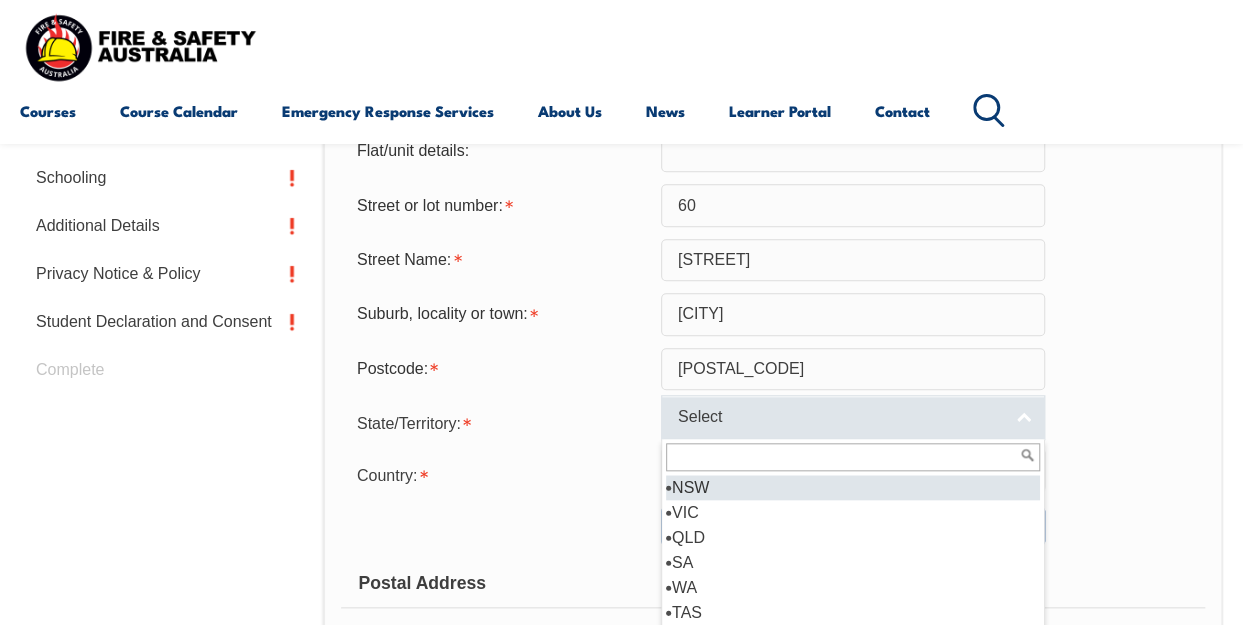 click on "Select" at bounding box center [853, 417] 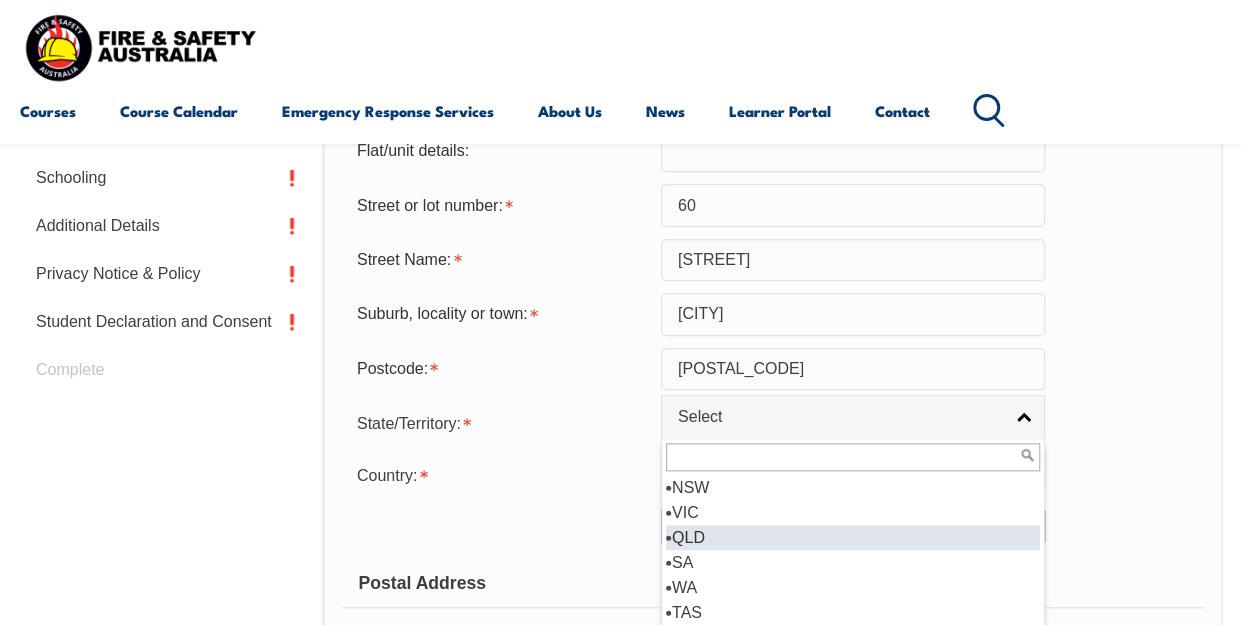 click on "QLD" at bounding box center (853, 537) 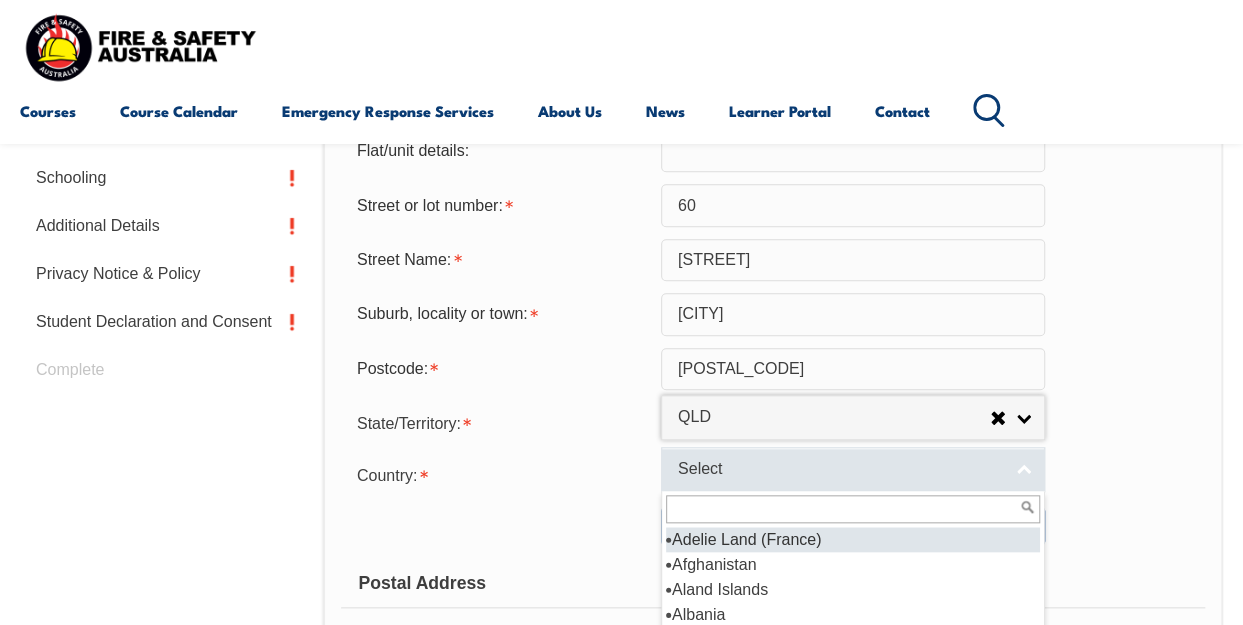 click on "Select" at bounding box center (840, 469) 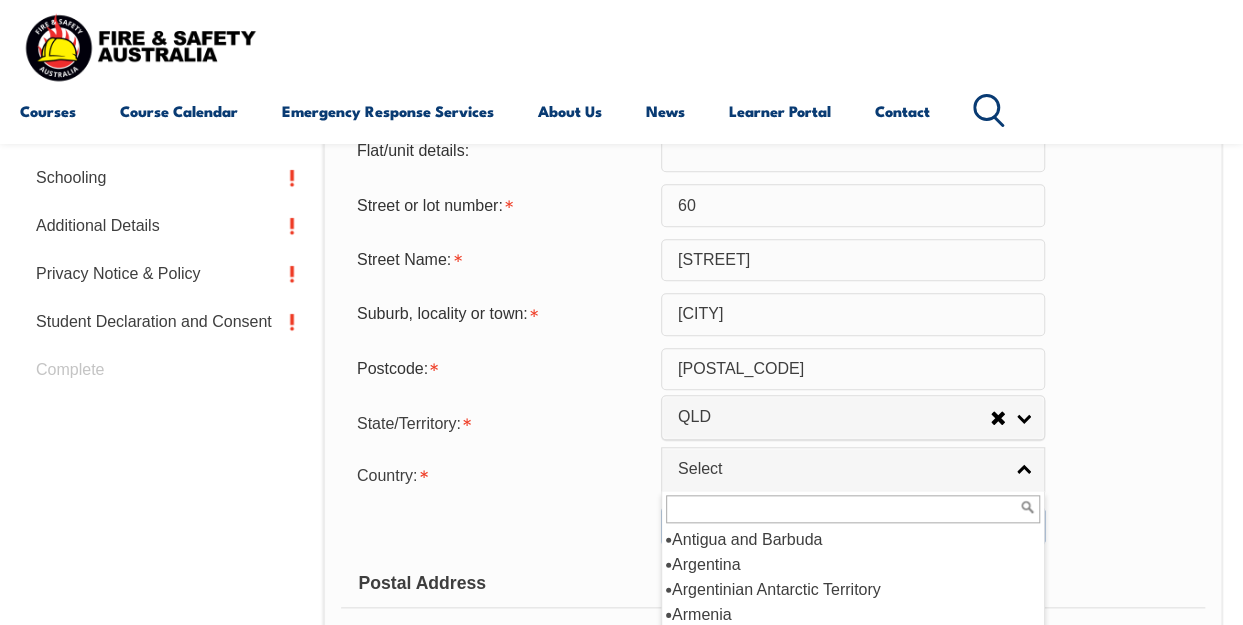 scroll, scrollTop: 300, scrollLeft: 0, axis: vertical 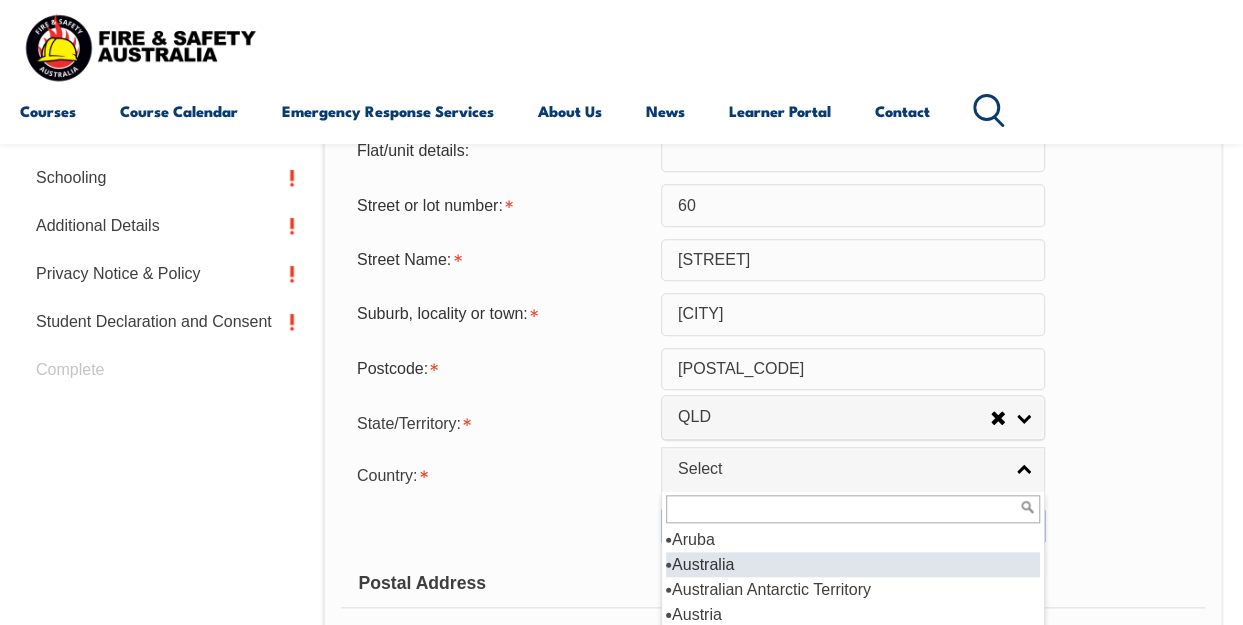 click on "Australia" at bounding box center (853, 564) 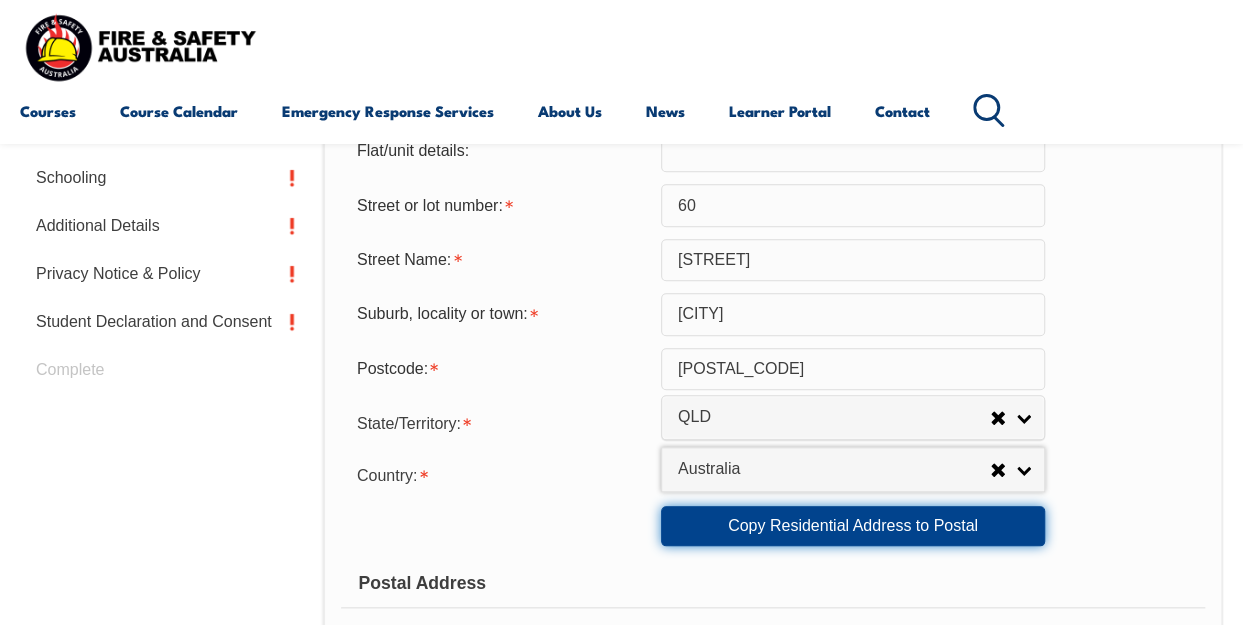 click on "Copy Residential Address to Postal" at bounding box center (853, 526) 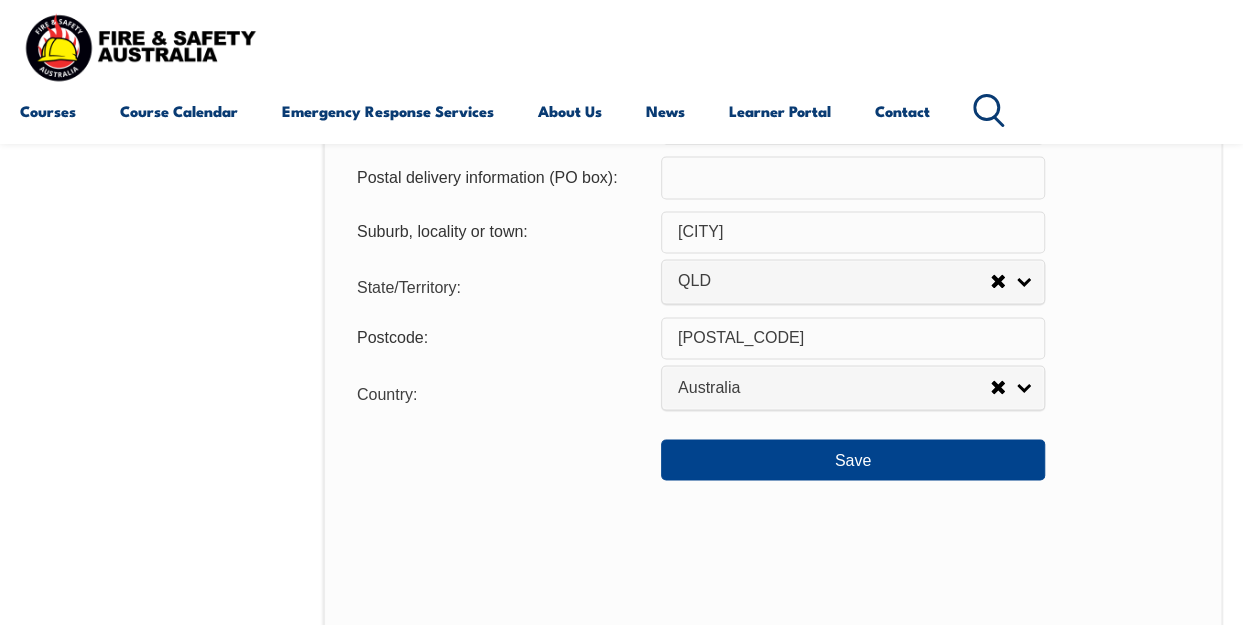 scroll, scrollTop: 1484, scrollLeft: 0, axis: vertical 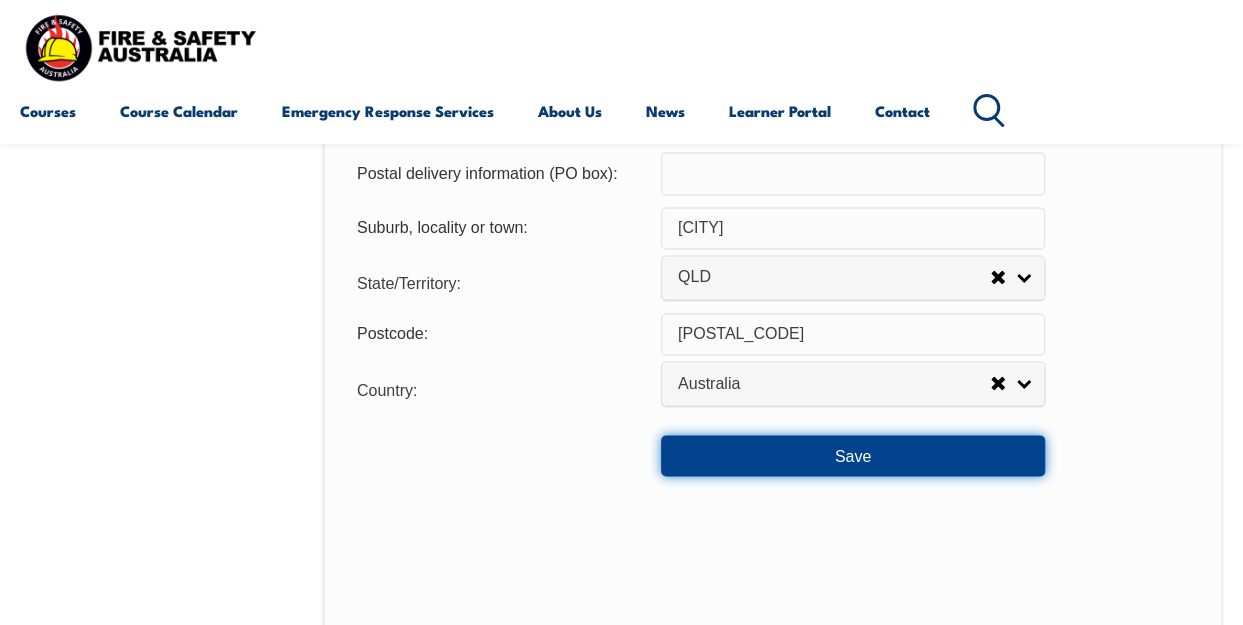click on "Save" at bounding box center (853, 455) 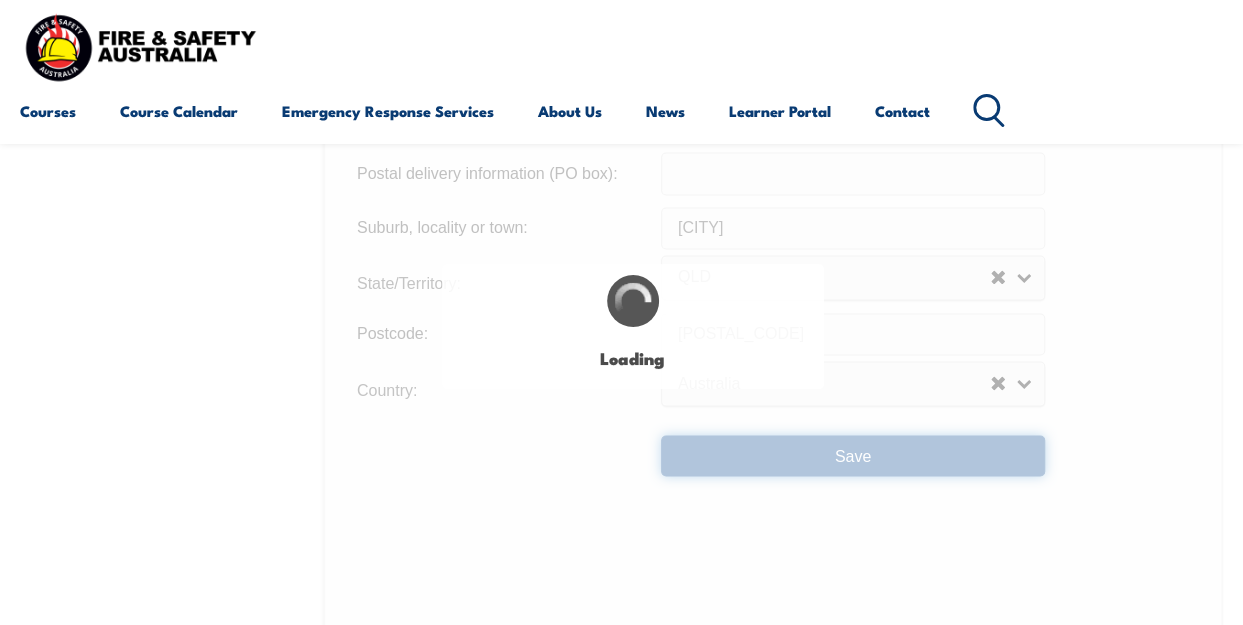 scroll, scrollTop: 0, scrollLeft: 0, axis: both 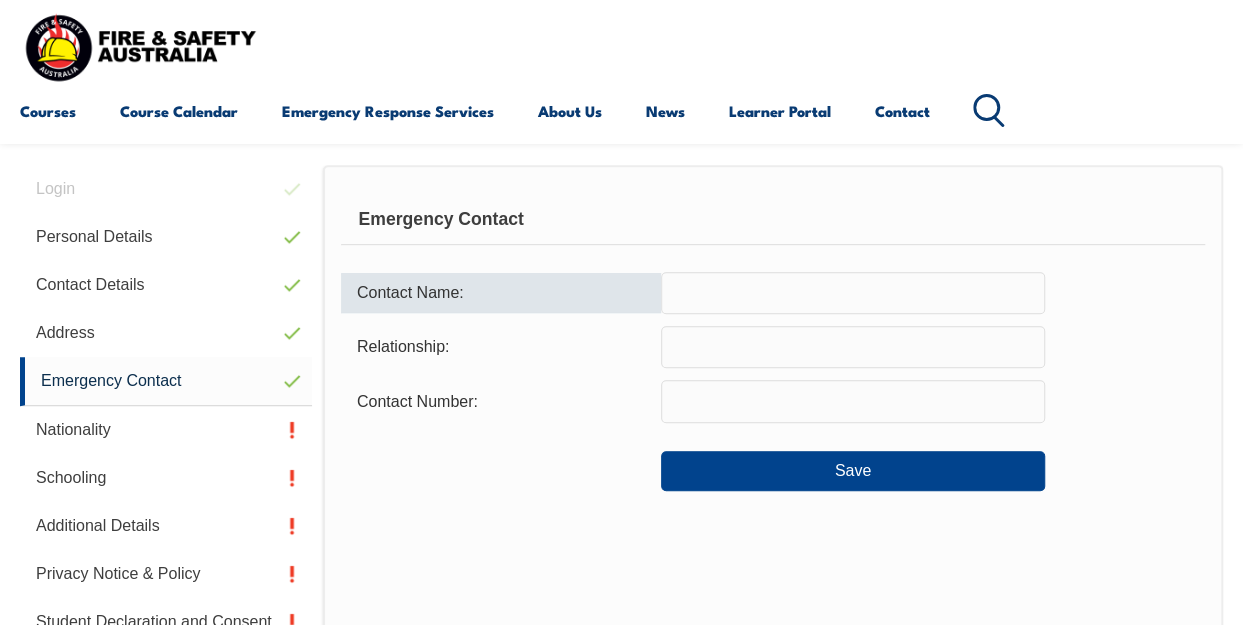 click at bounding box center [853, 293] 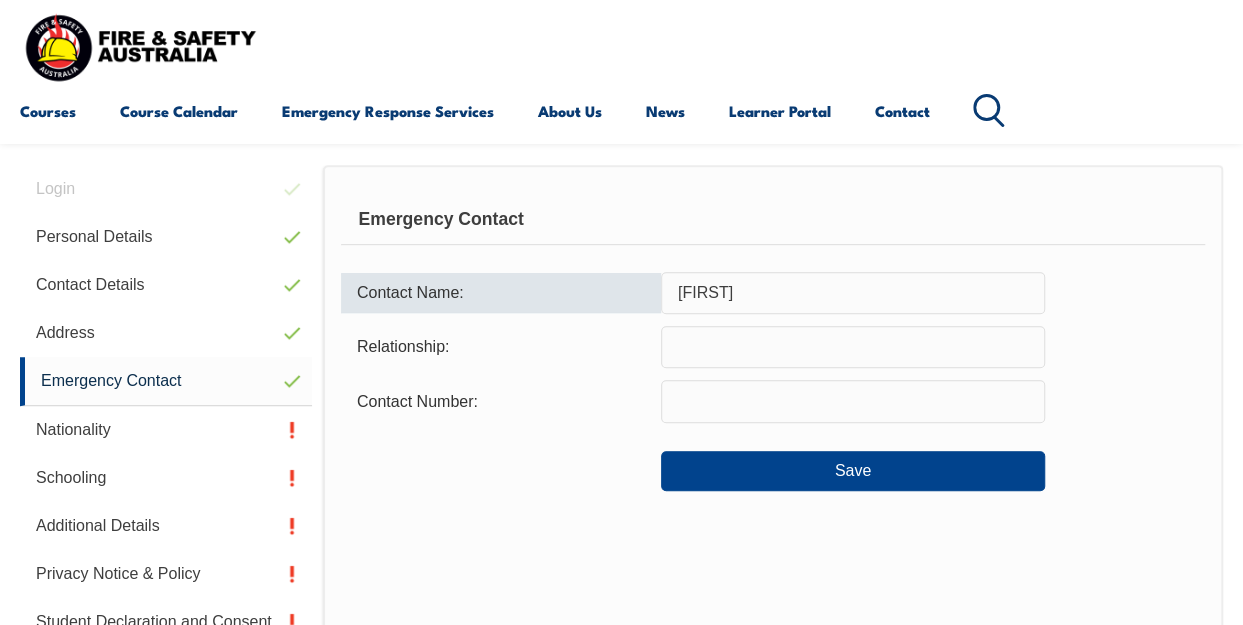 type on "t" 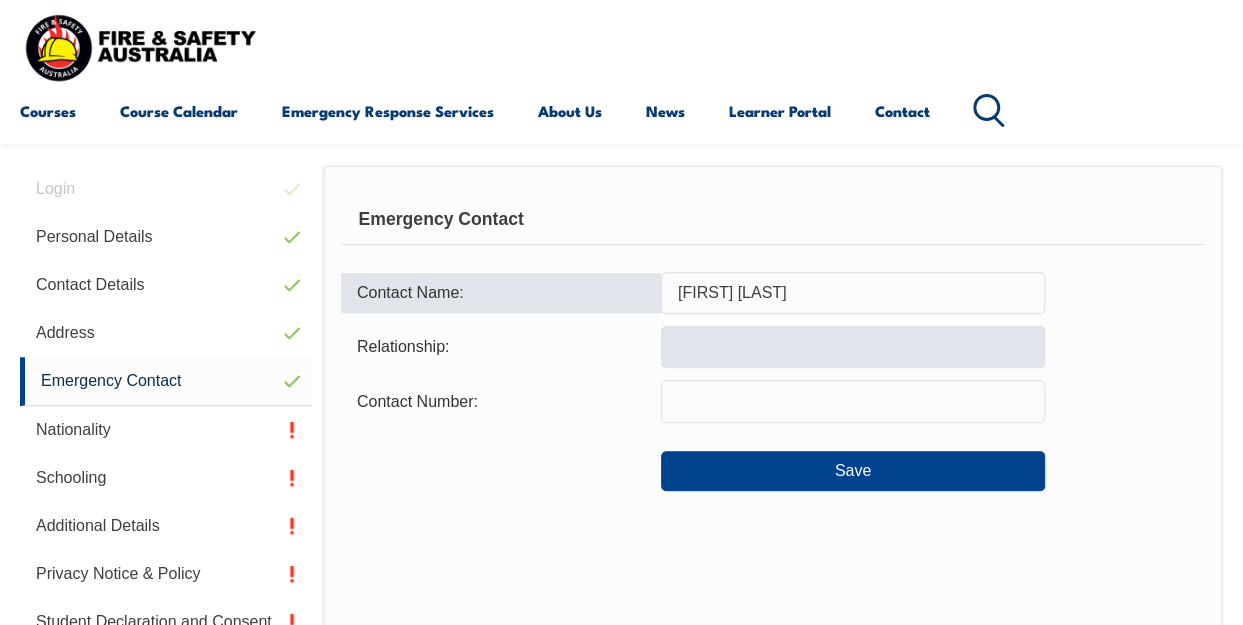 type on "Tracy Sharpe" 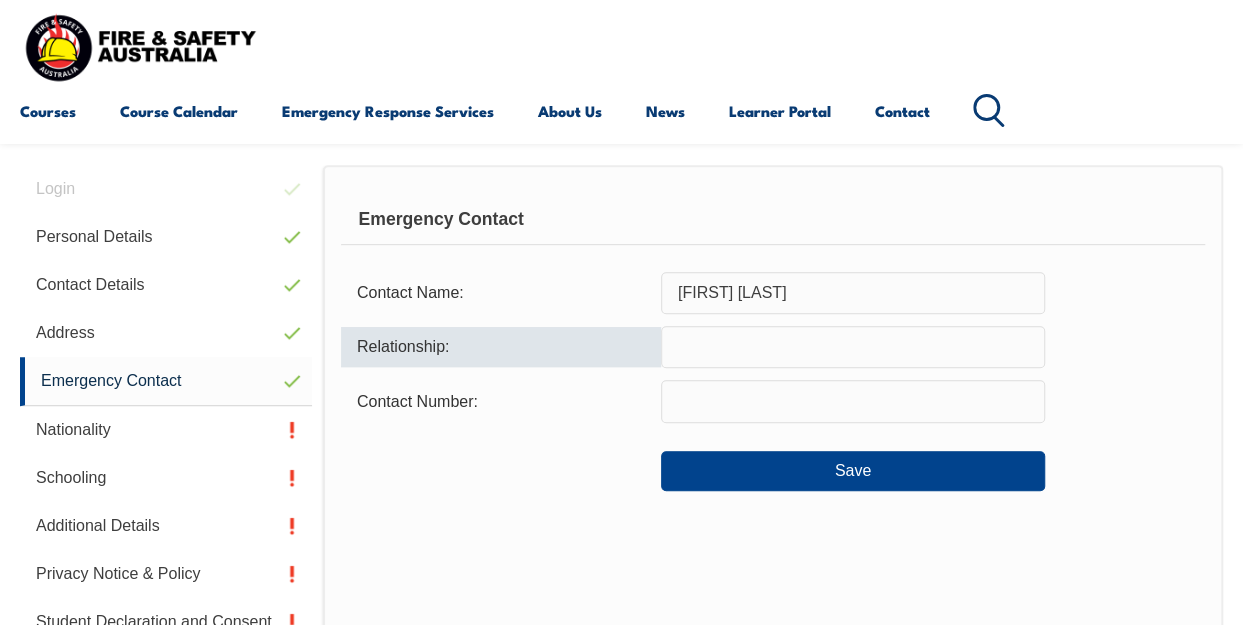click at bounding box center [853, 347] 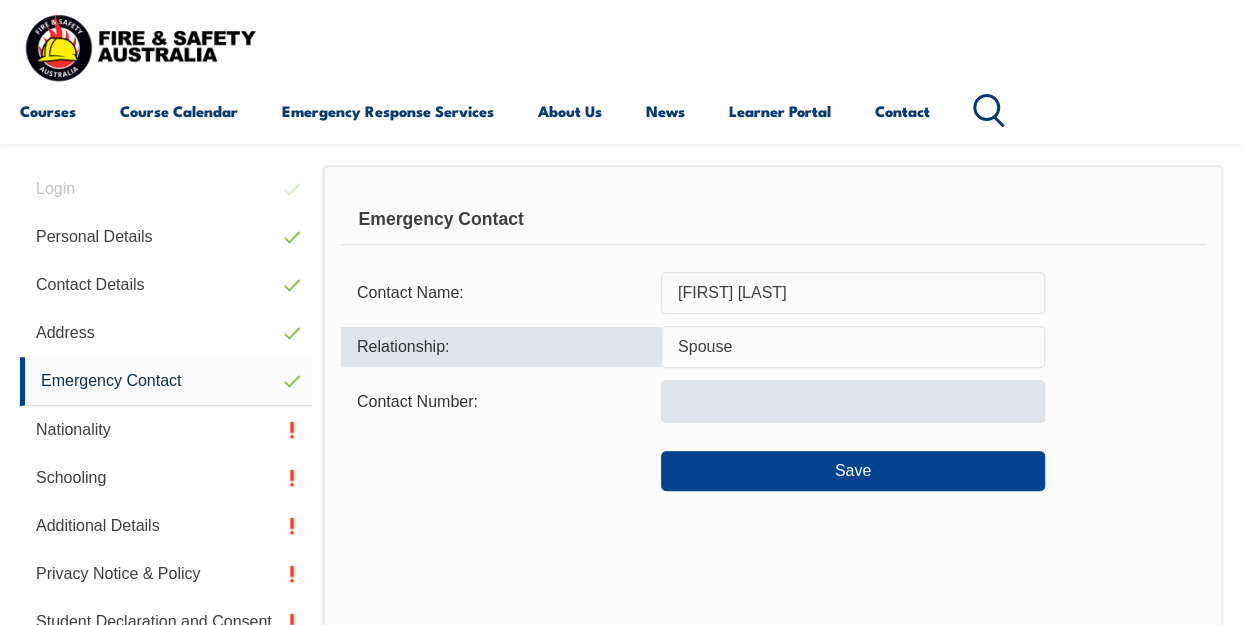 type on "Spouse" 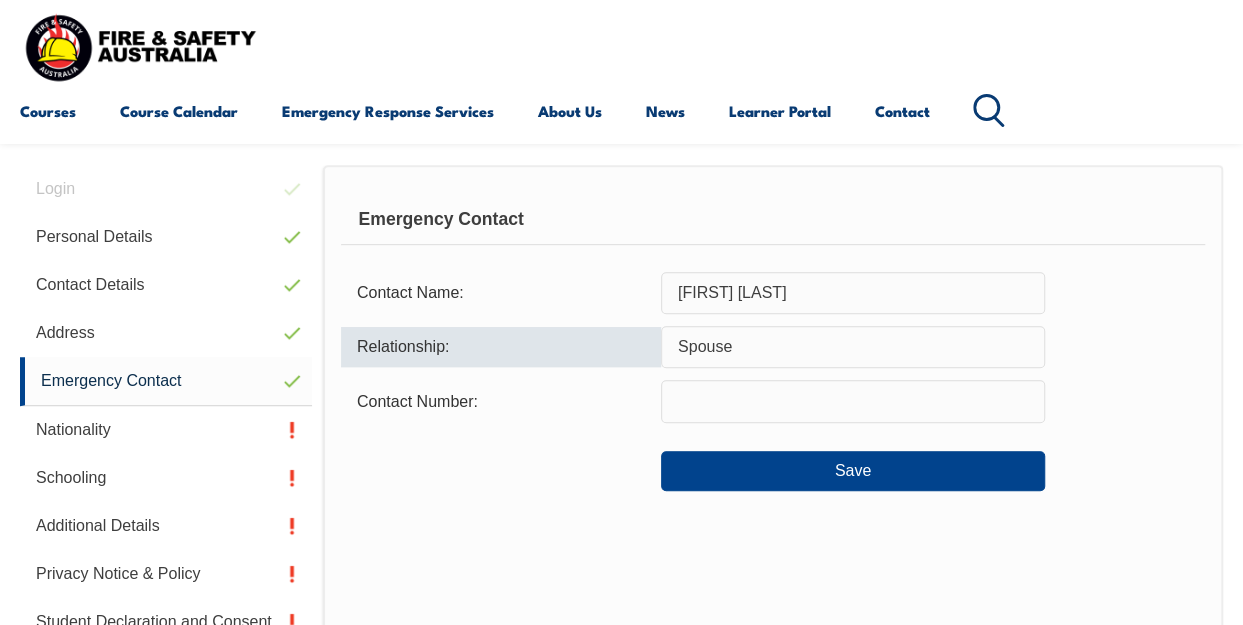 click at bounding box center [853, 401] 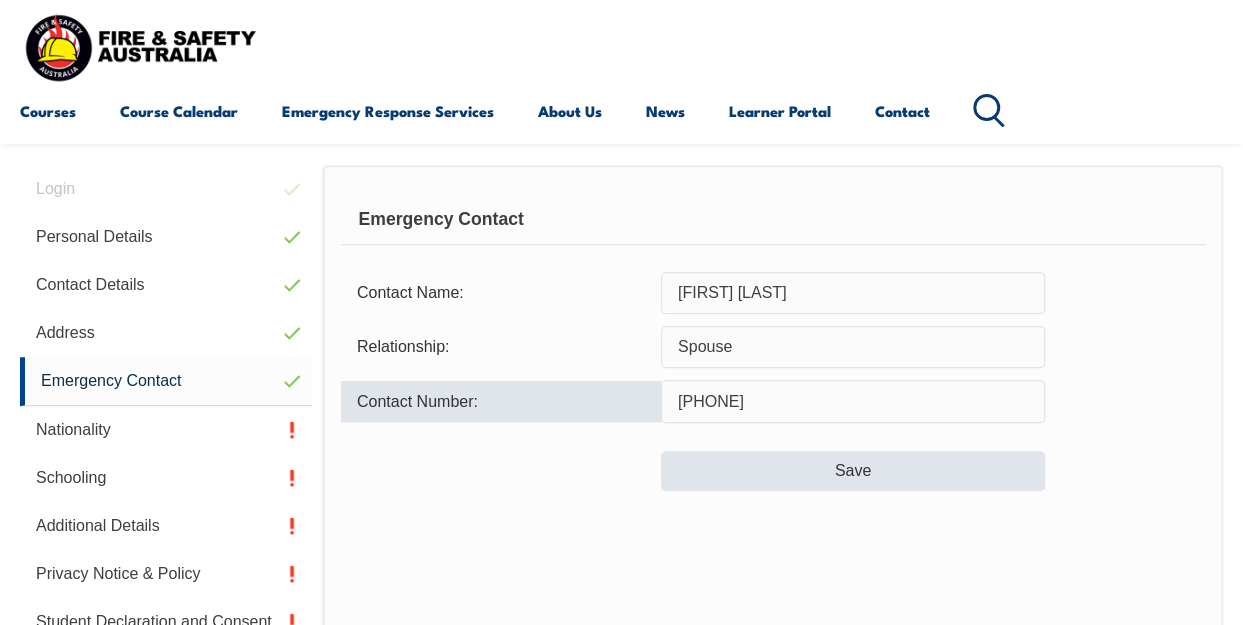 type on "0404041025" 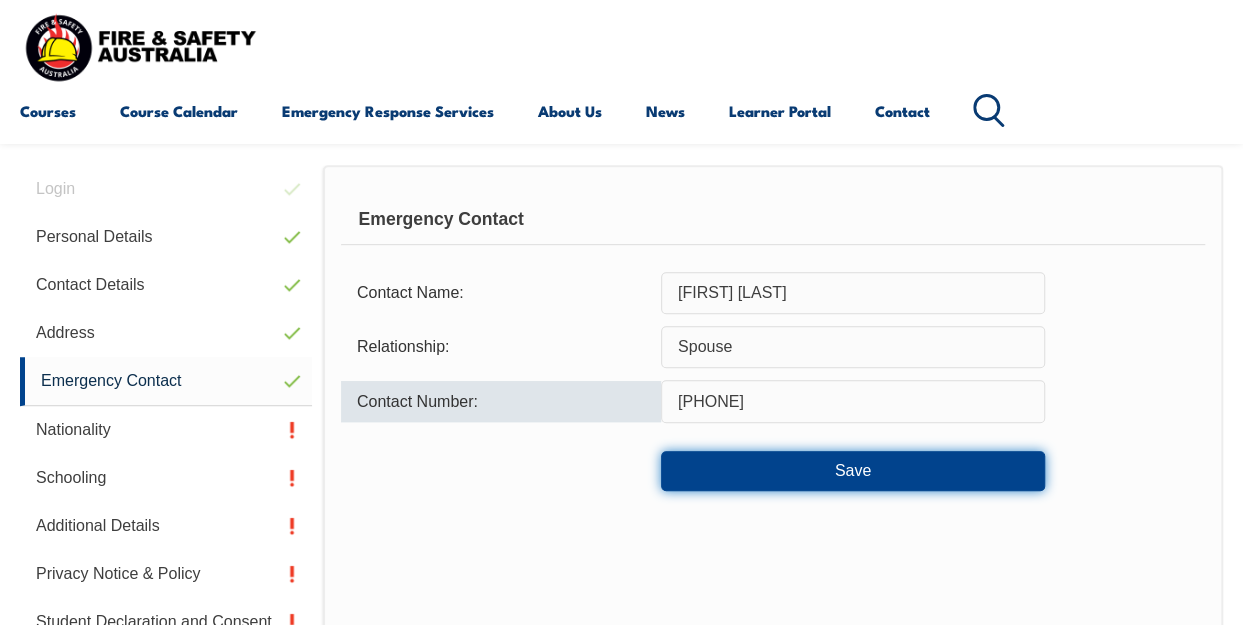 click on "Save" at bounding box center [853, 471] 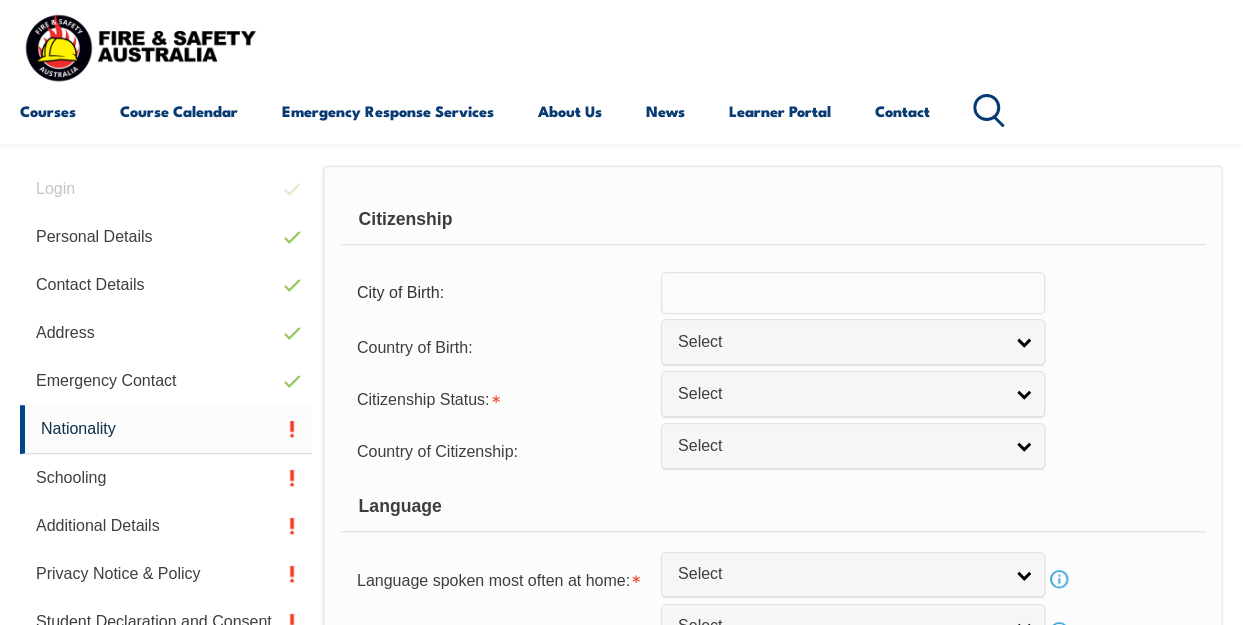 scroll, scrollTop: 485, scrollLeft: 0, axis: vertical 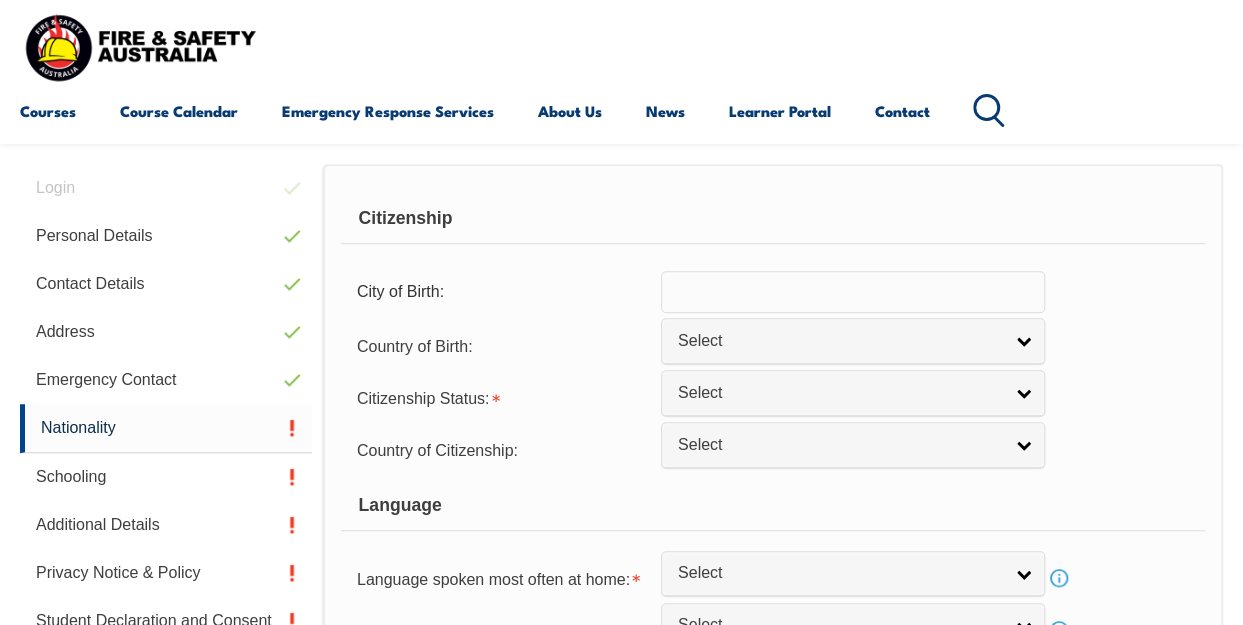 click at bounding box center [853, 292] 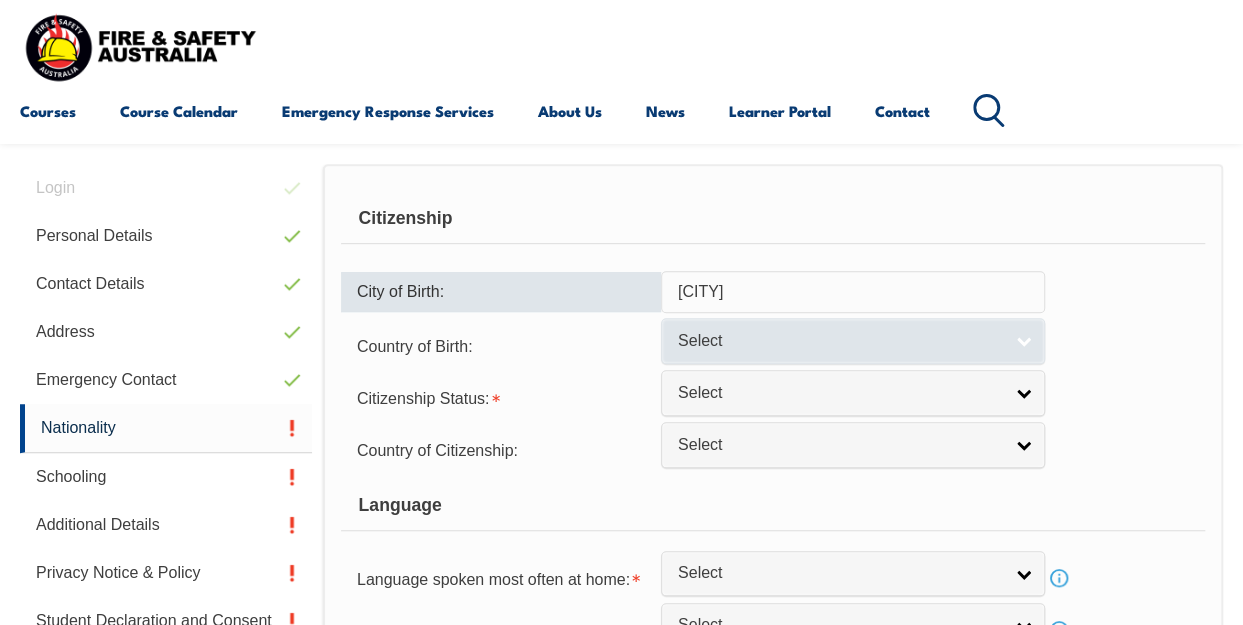 type on "Marrickville" 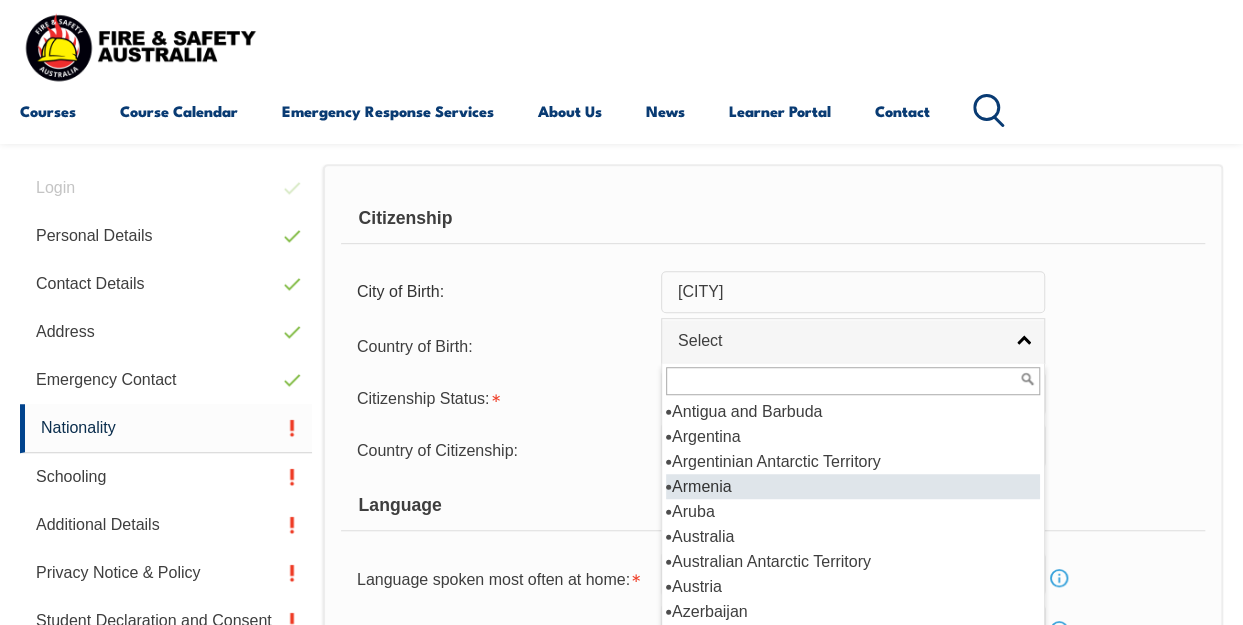 scroll, scrollTop: 300, scrollLeft: 0, axis: vertical 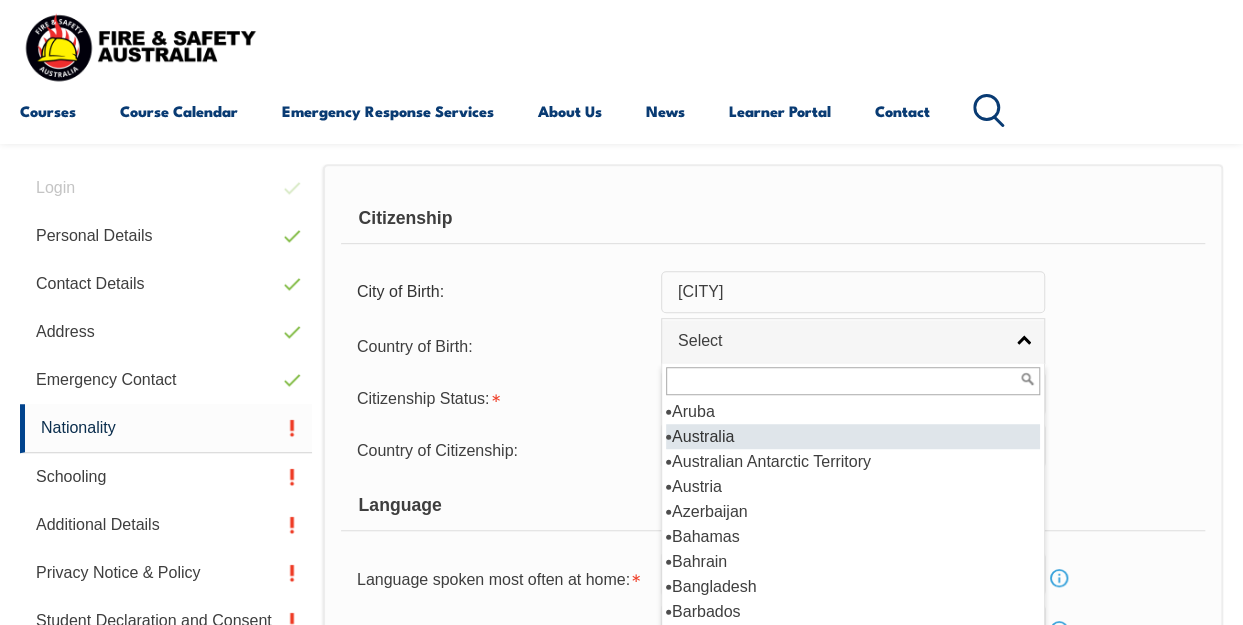 click on "Australia" at bounding box center [853, 436] 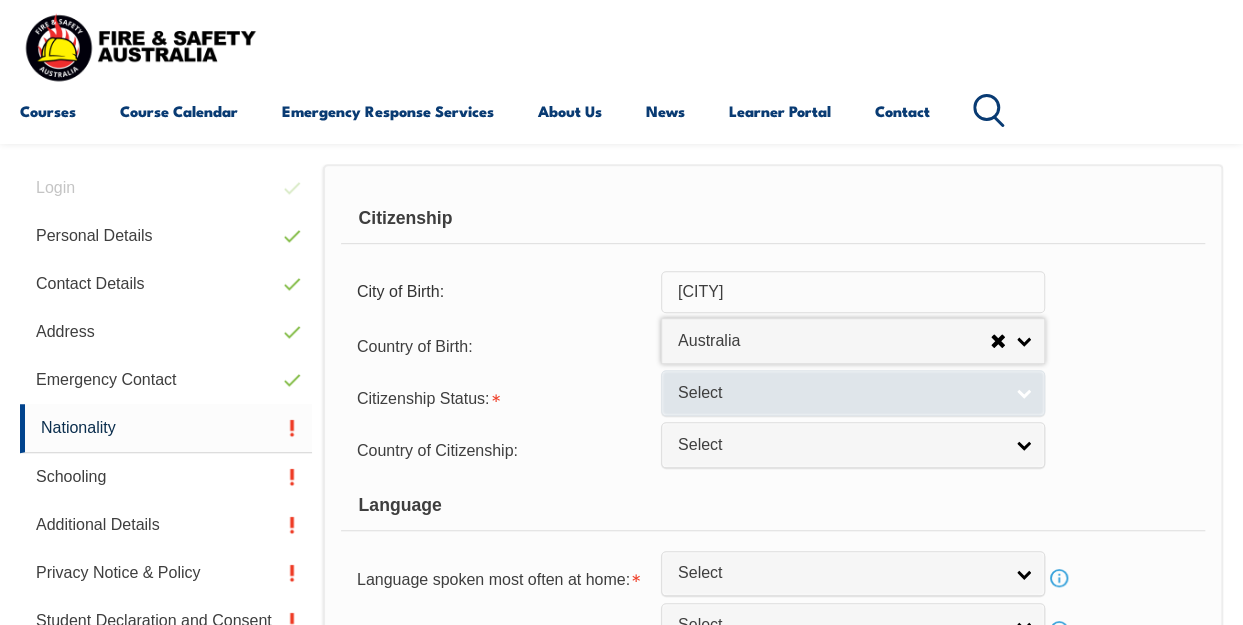 click on "Select" at bounding box center [840, 393] 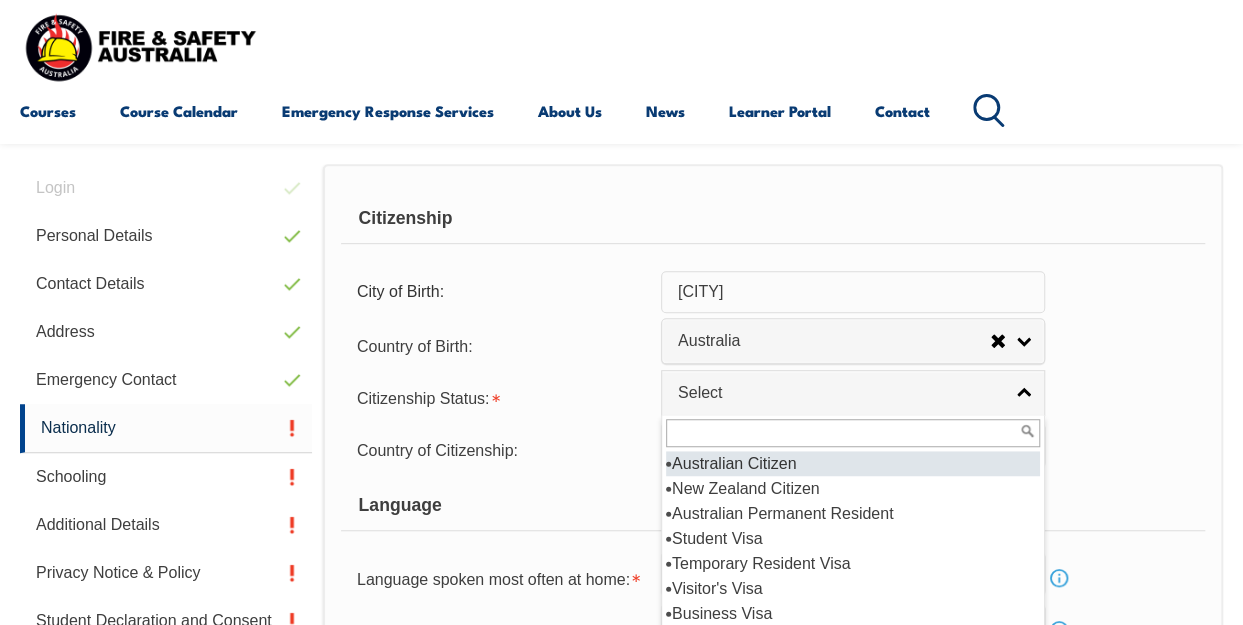 click on "Australian Citizen" at bounding box center [853, 463] 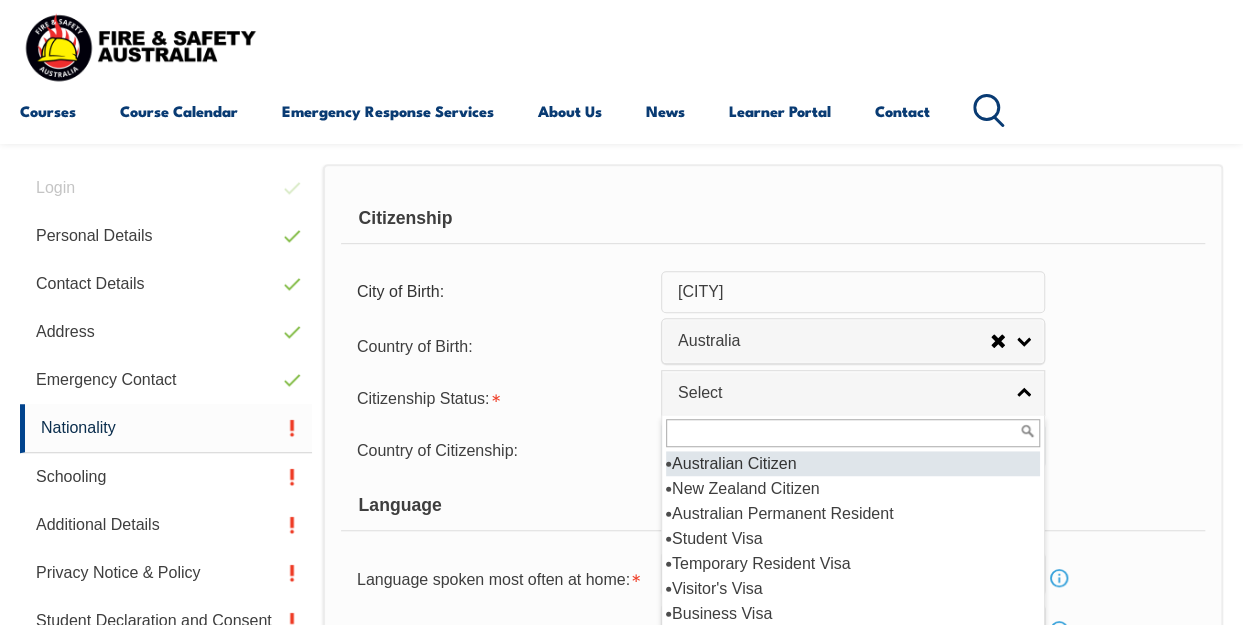 select on "1" 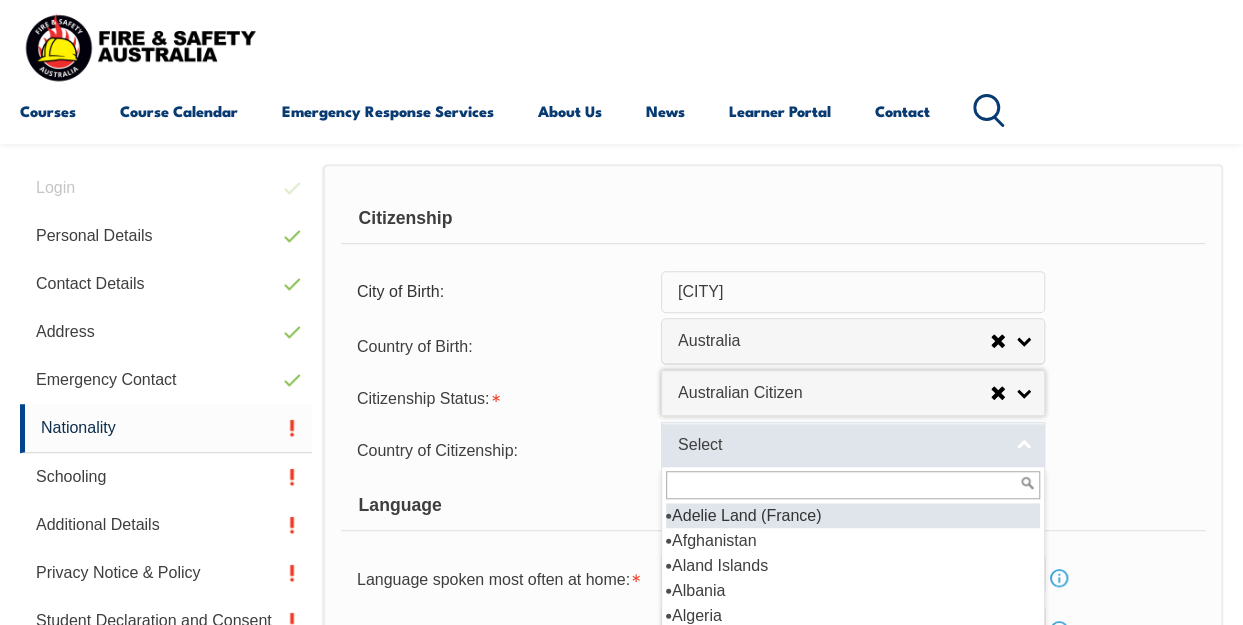 click on "Select" at bounding box center [840, 445] 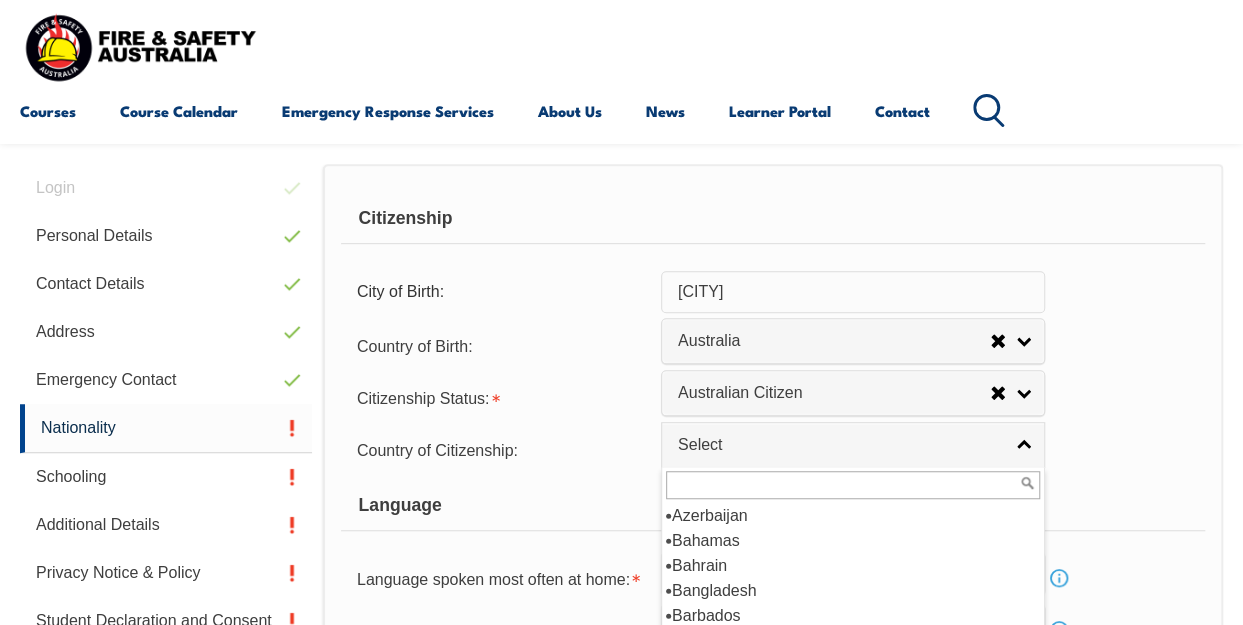scroll, scrollTop: 300, scrollLeft: 0, axis: vertical 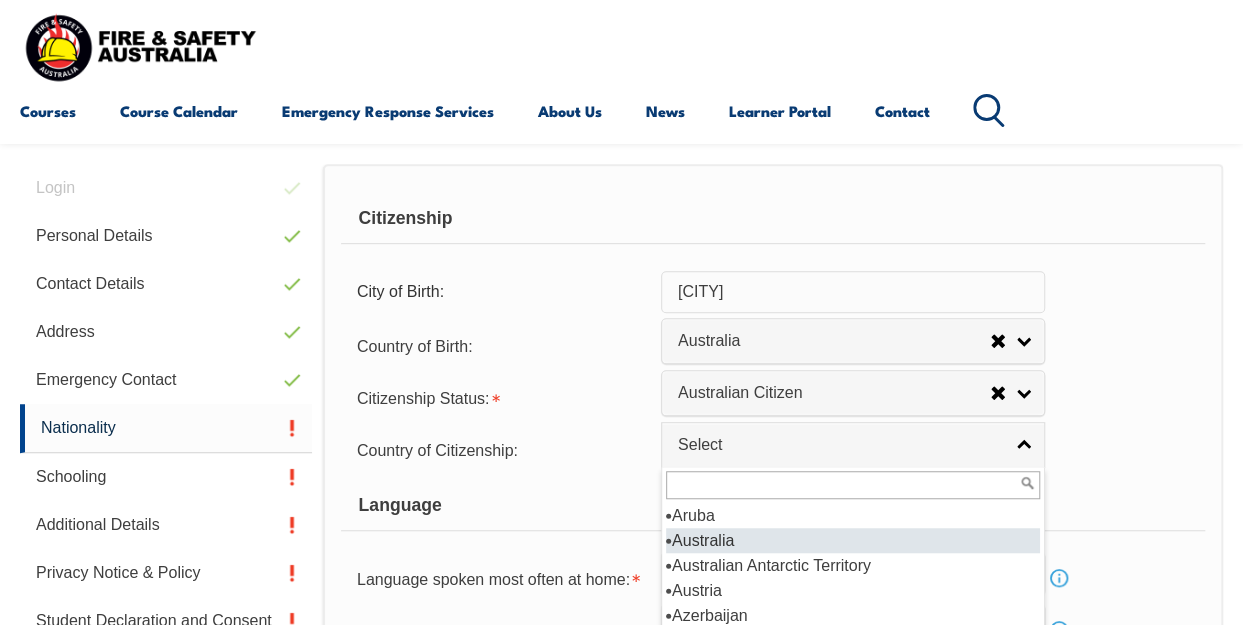 click on "Australia" at bounding box center (853, 540) 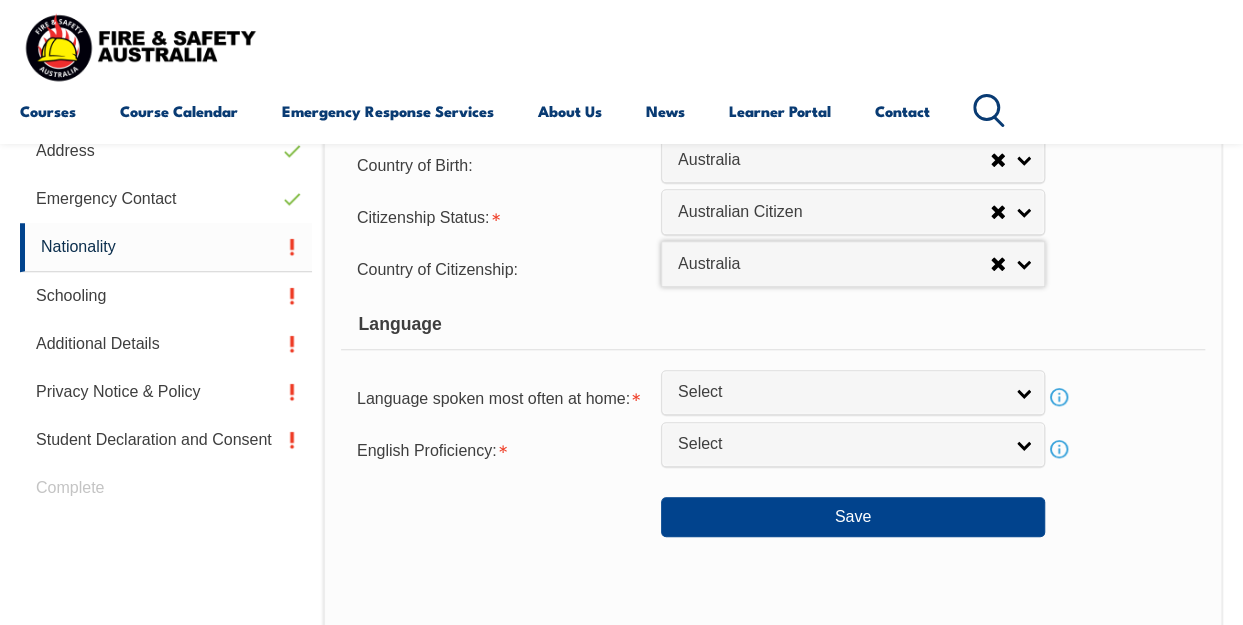 scroll, scrollTop: 685, scrollLeft: 0, axis: vertical 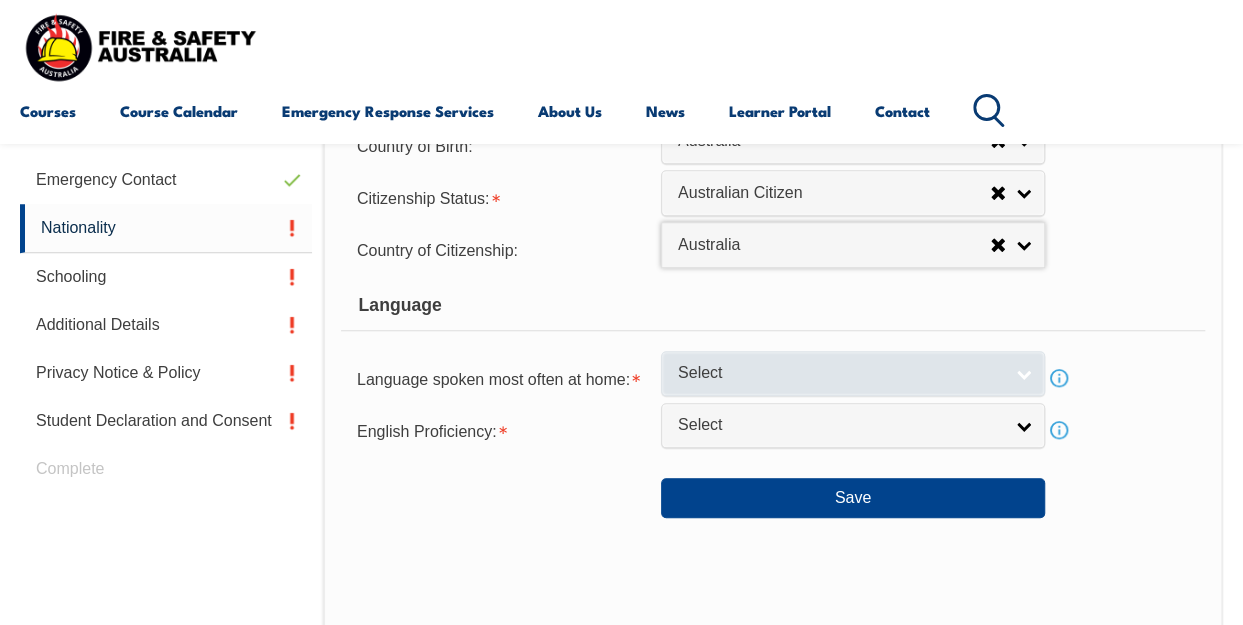 click on "Select" at bounding box center [840, 373] 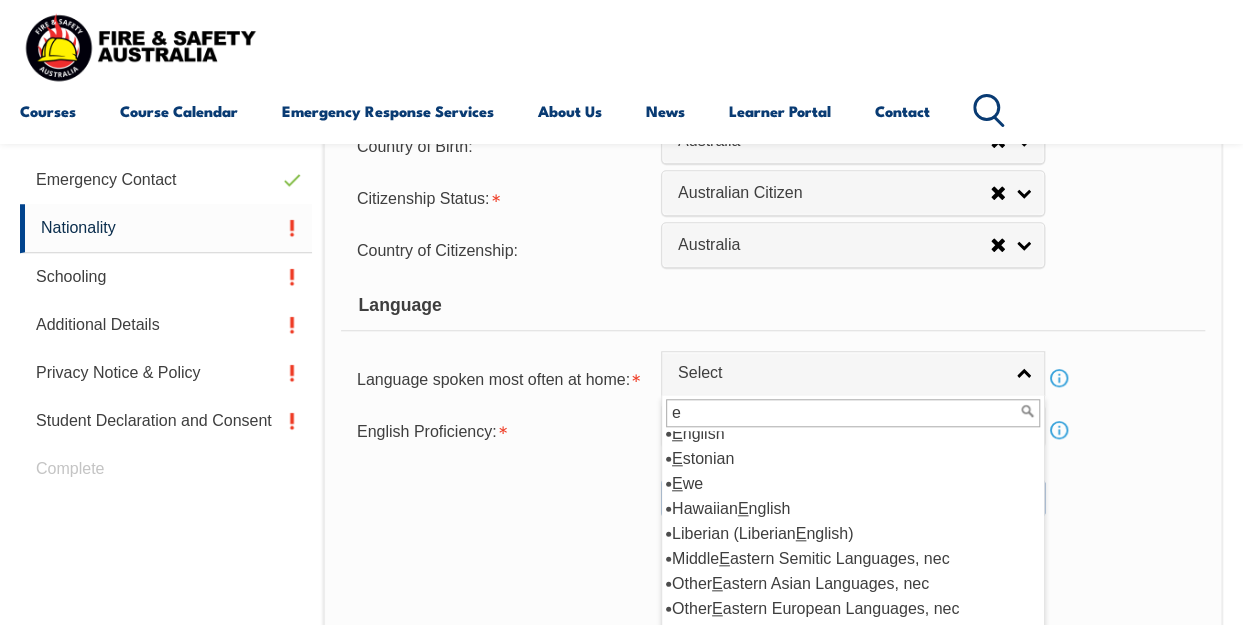 scroll, scrollTop: 0, scrollLeft: 0, axis: both 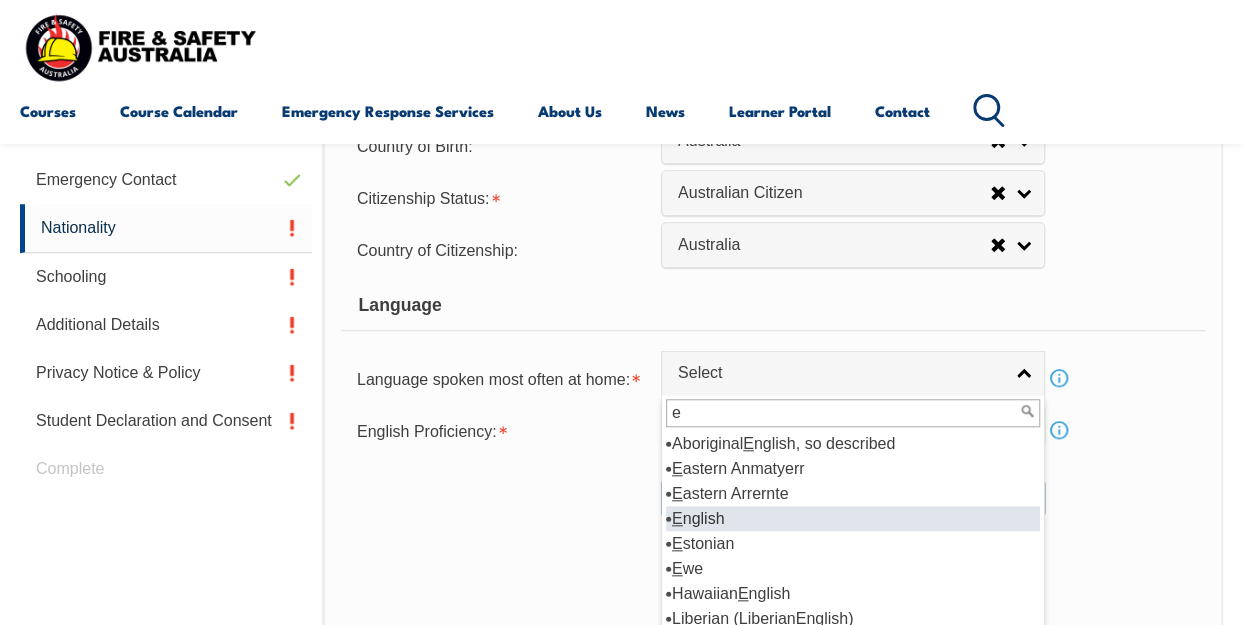 type on "e" 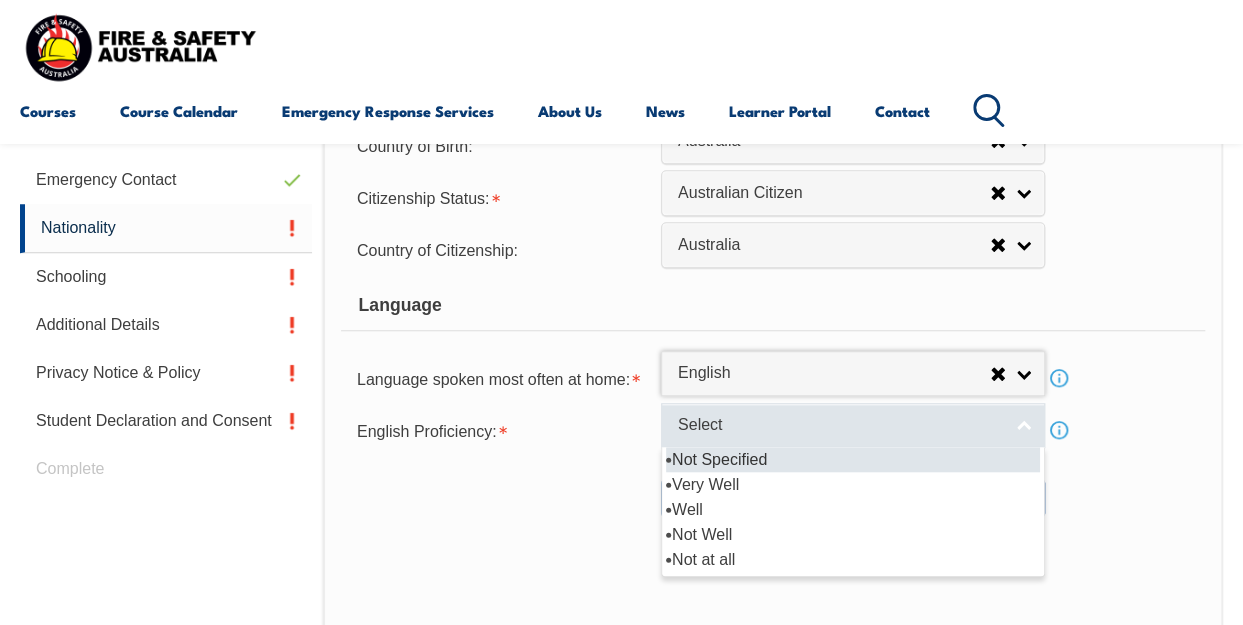 click on "Select" at bounding box center [840, 425] 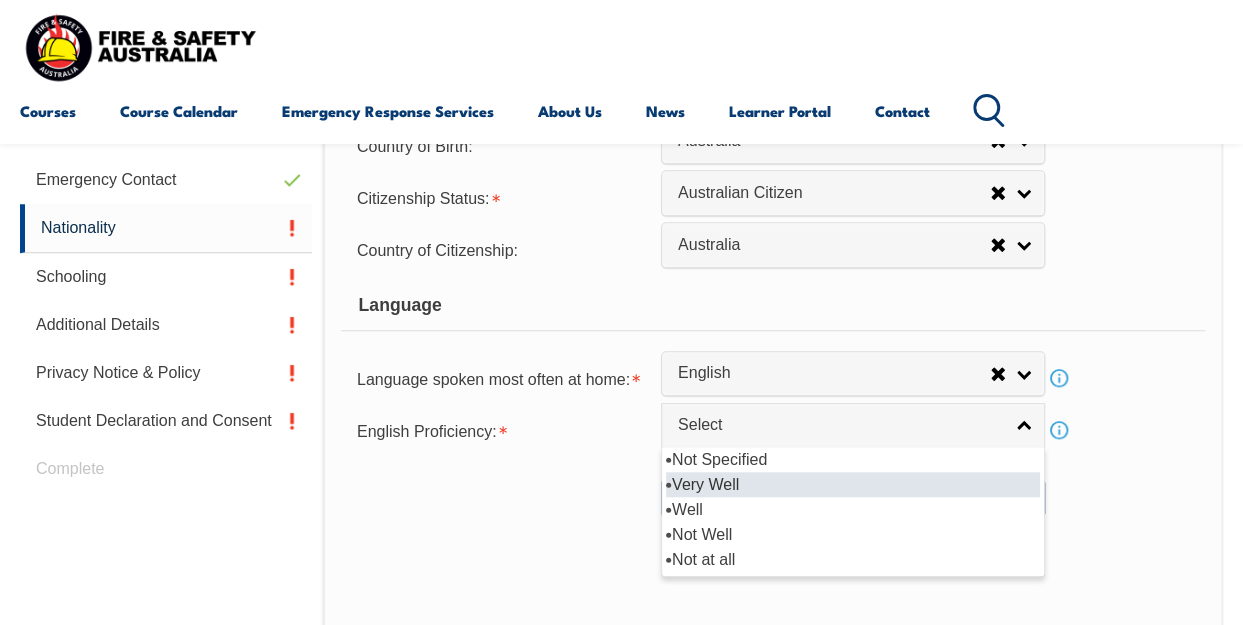 click on "Very Well" at bounding box center [853, 484] 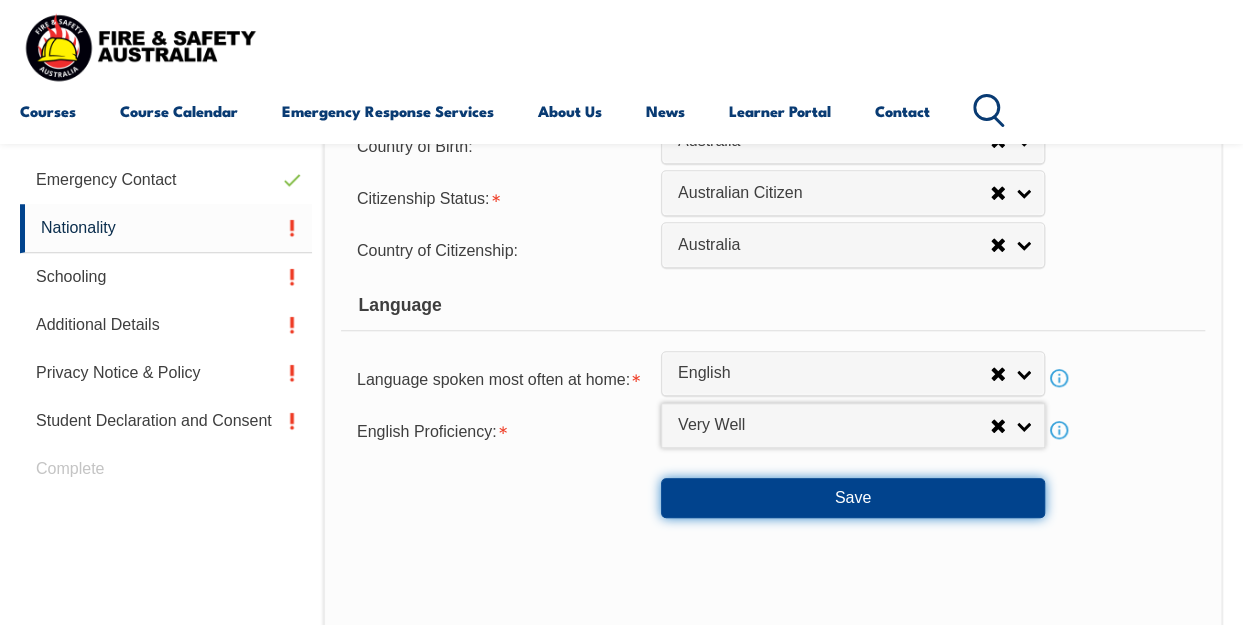 click on "Save" at bounding box center [853, 498] 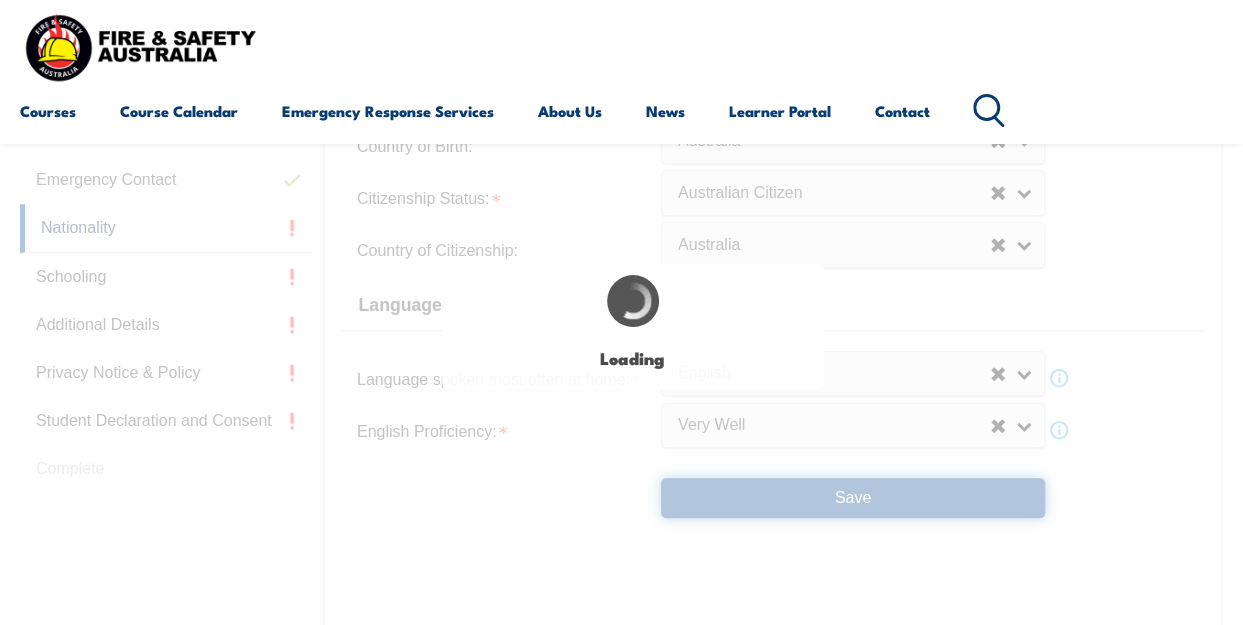 scroll, scrollTop: 0, scrollLeft: 0, axis: both 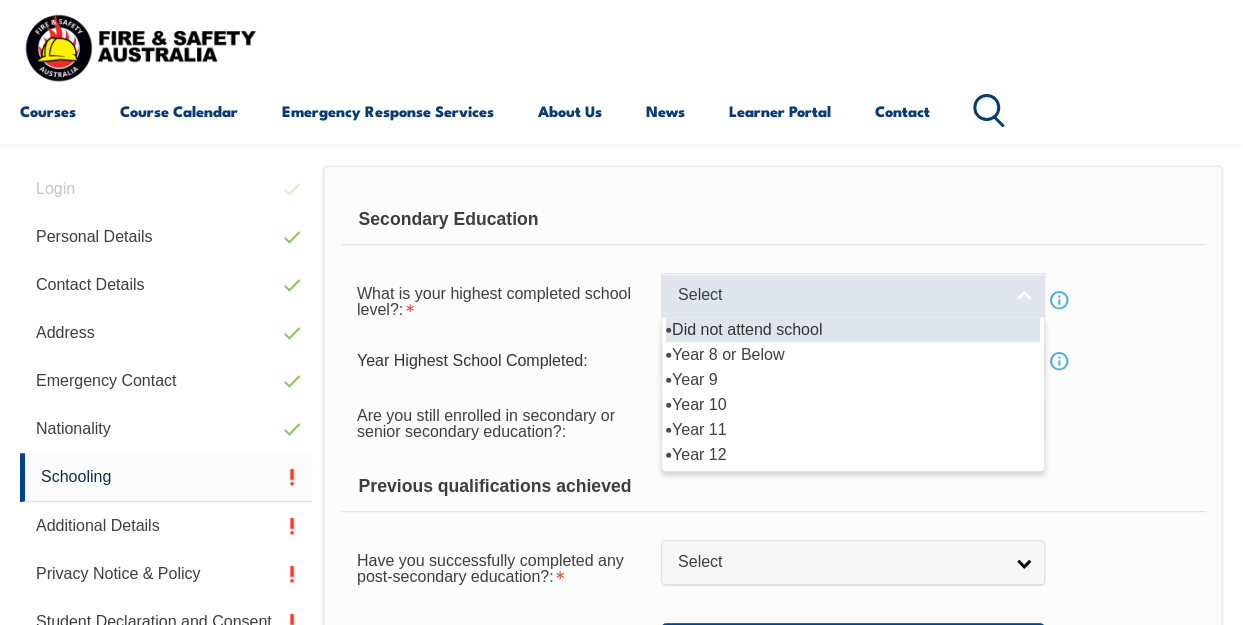 click on "Select" at bounding box center (840, 295) 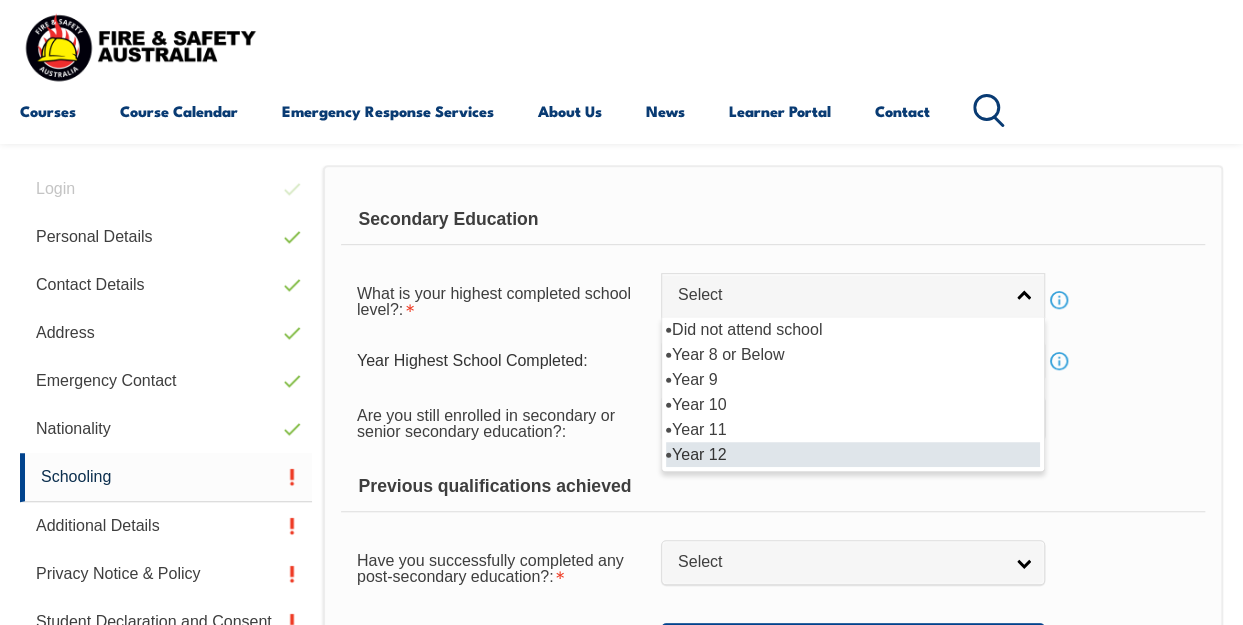 click on "Year 12" at bounding box center (853, 454) 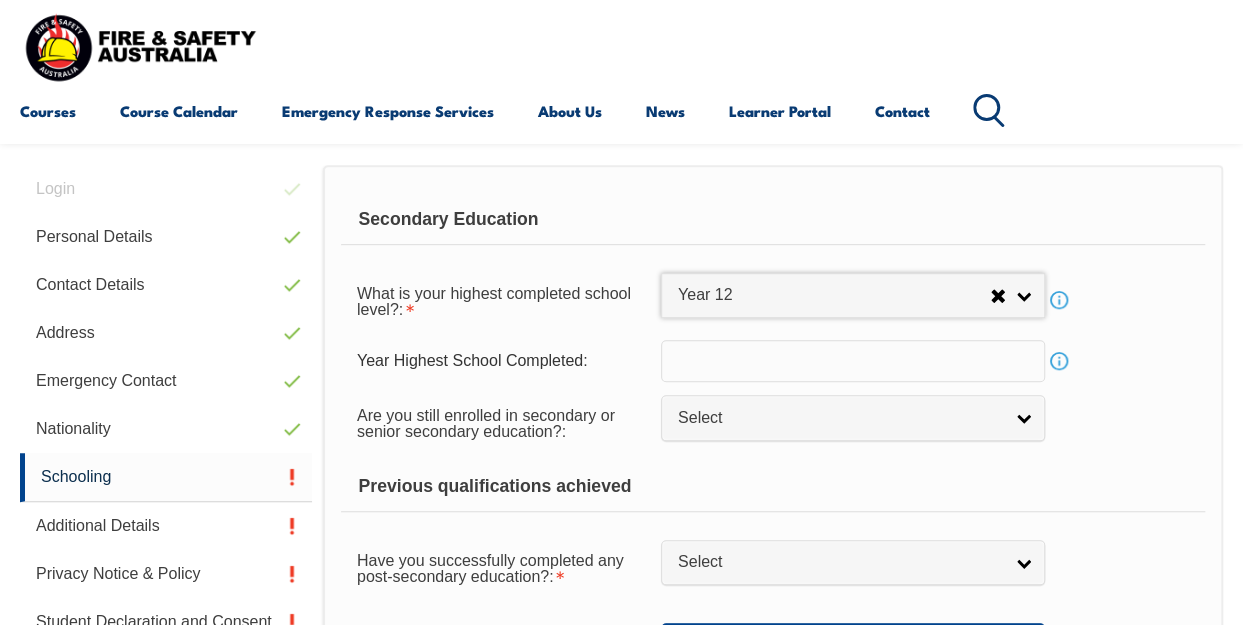 click at bounding box center (853, 361) 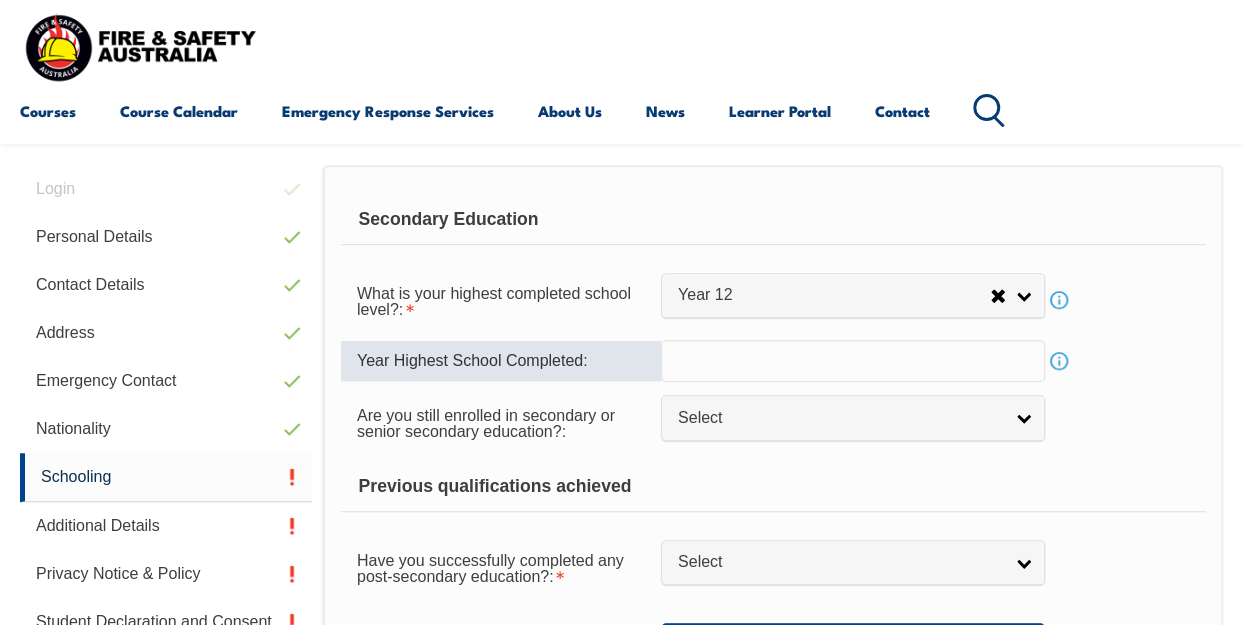 click at bounding box center (853, 361) 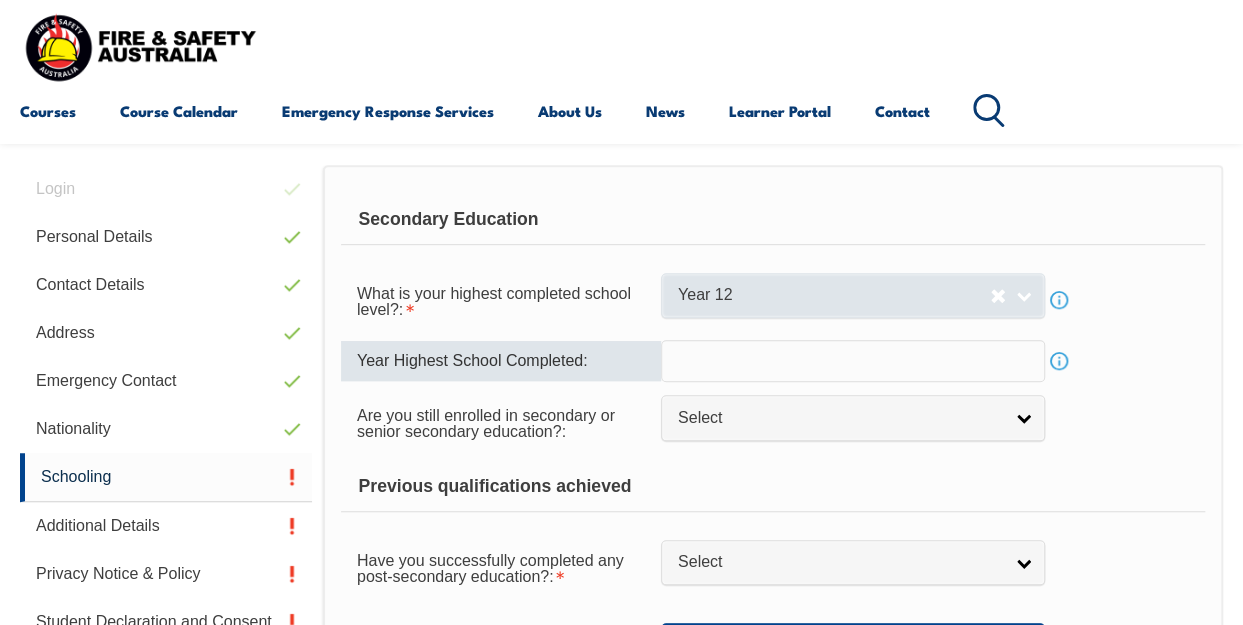 click on "Year 12" at bounding box center (834, 295) 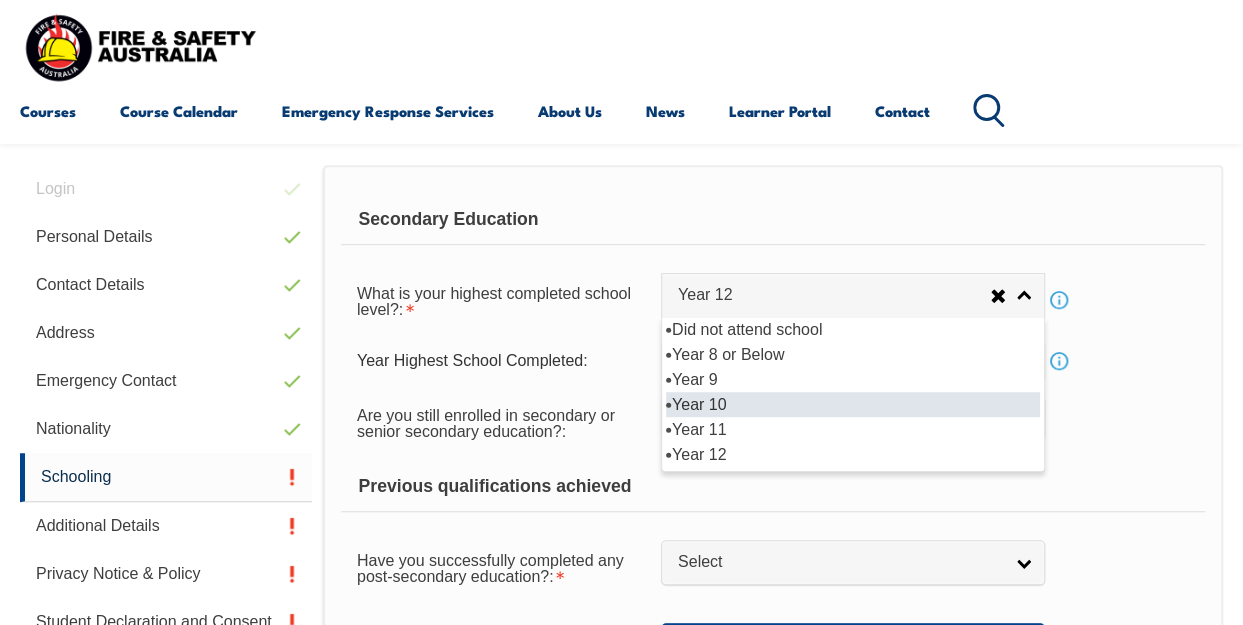 click on "Year 10" at bounding box center (853, 404) 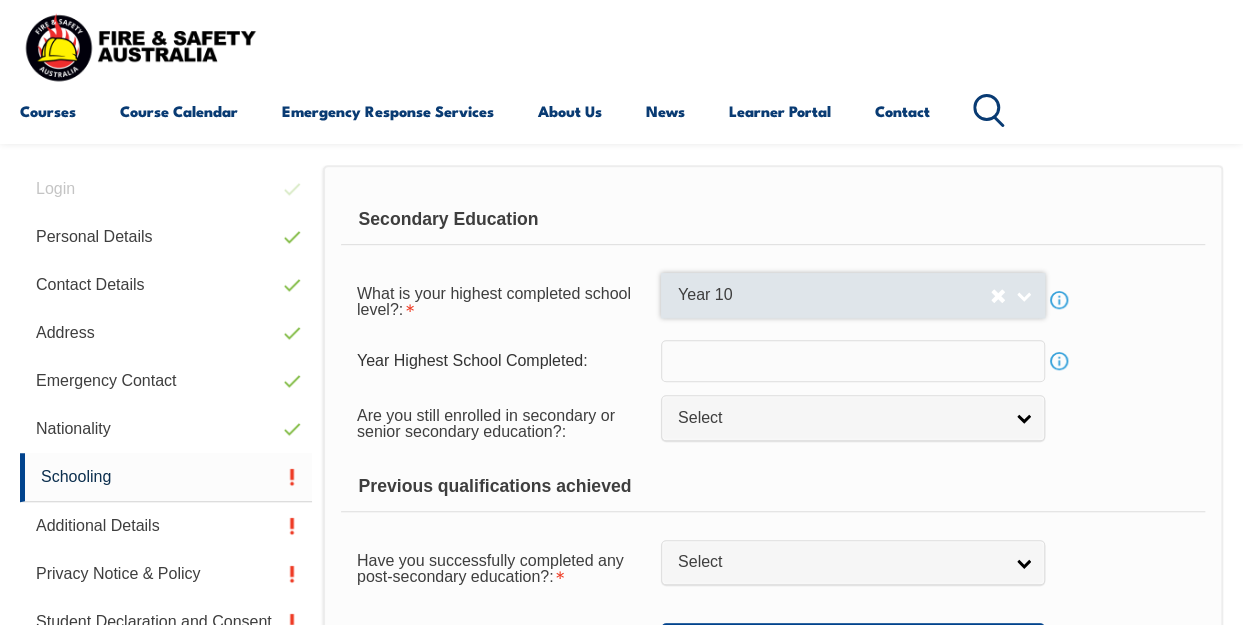 click on "Year 10" at bounding box center (853, 295) 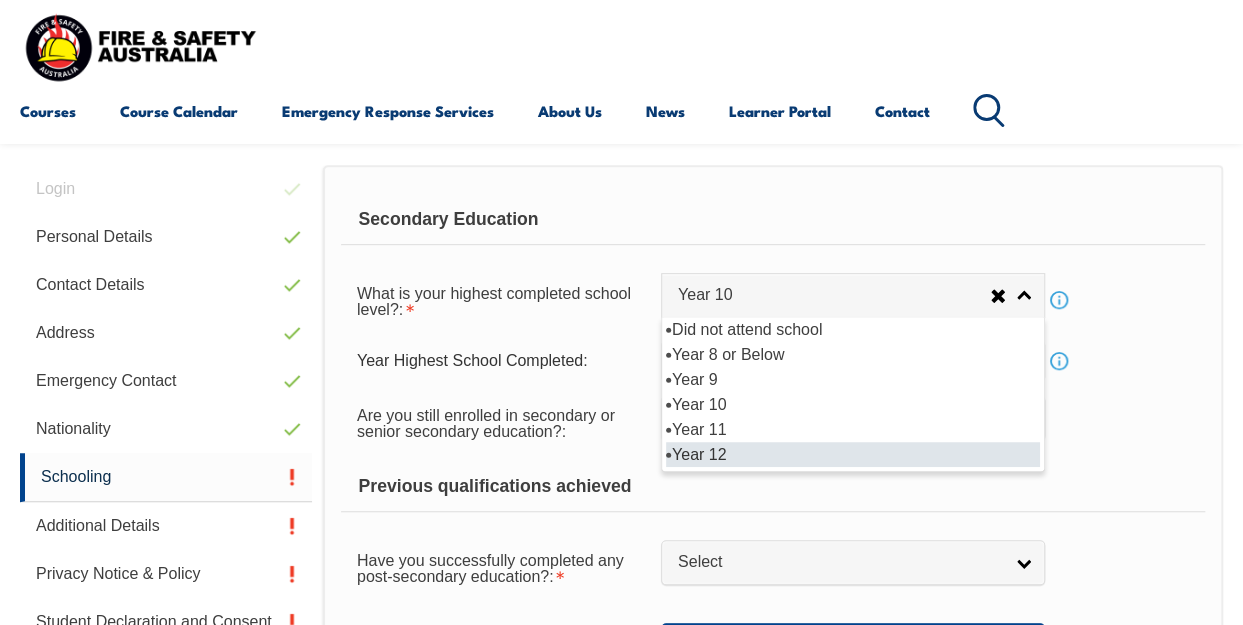 click on "Year 12" at bounding box center [853, 454] 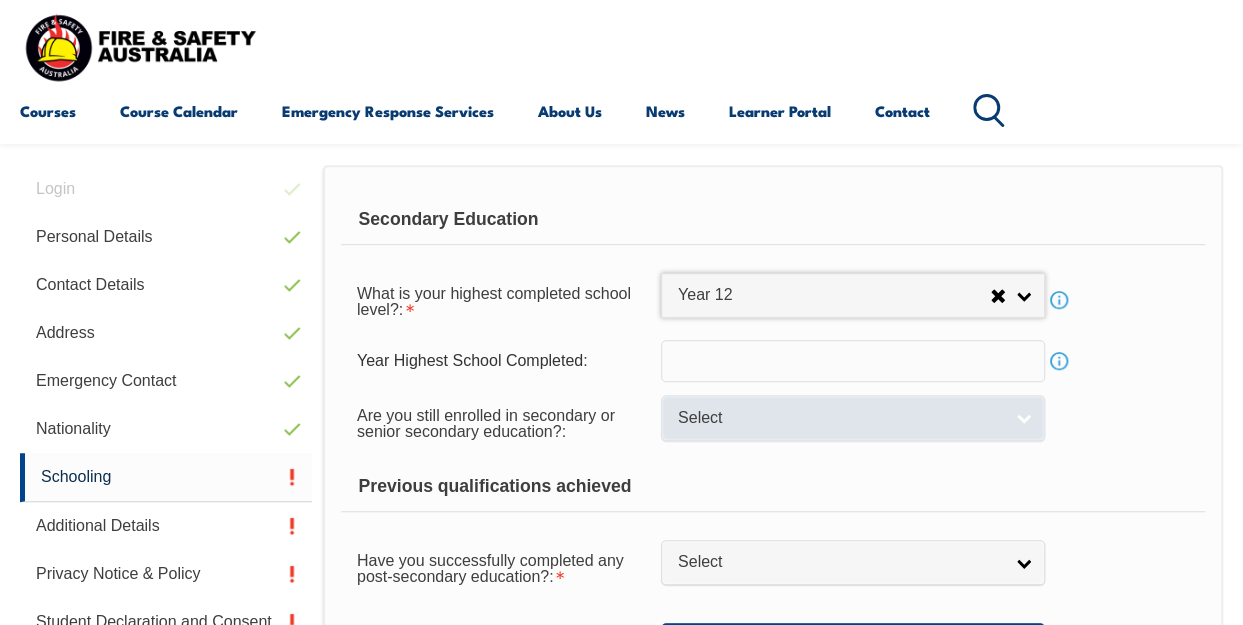 click on "Select" at bounding box center [840, 418] 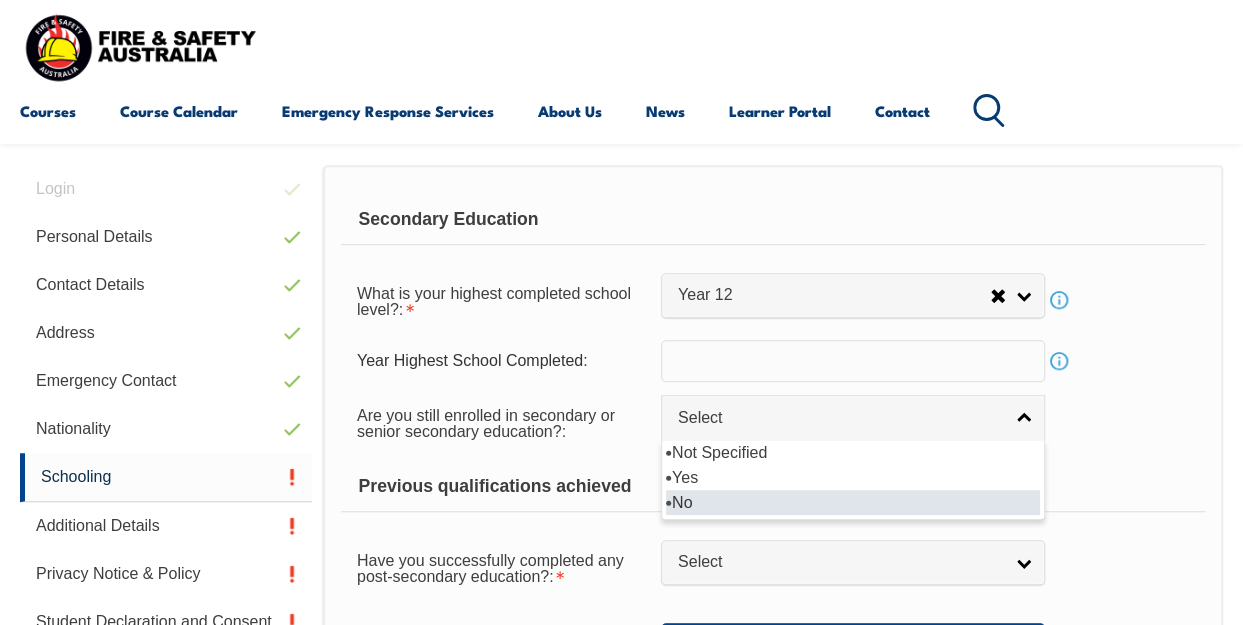 click on "No" at bounding box center [853, 502] 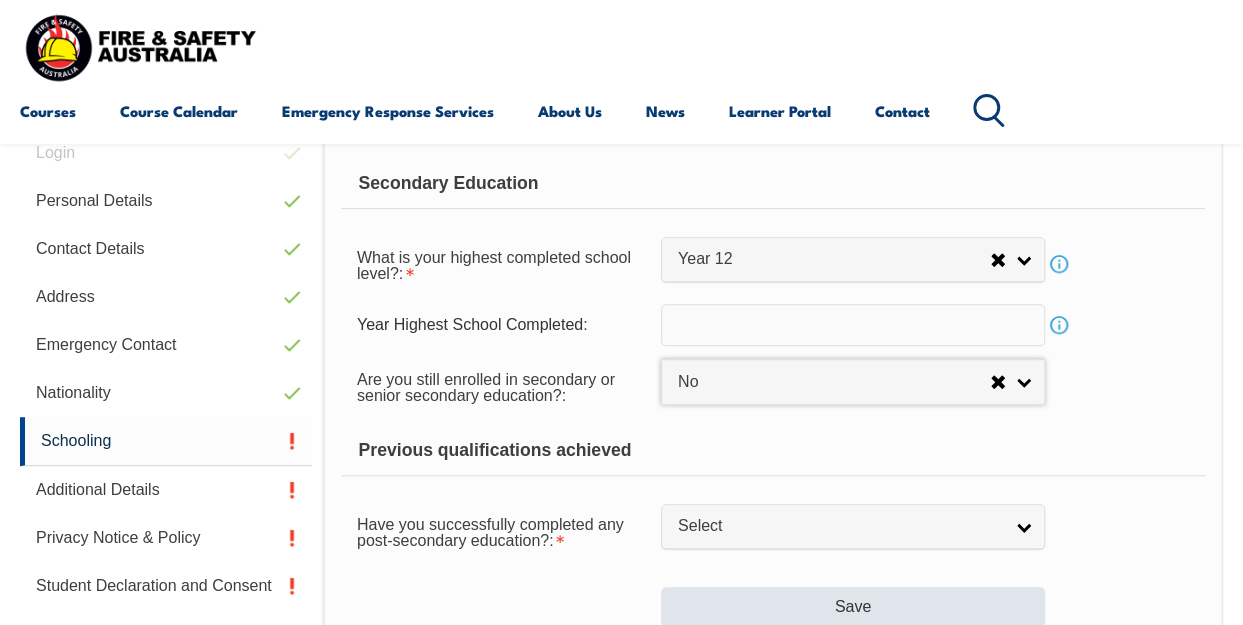 scroll, scrollTop: 484, scrollLeft: 0, axis: vertical 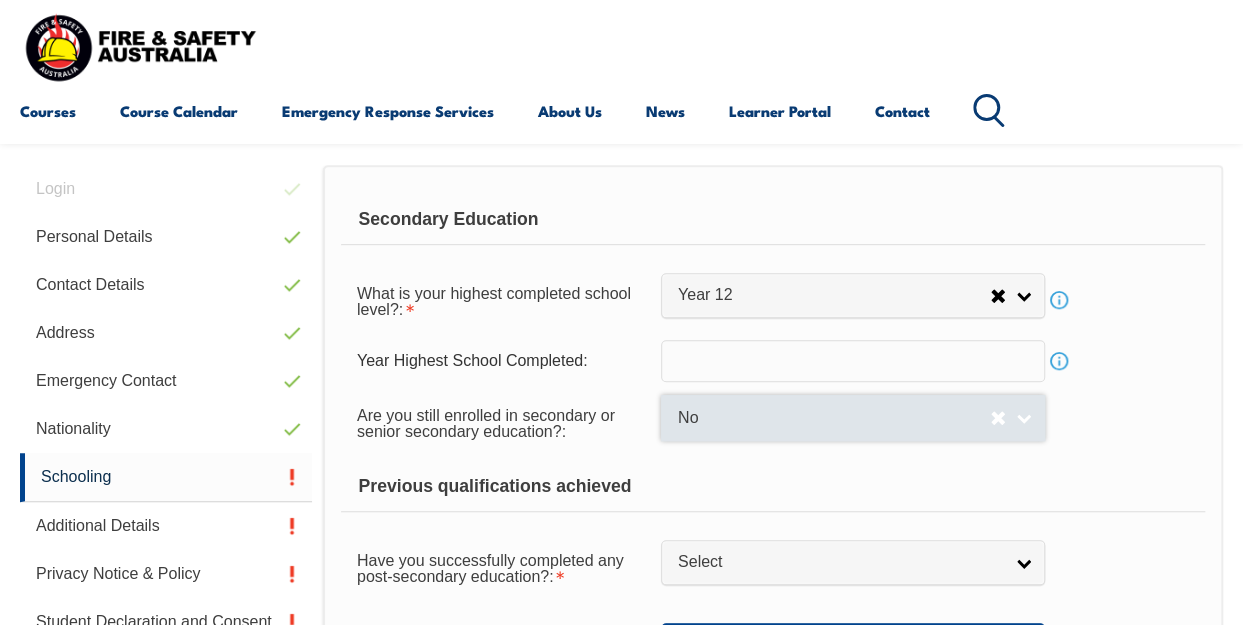 select 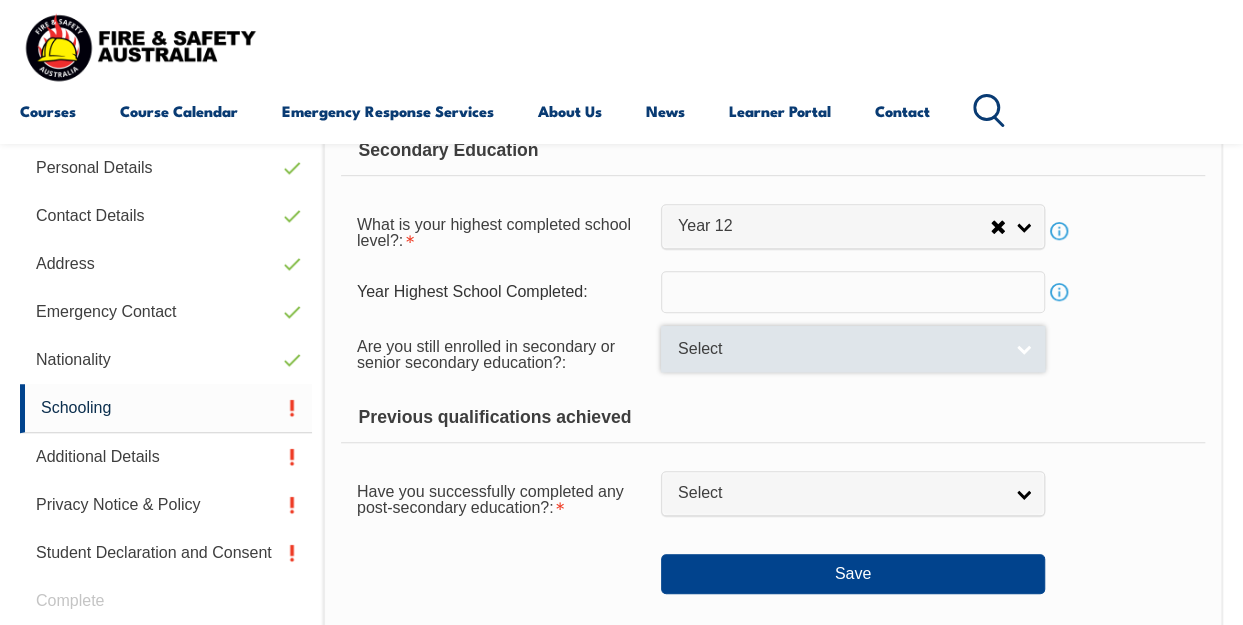 scroll, scrollTop: 584, scrollLeft: 0, axis: vertical 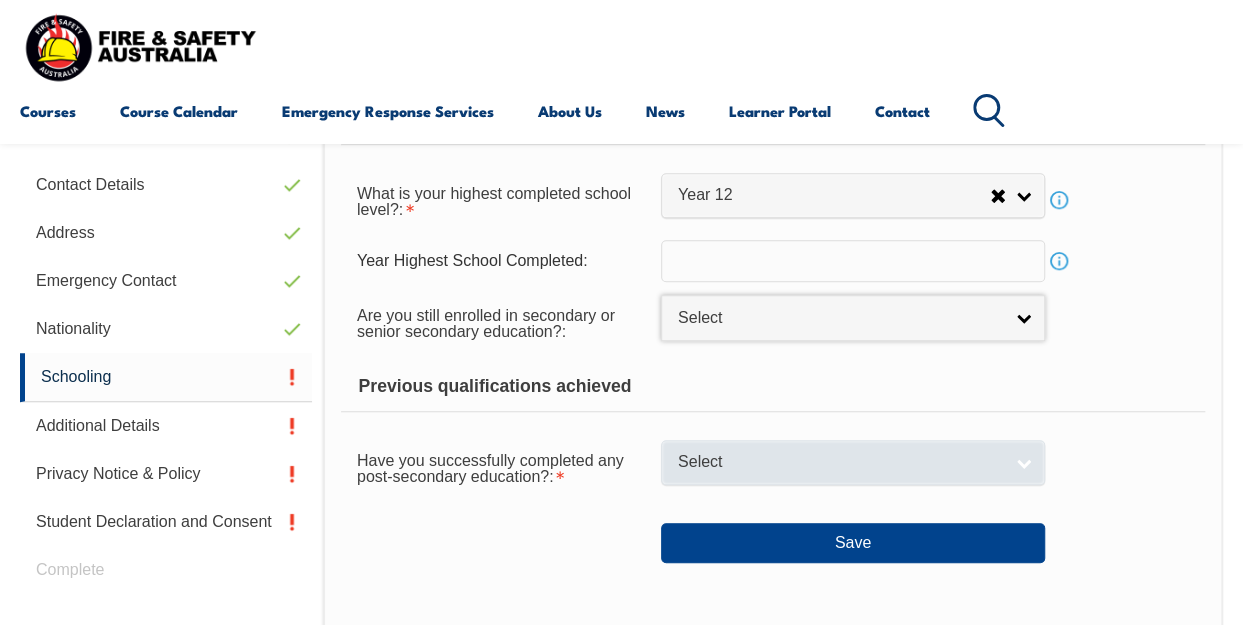 click on "Select" at bounding box center [840, 462] 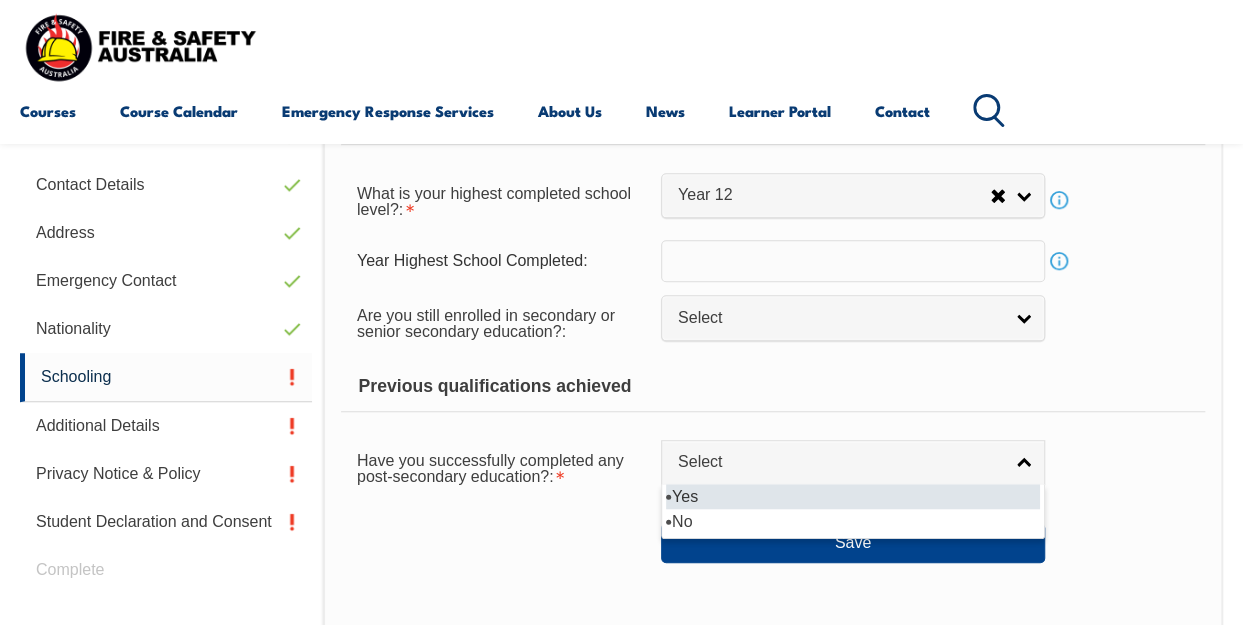 click on "Yes" at bounding box center [853, 496] 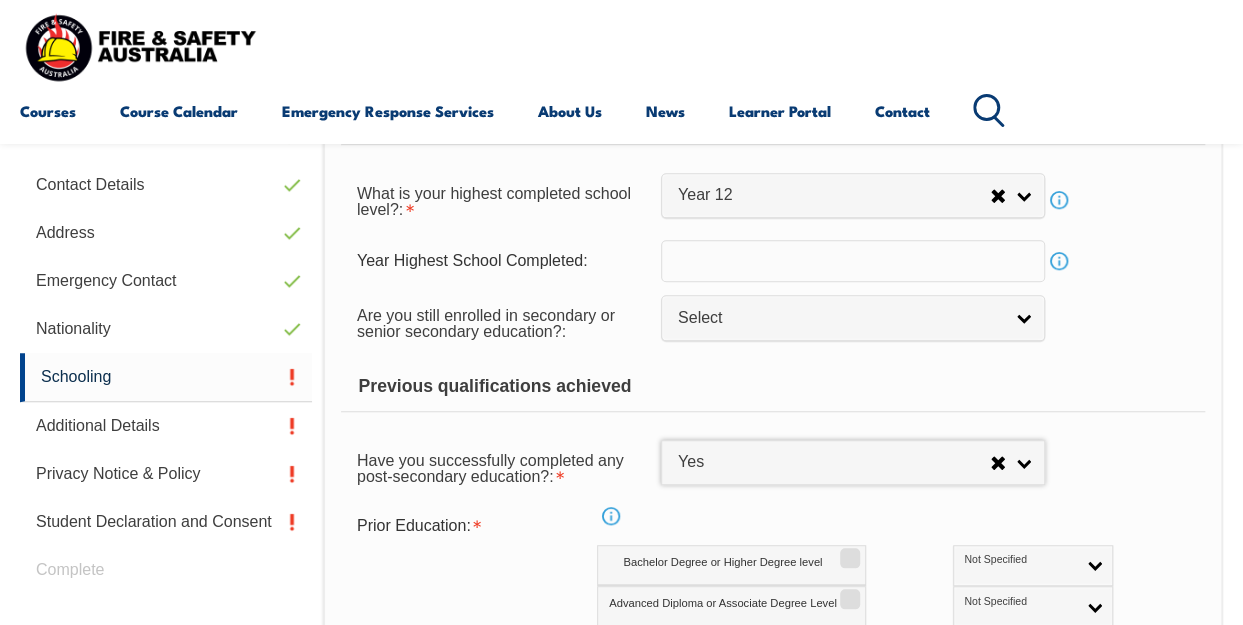 select on "true" 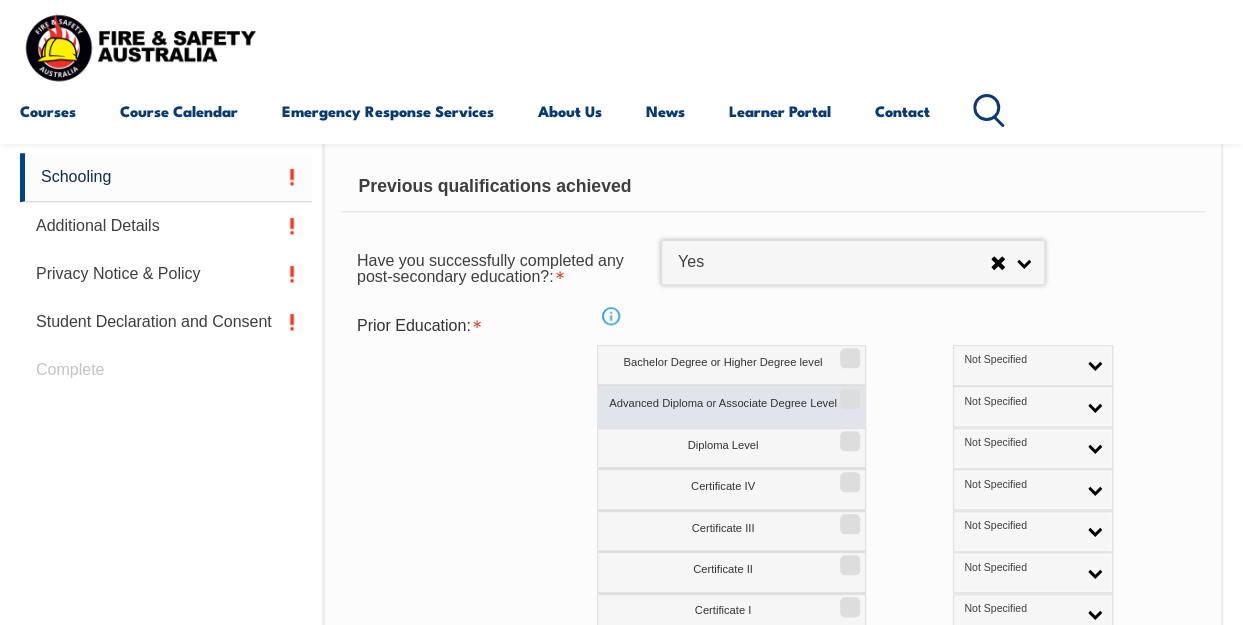 scroll, scrollTop: 884, scrollLeft: 0, axis: vertical 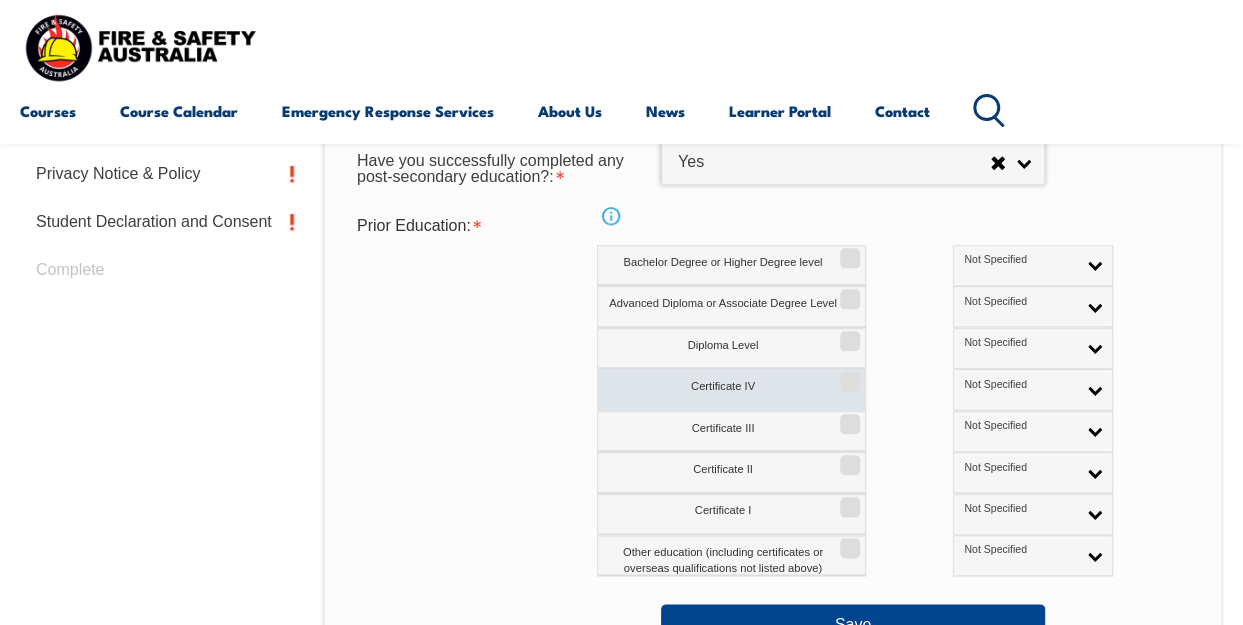 click on "Certificate IV" at bounding box center [847, 375] 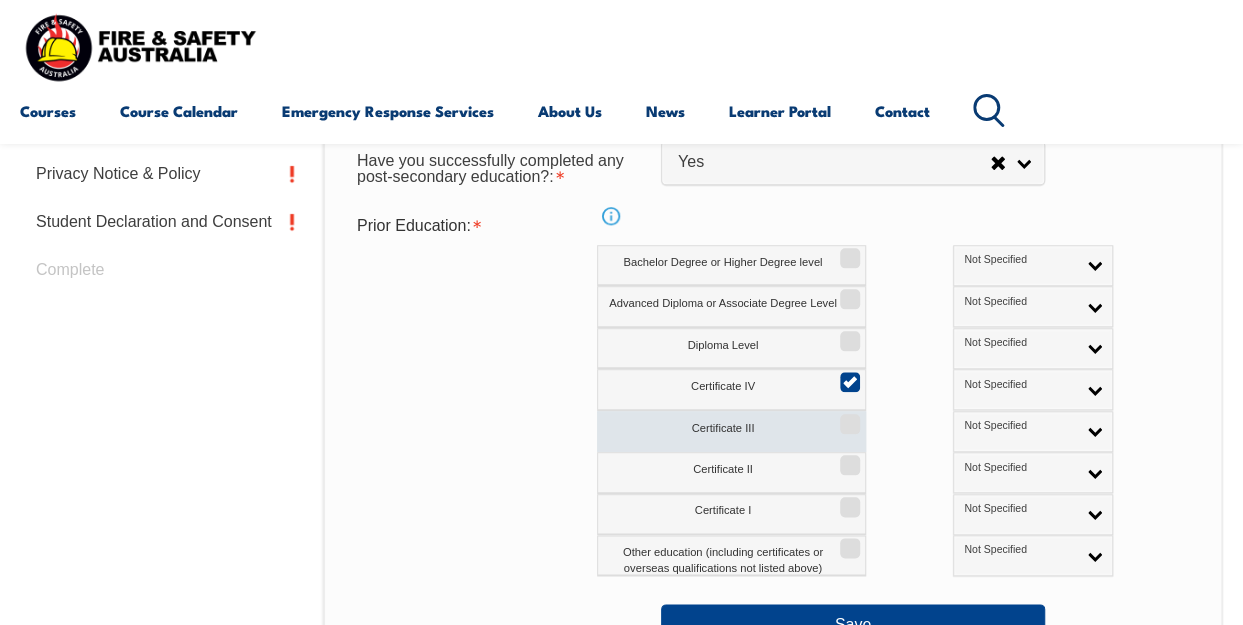 click on "Certificate III" at bounding box center [847, 417] 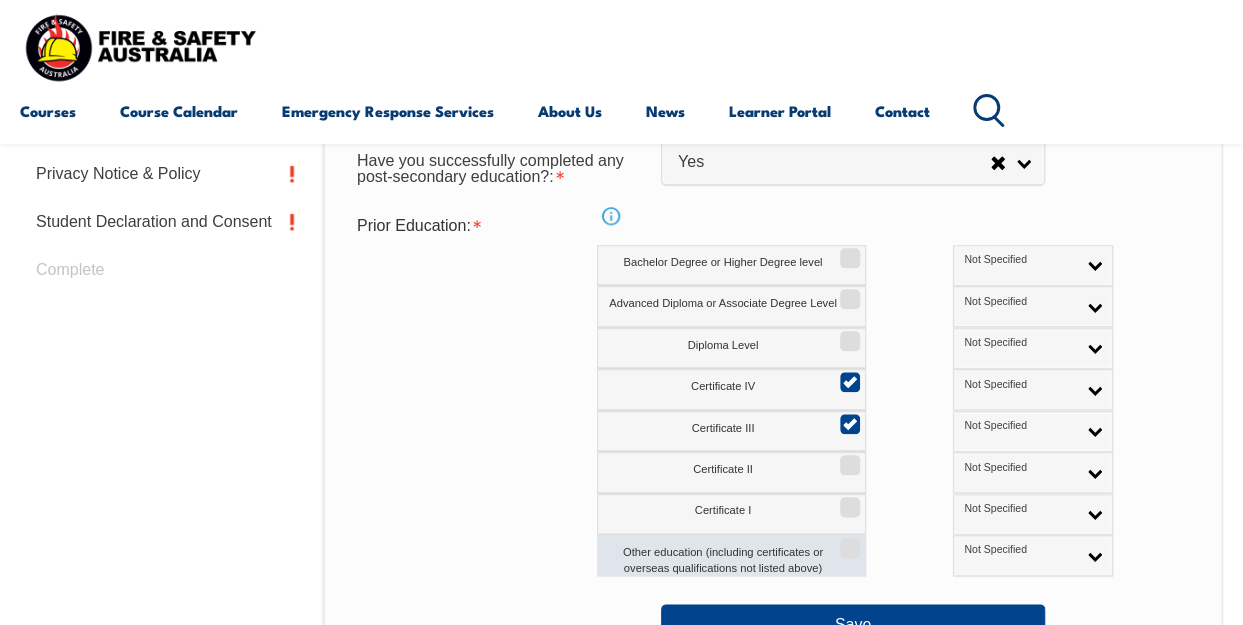 click on "Other education (including certificates or overseas qualifications not listed above)" at bounding box center (847, 541) 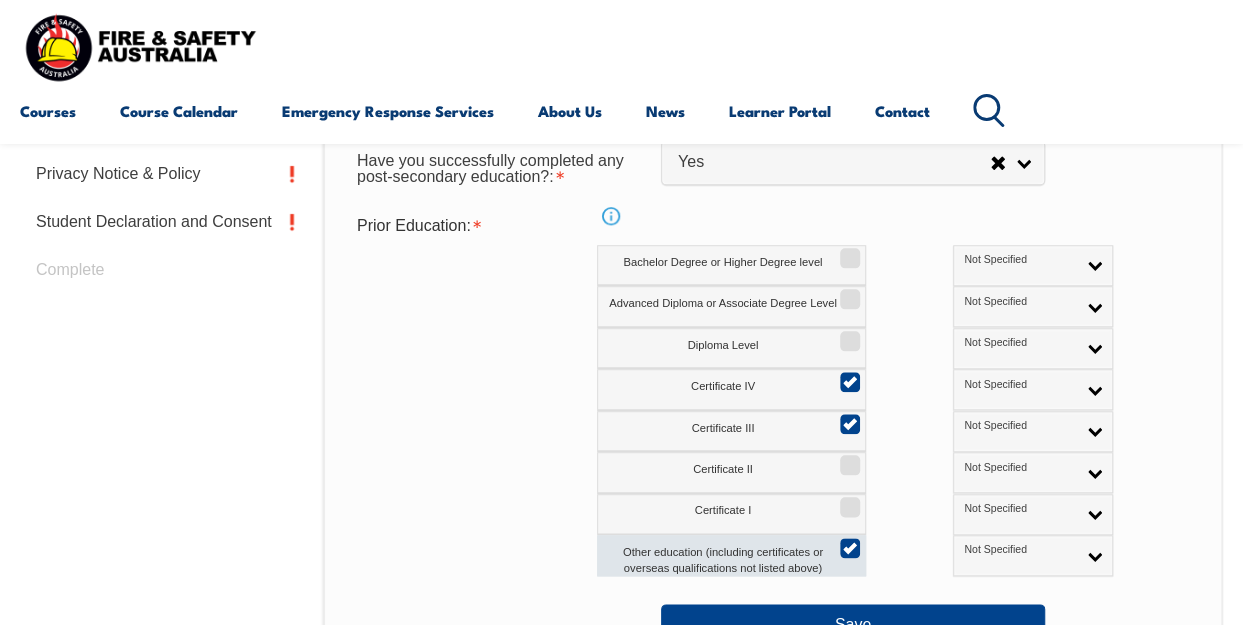 scroll, scrollTop: 984, scrollLeft: 0, axis: vertical 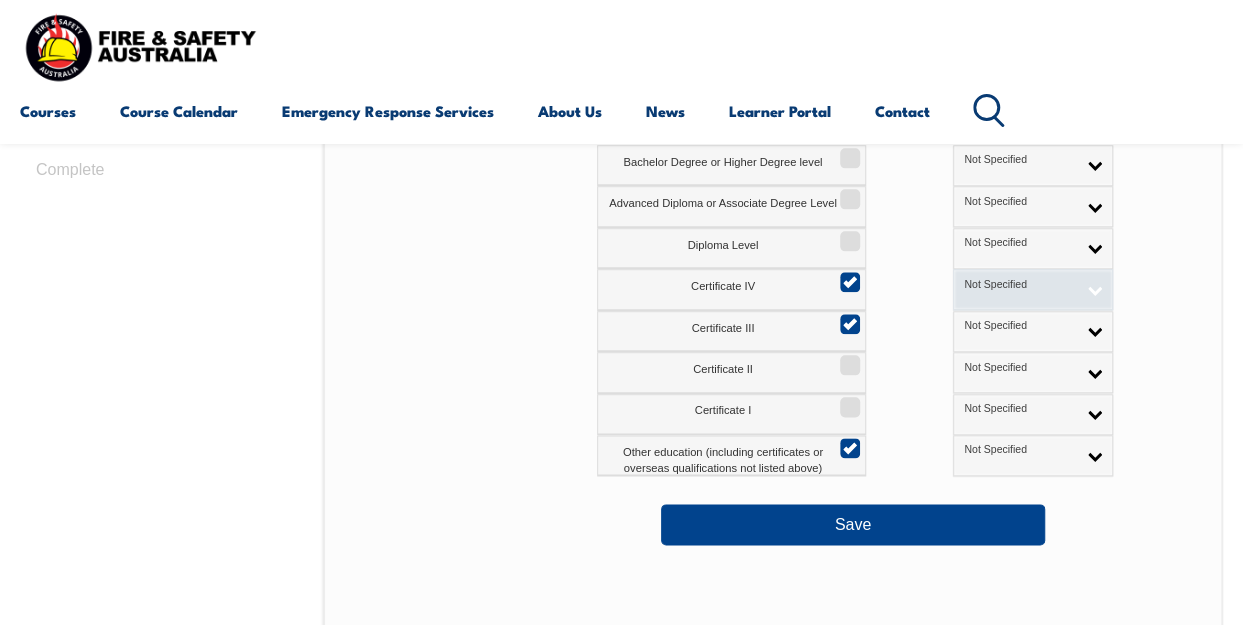 click on "Not Specified" at bounding box center (1033, 289) 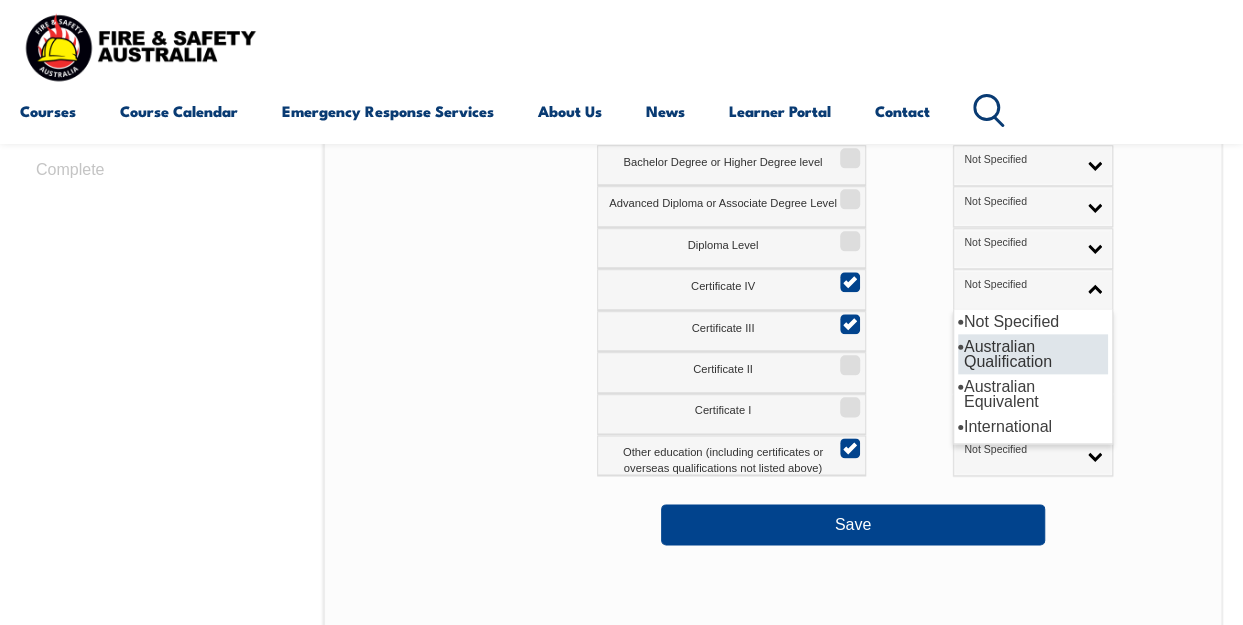 click on "Australian Qualification" at bounding box center (1033, 354) 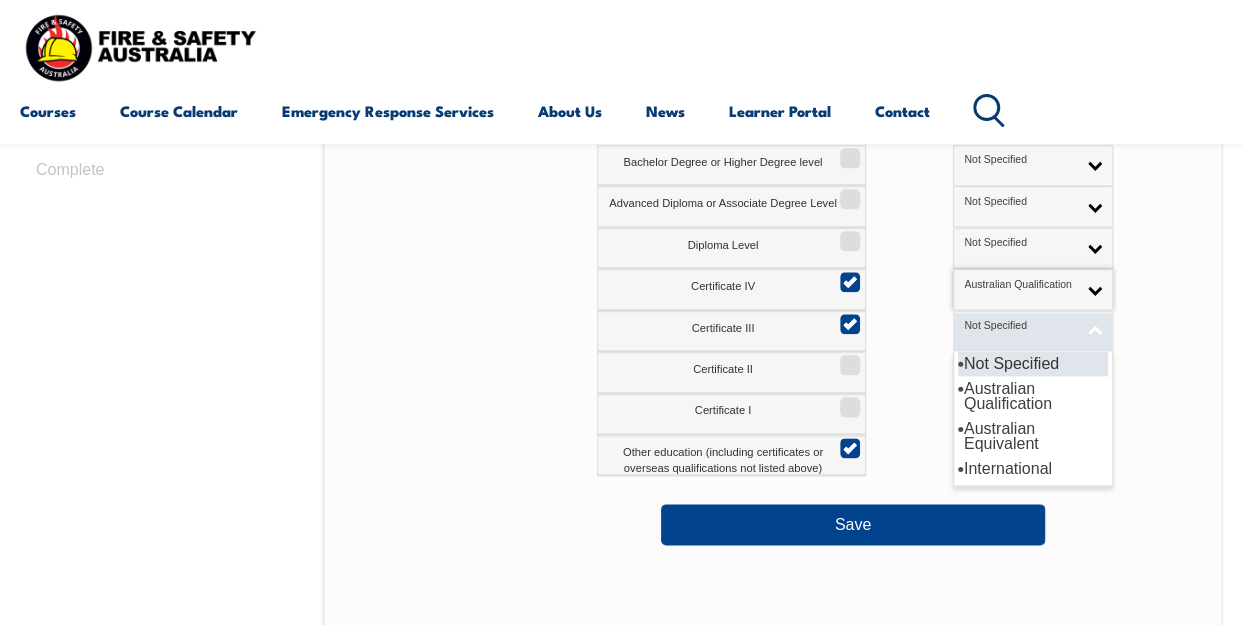 click on "Not Specified" at bounding box center [1033, 331] 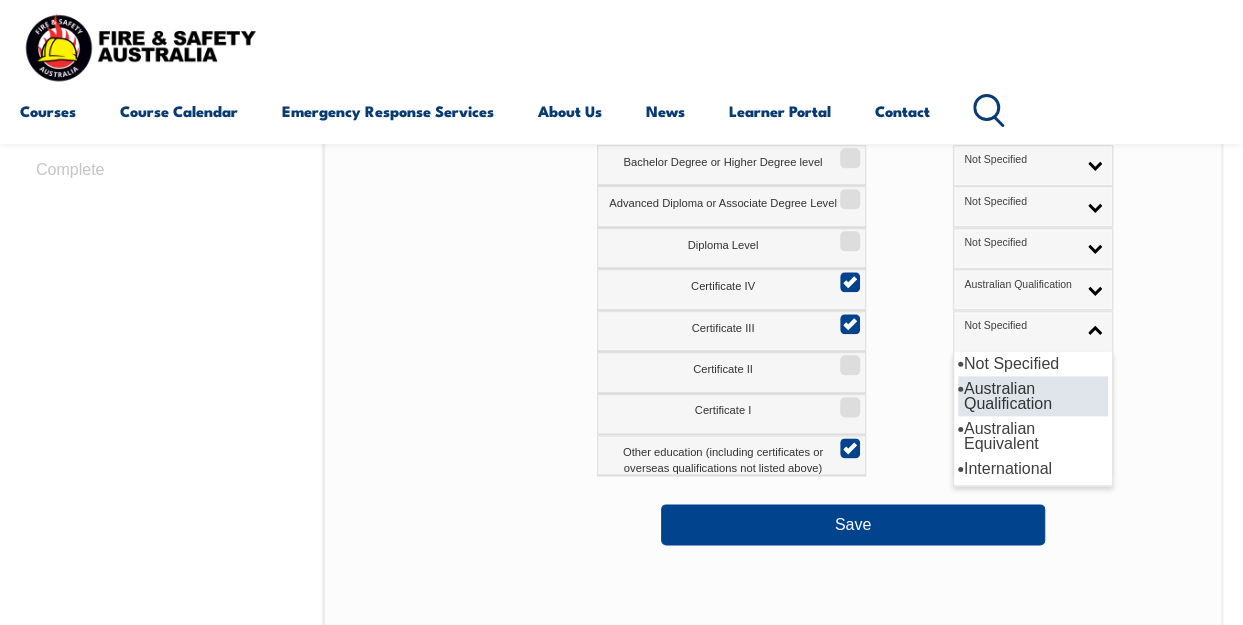 click on "Australian Qualification" at bounding box center (1033, 396) 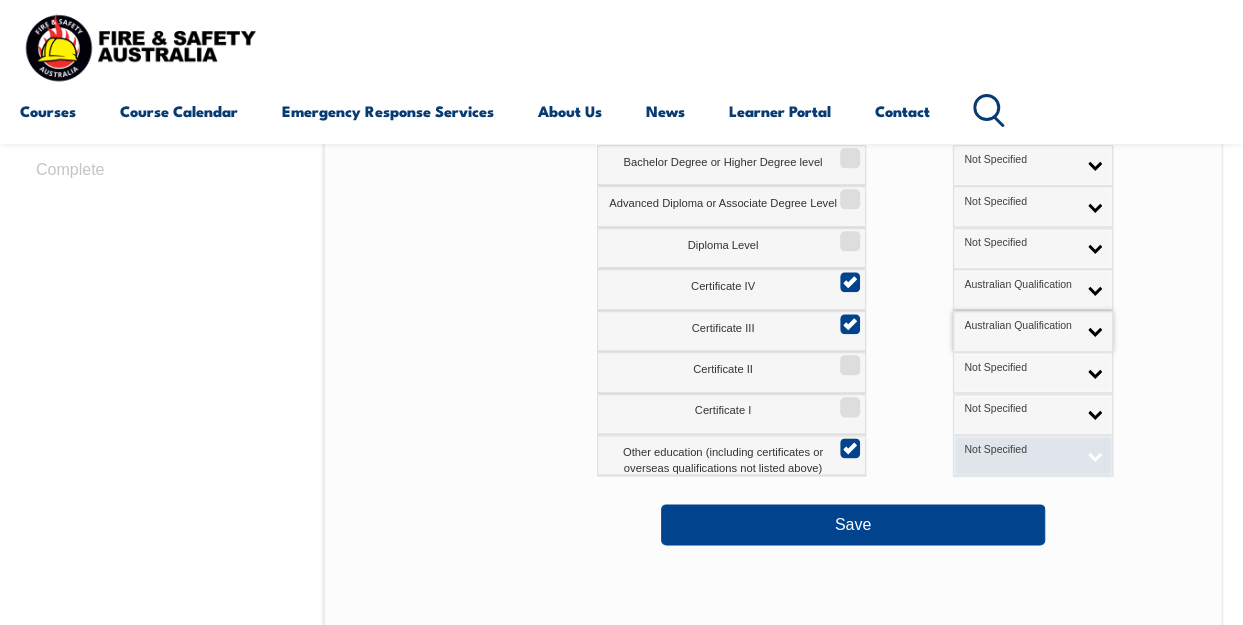 click on "Not Specified" at bounding box center [1033, 455] 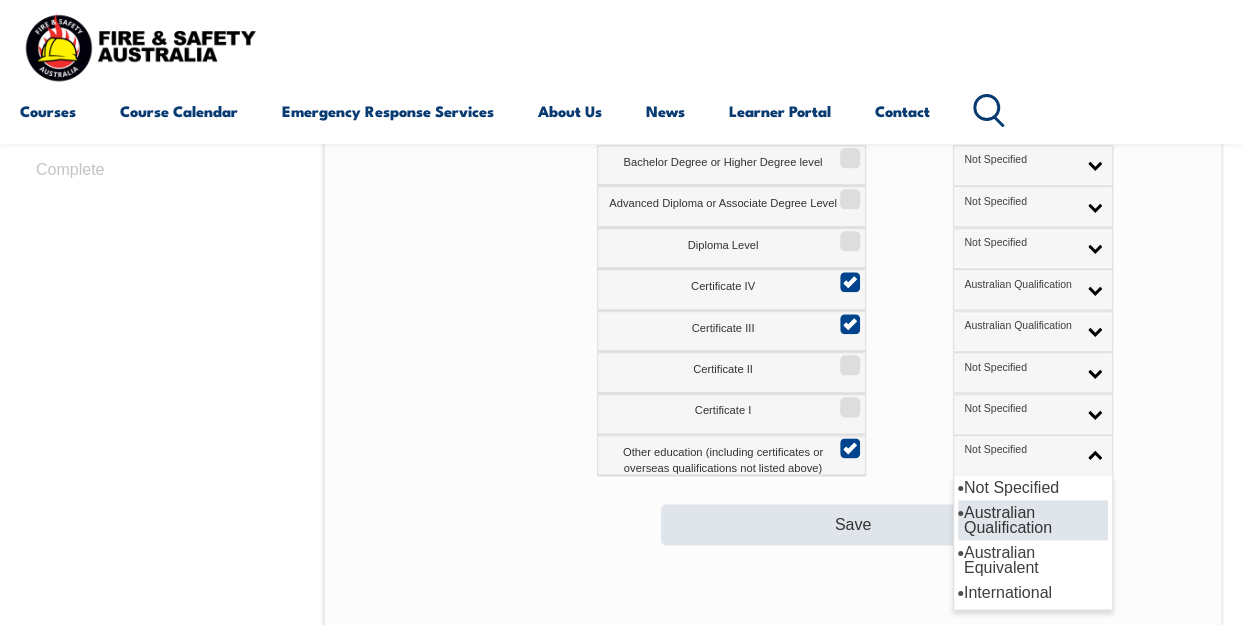 click on "Australian Qualification" at bounding box center [1033, 520] 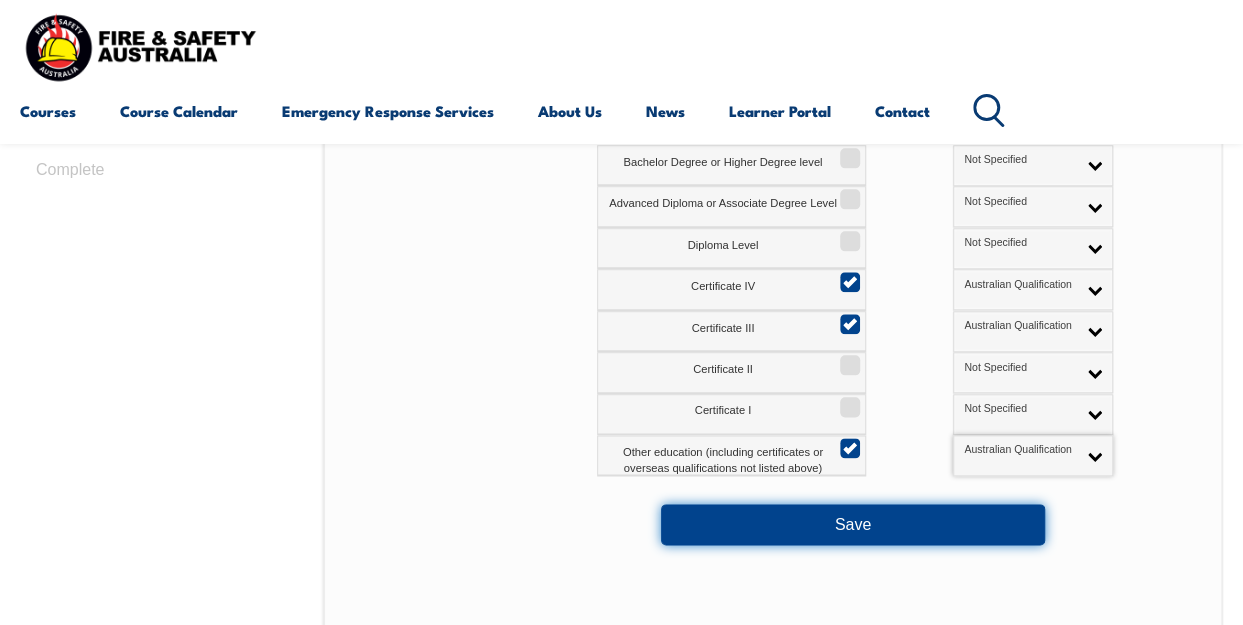 click on "Save" at bounding box center (853, 524) 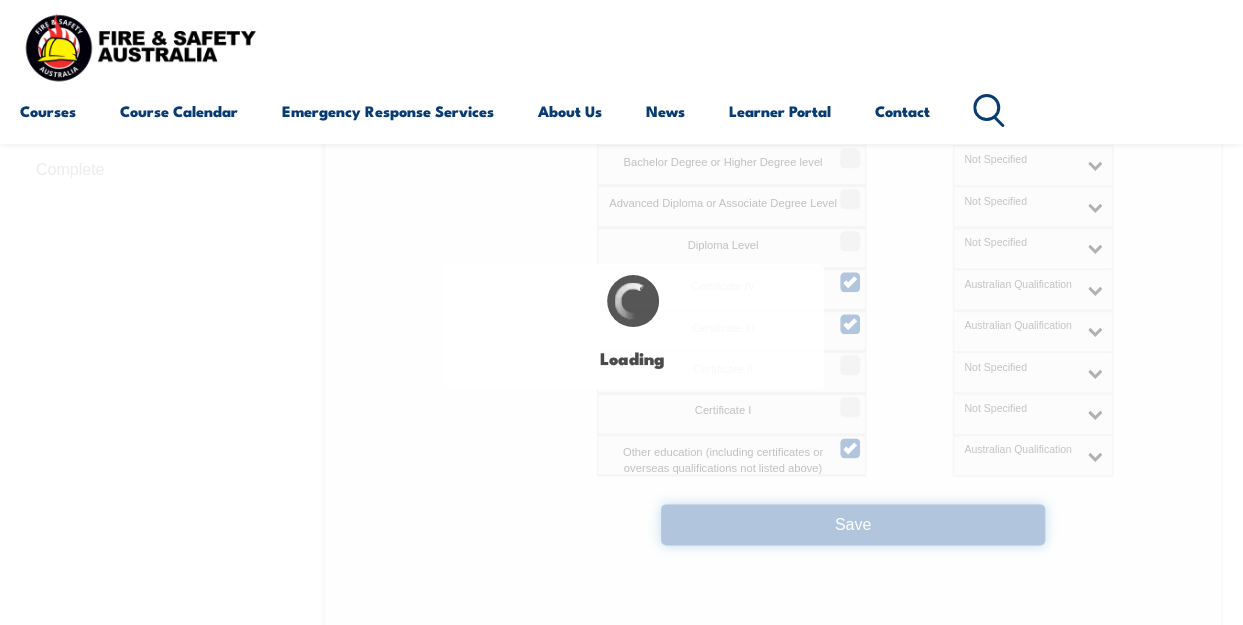 select 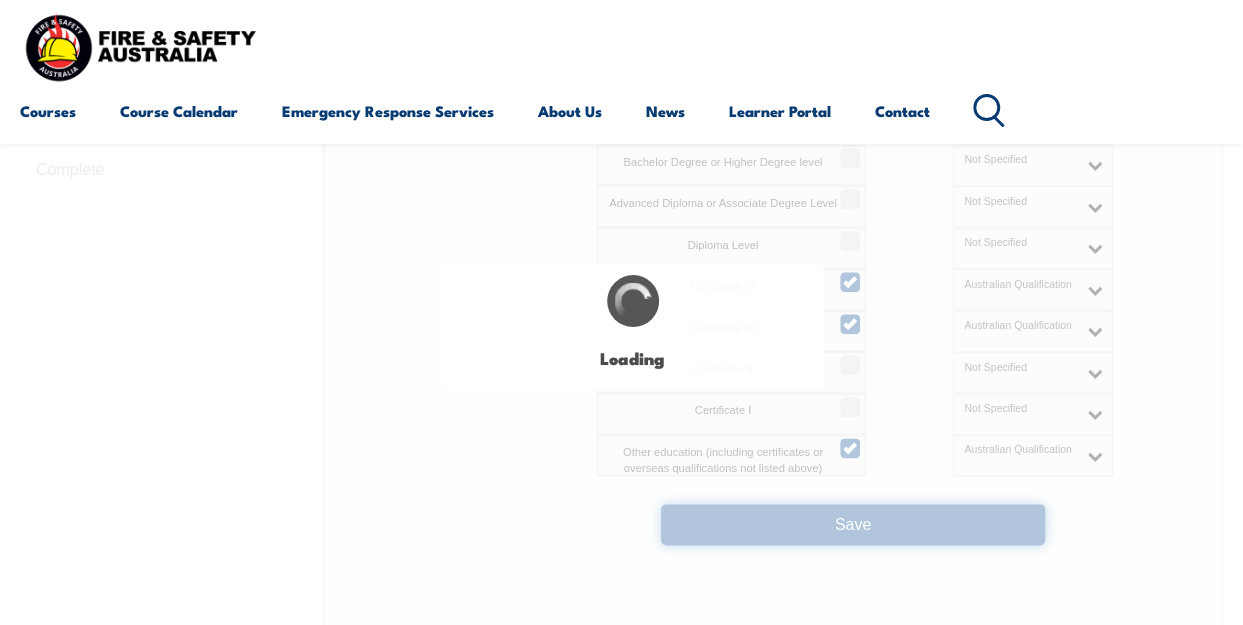 select on "true" 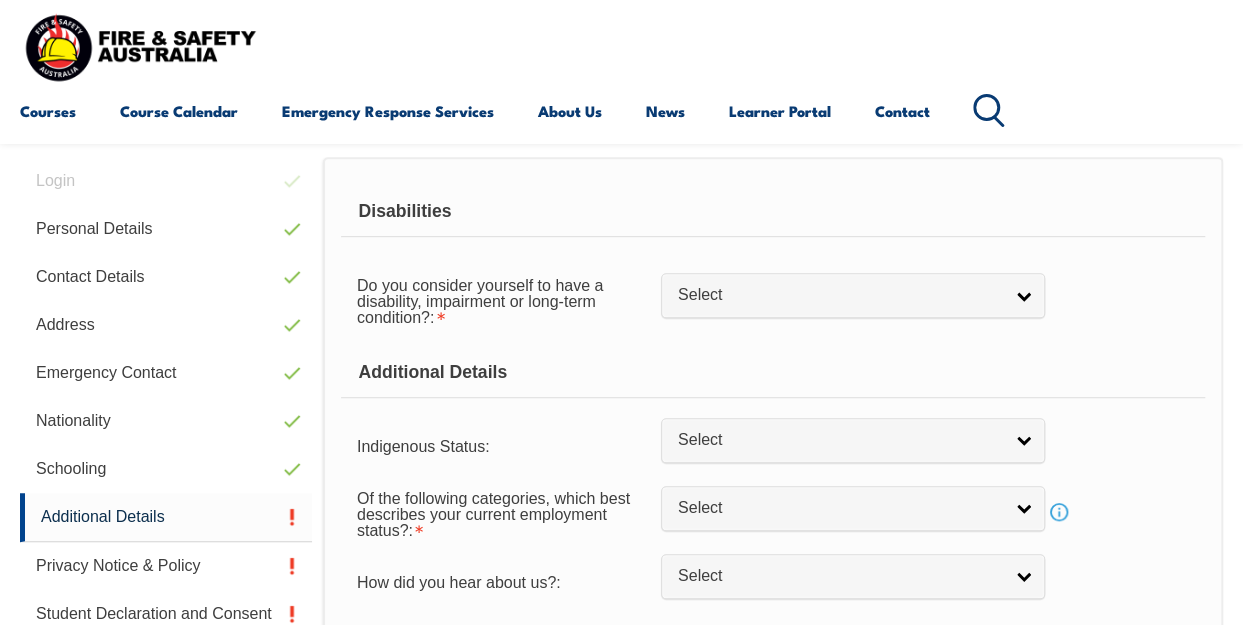 scroll, scrollTop: 485, scrollLeft: 0, axis: vertical 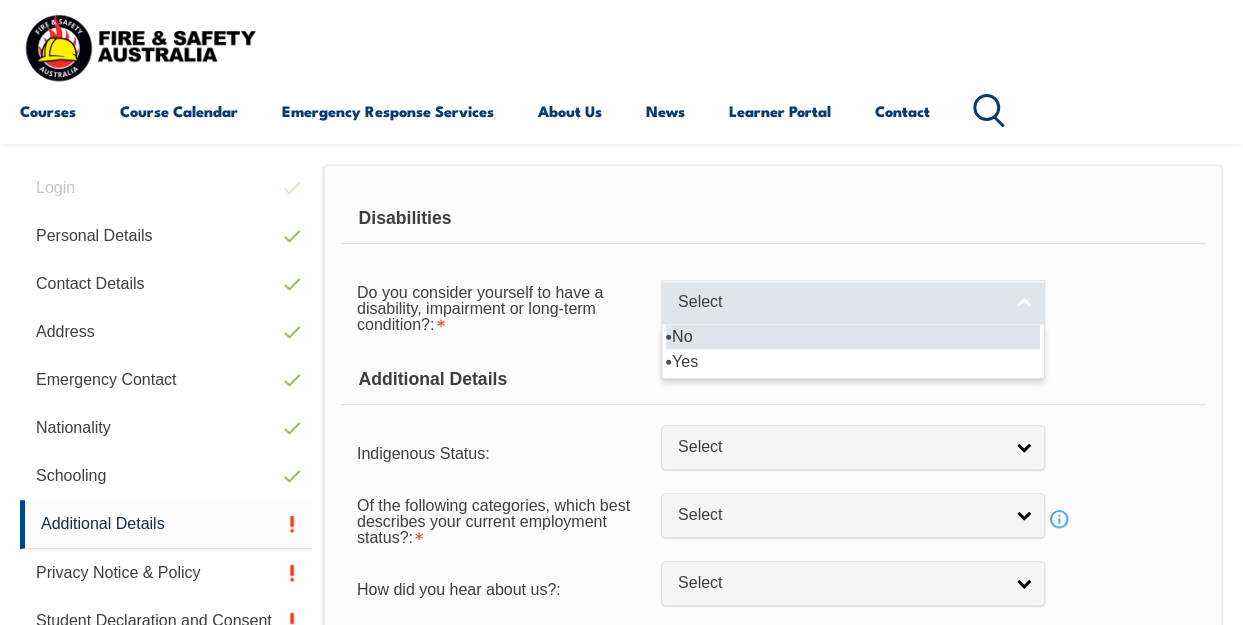 click on "Select" at bounding box center [853, 302] 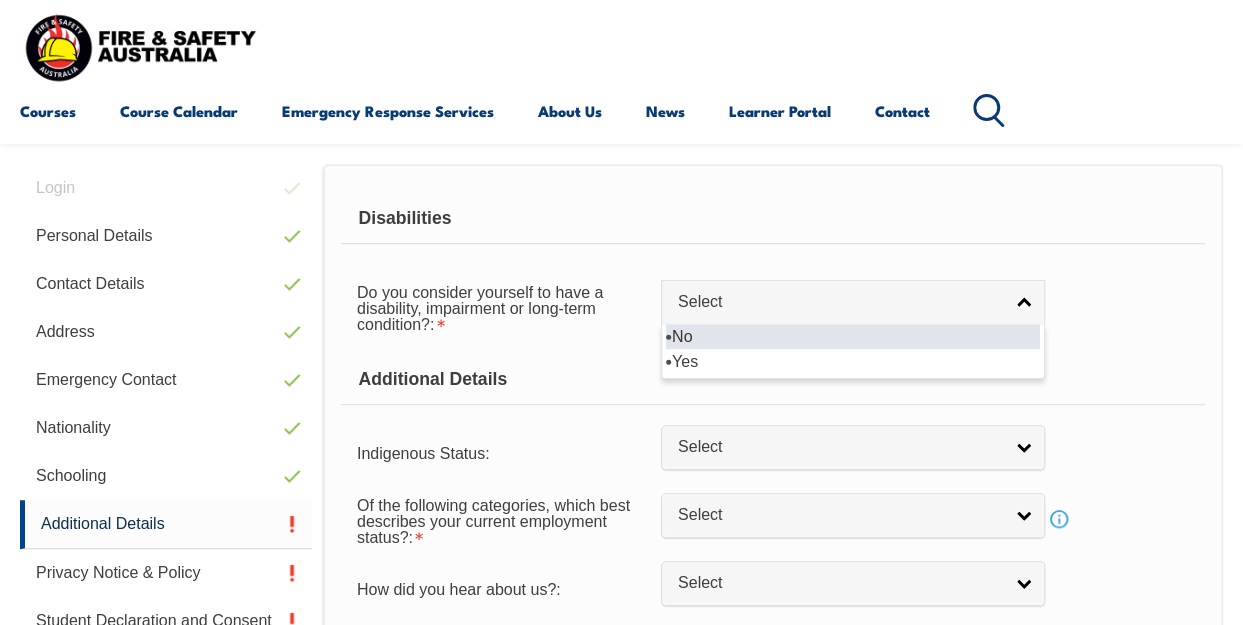 click on "No" at bounding box center (853, 336) 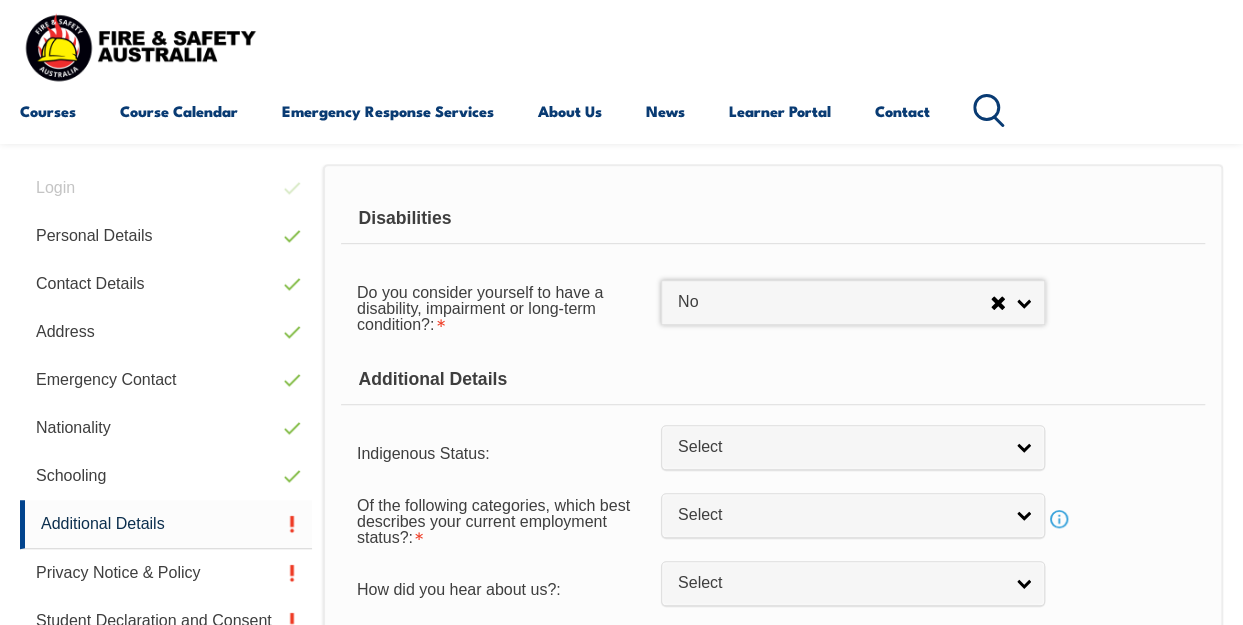 scroll, scrollTop: 585, scrollLeft: 0, axis: vertical 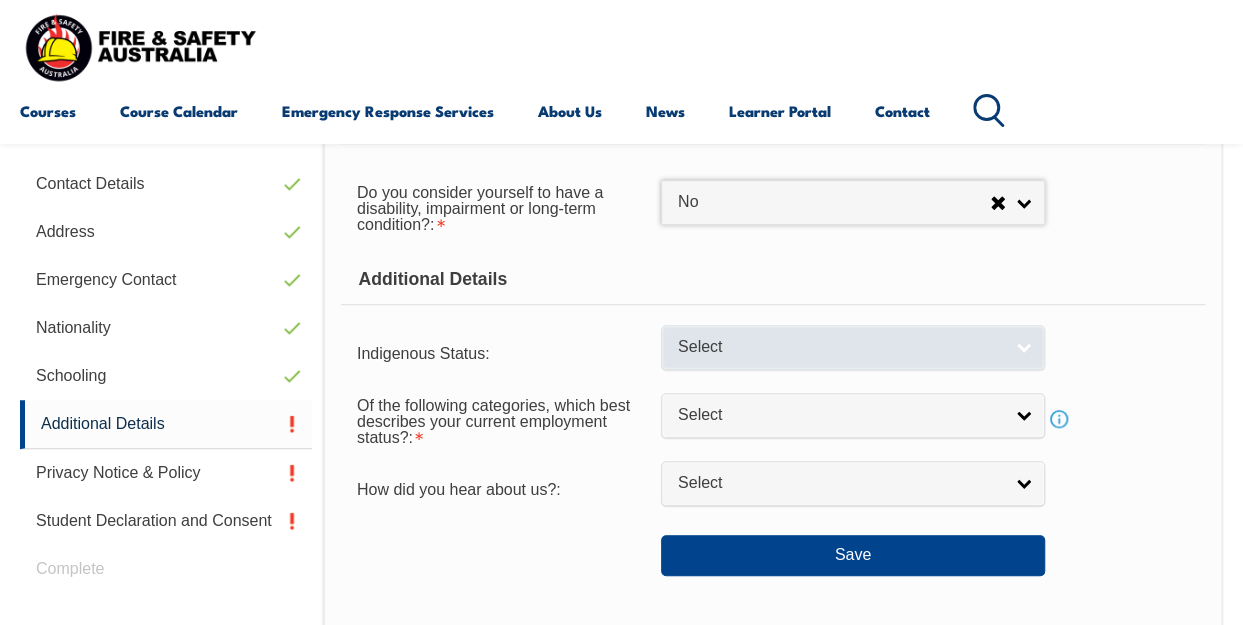 click on "Select" at bounding box center [853, 347] 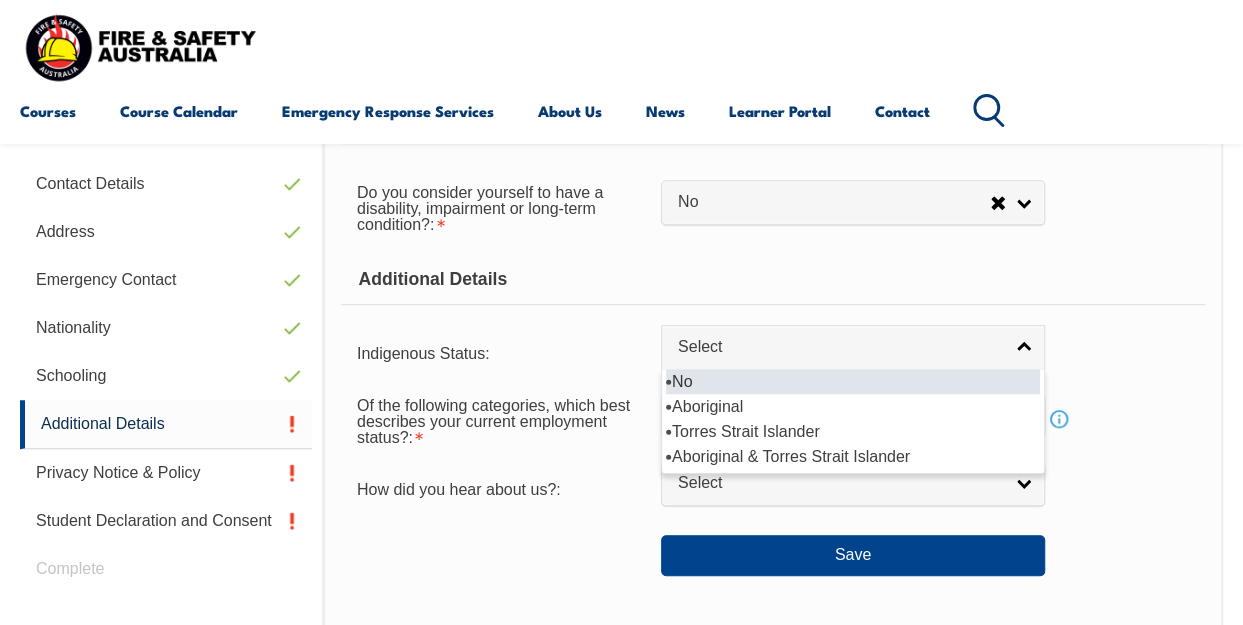 click on "No" at bounding box center (853, 381) 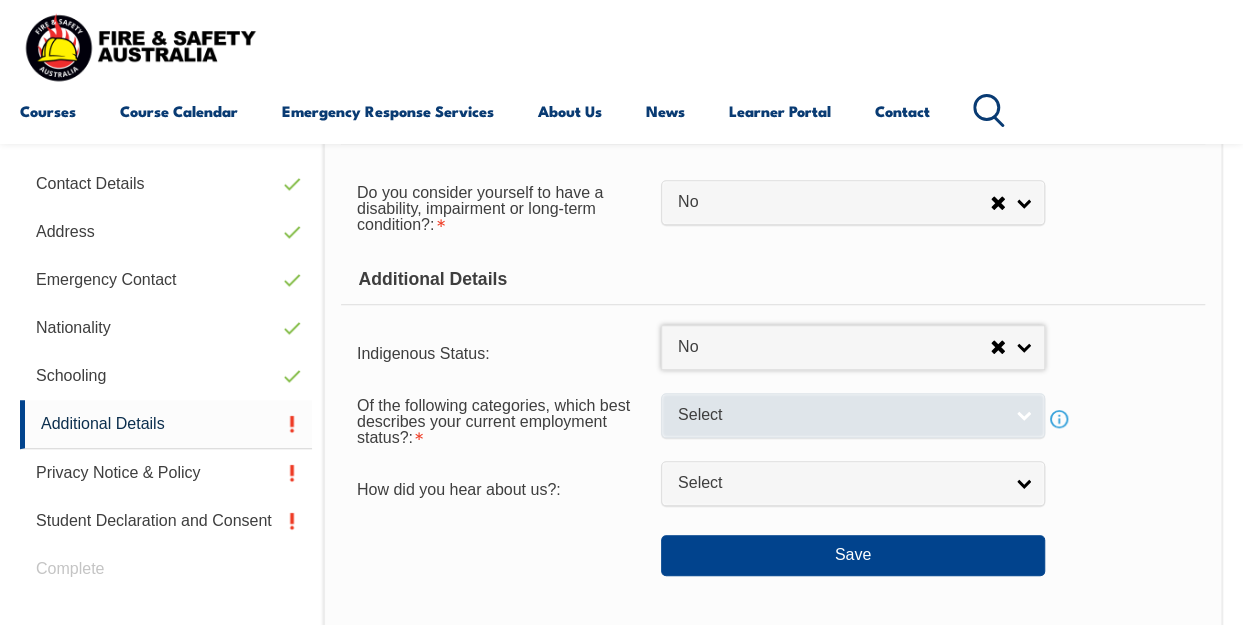 click on "Select" at bounding box center (853, 415) 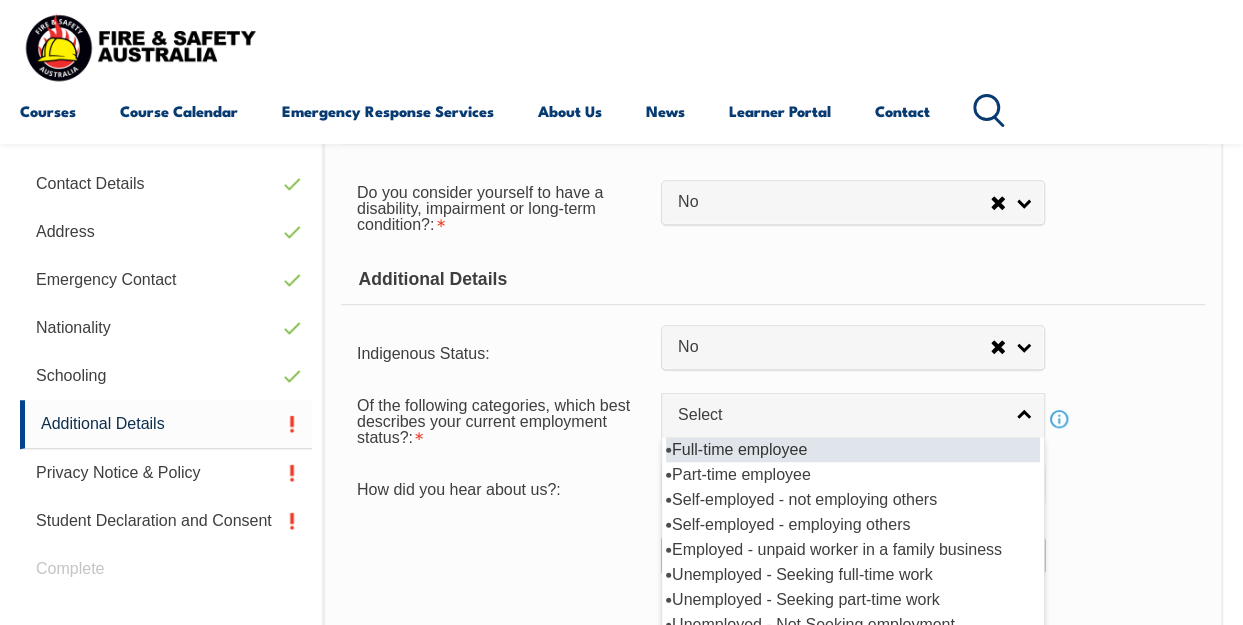 click on "Full-time employee" at bounding box center [853, 449] 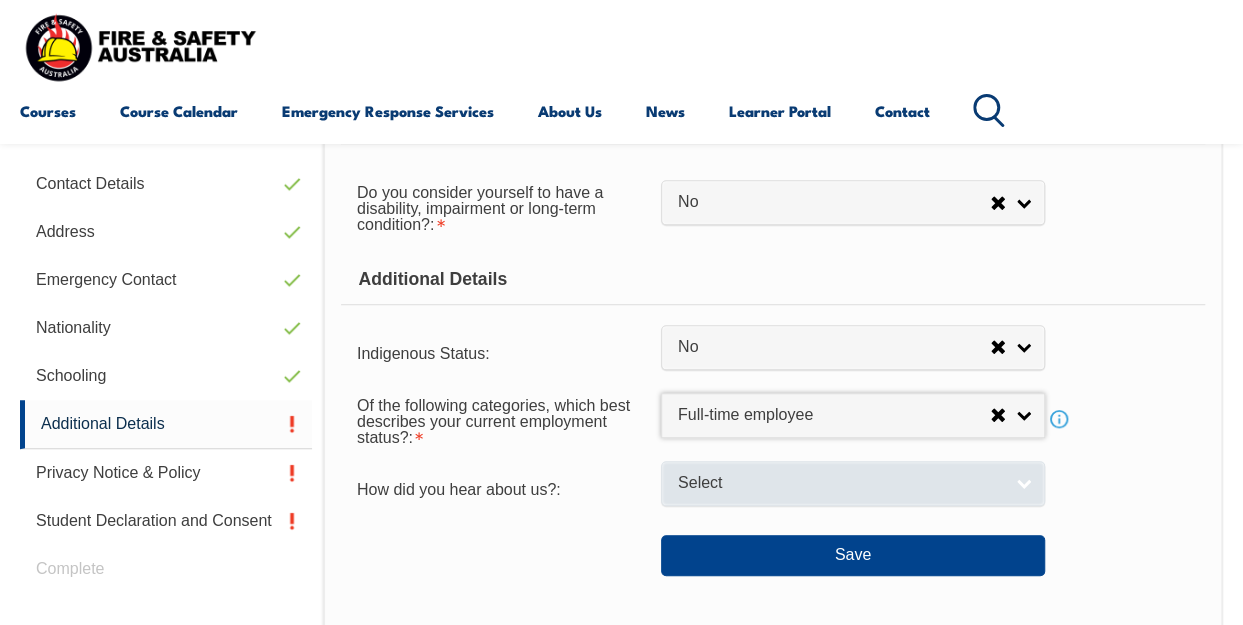 click on "Select" at bounding box center (853, 483) 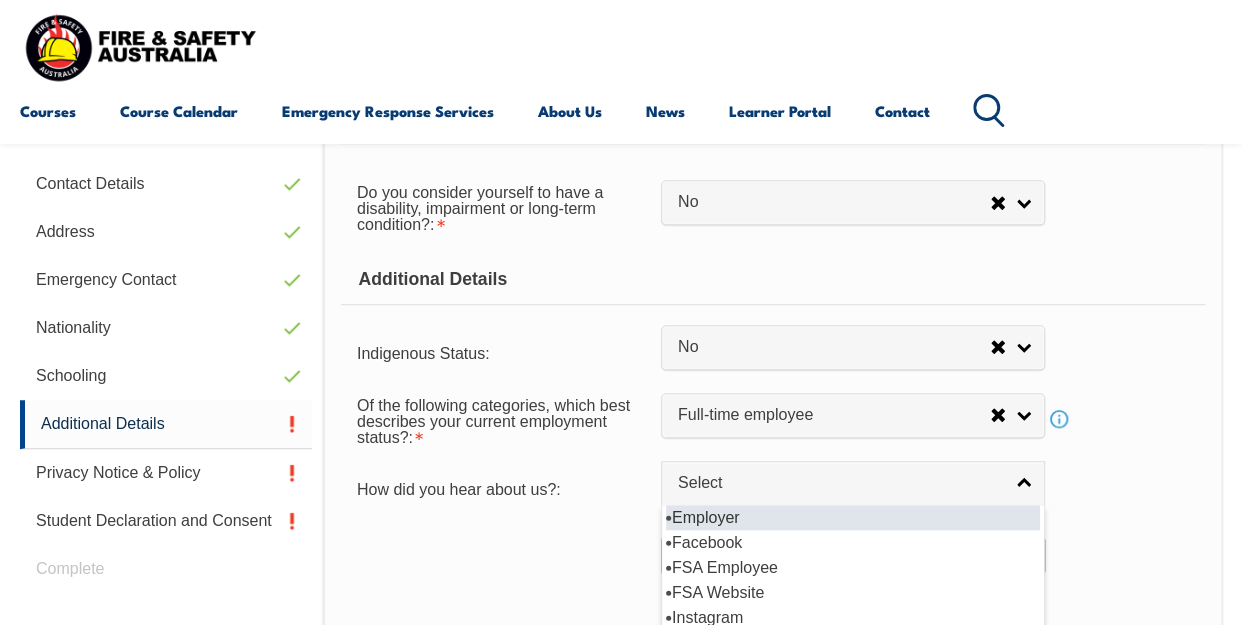 click on "Employer" at bounding box center (853, 517) 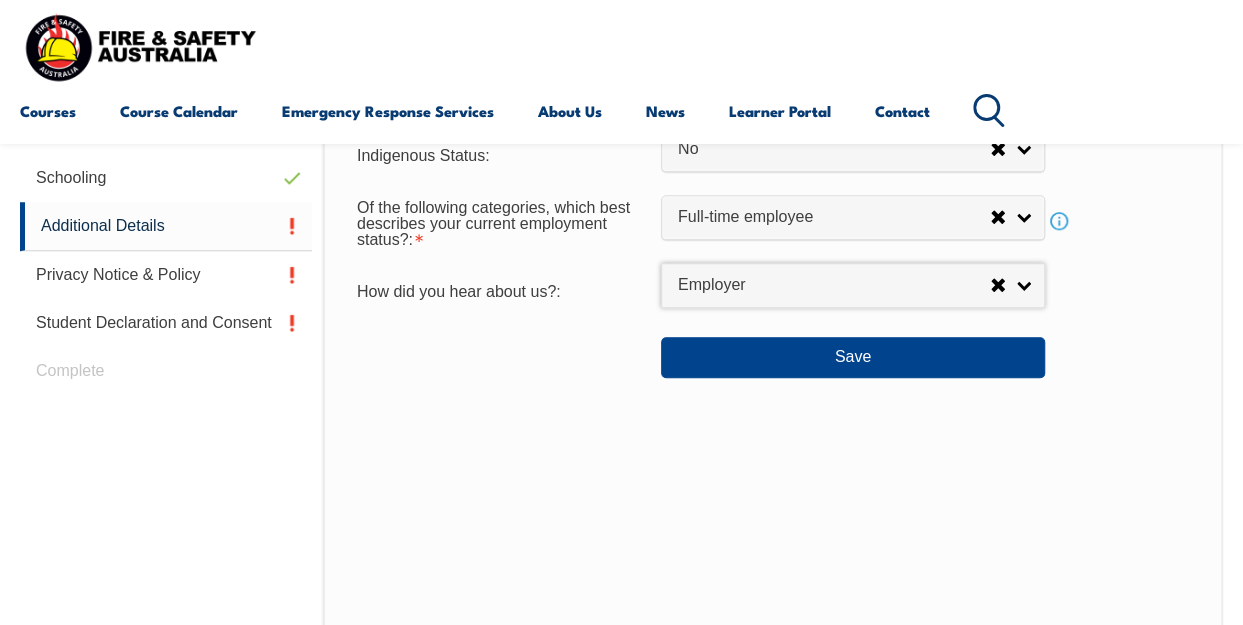 scroll, scrollTop: 785, scrollLeft: 0, axis: vertical 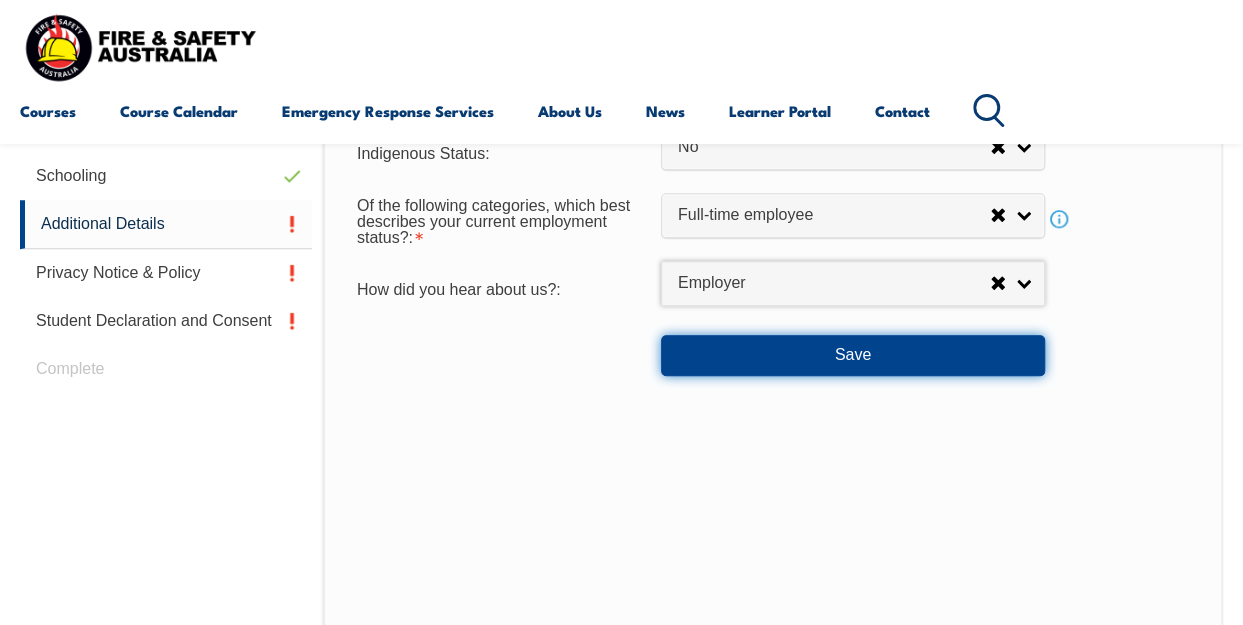 click on "Save" at bounding box center (853, 355) 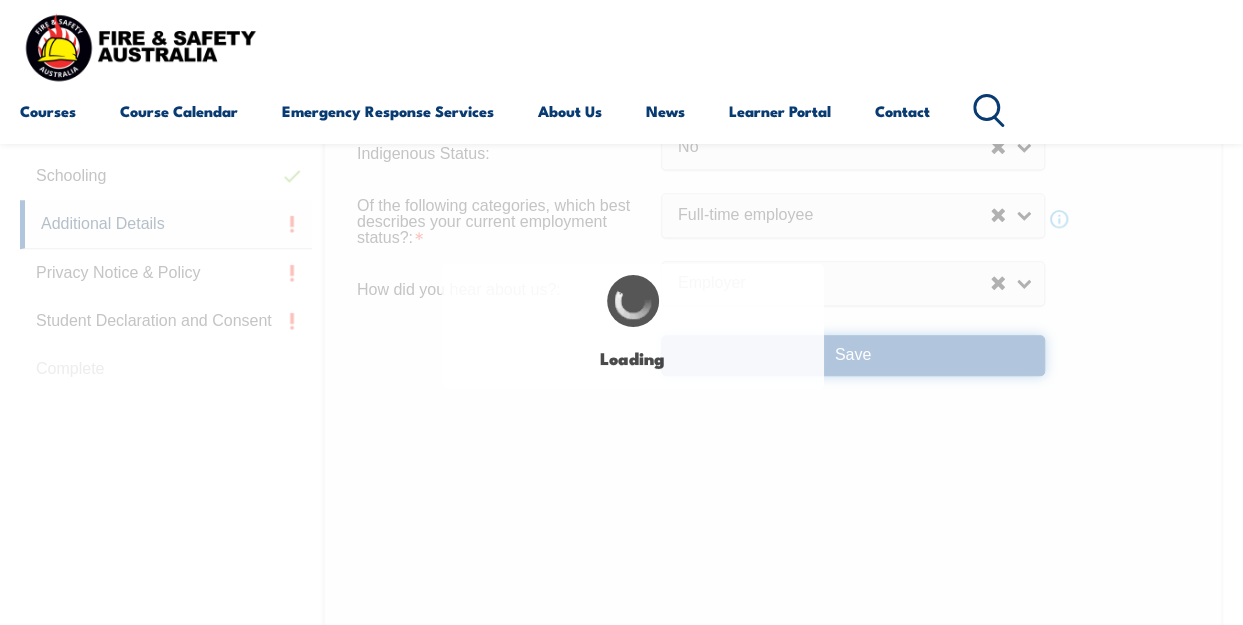 select on "false" 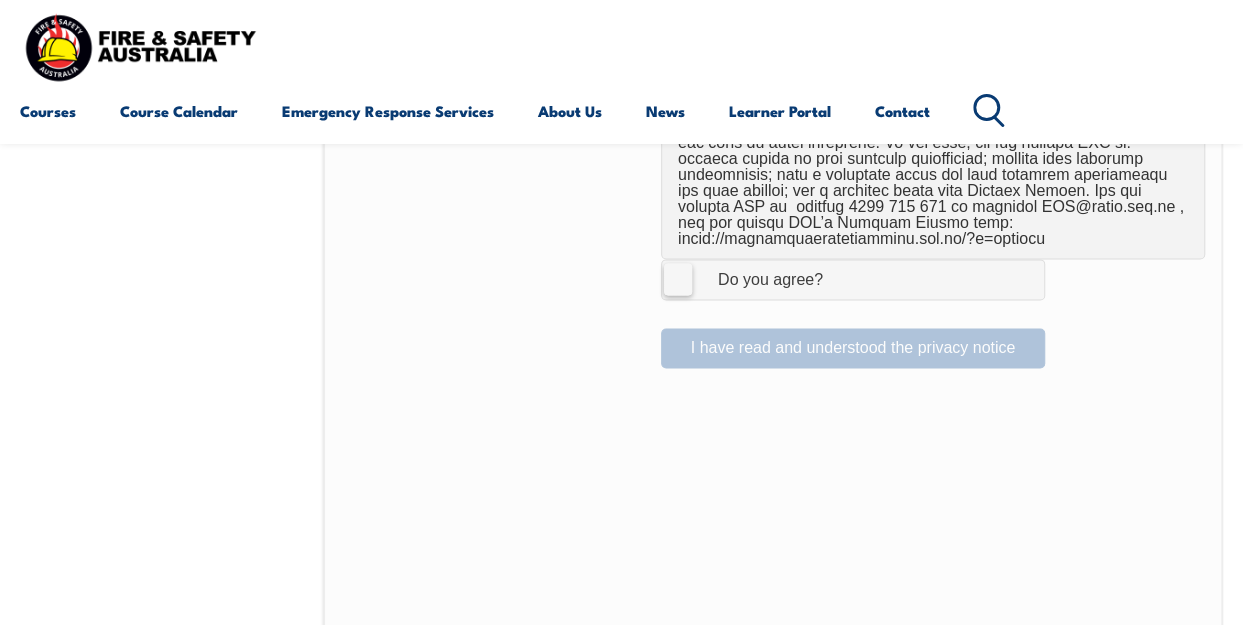 scroll, scrollTop: 1484, scrollLeft: 0, axis: vertical 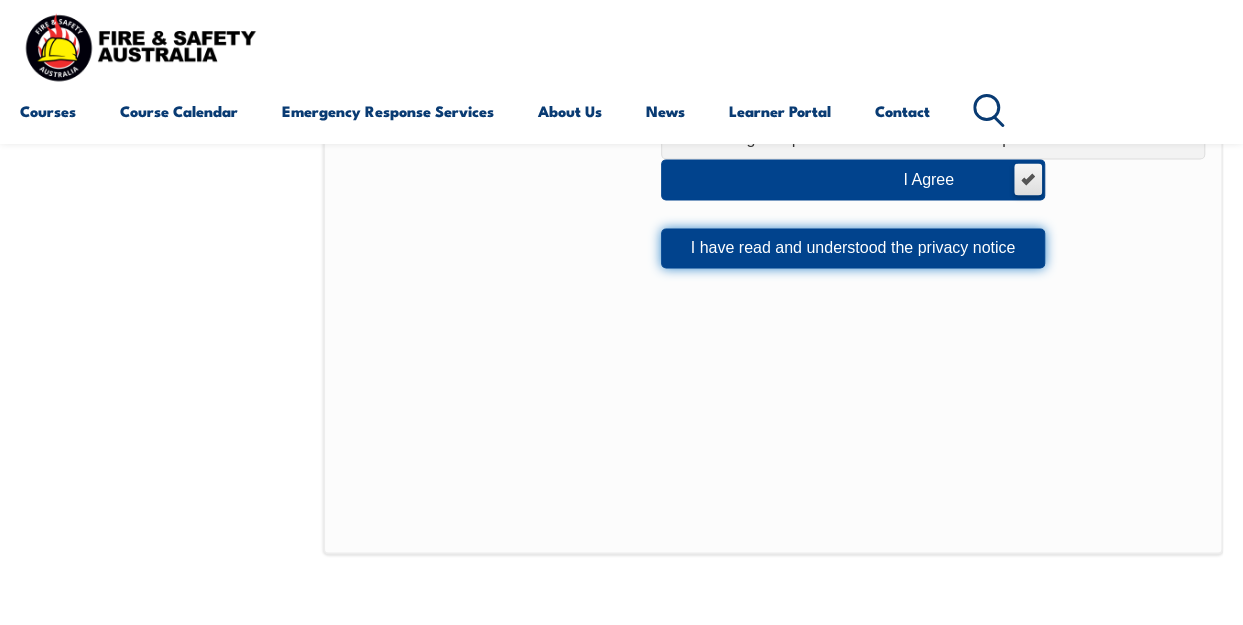click on "I have read and understood the privacy notice" at bounding box center (853, 248) 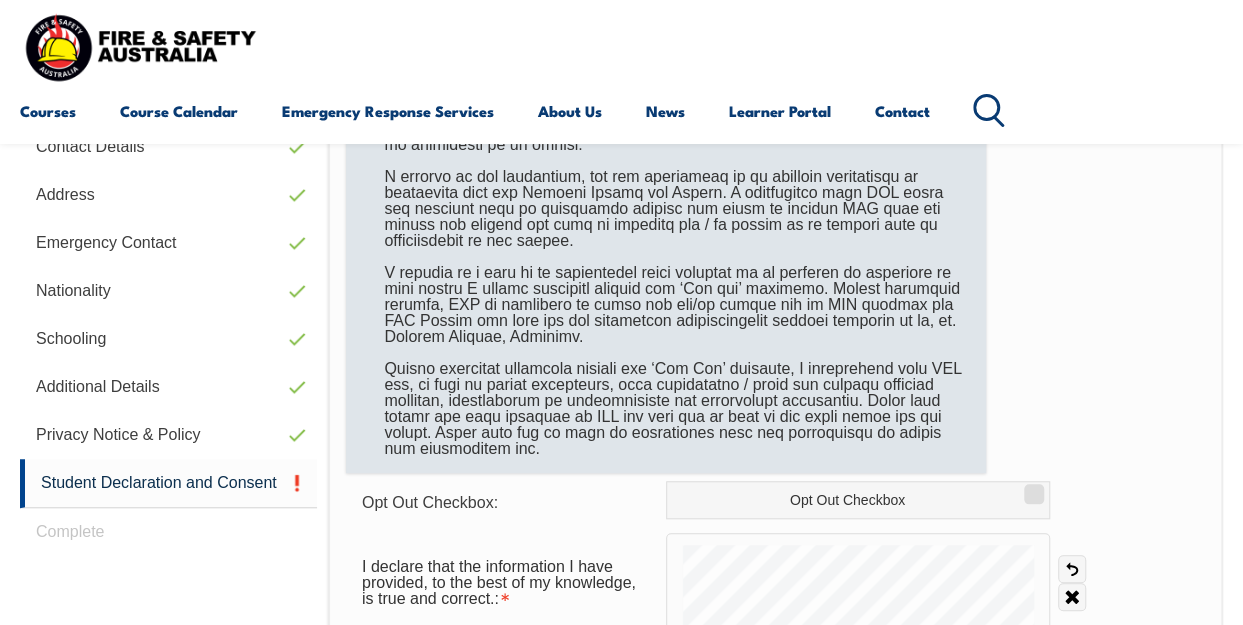 scroll, scrollTop: 784, scrollLeft: 0, axis: vertical 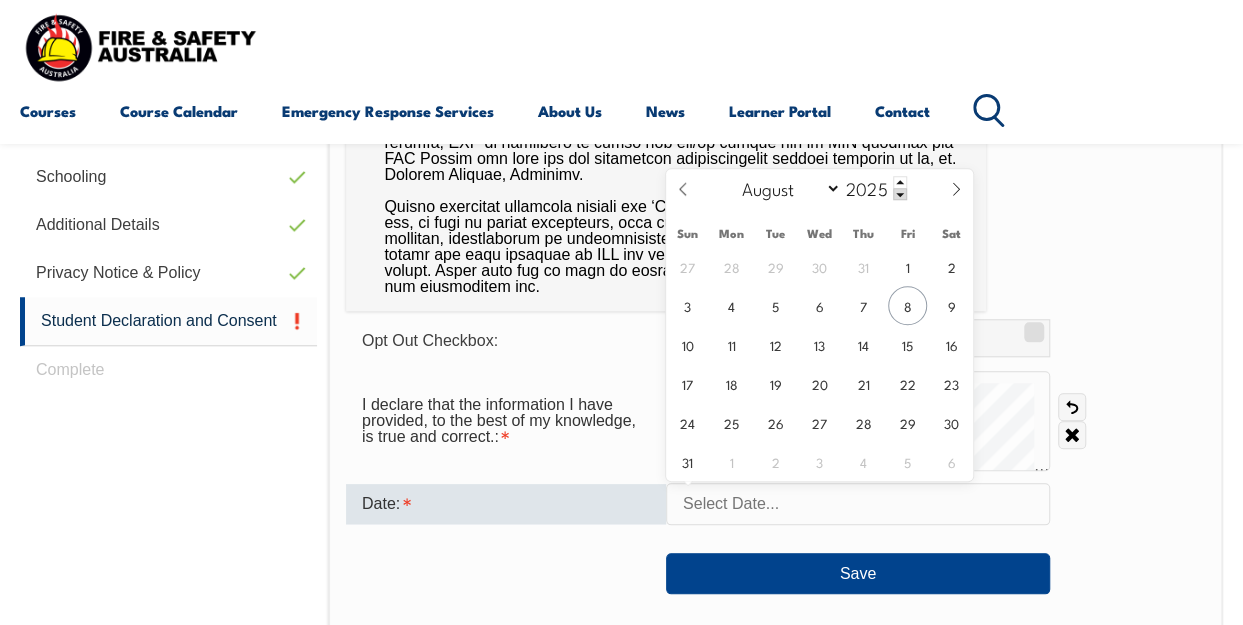 click at bounding box center [858, 504] 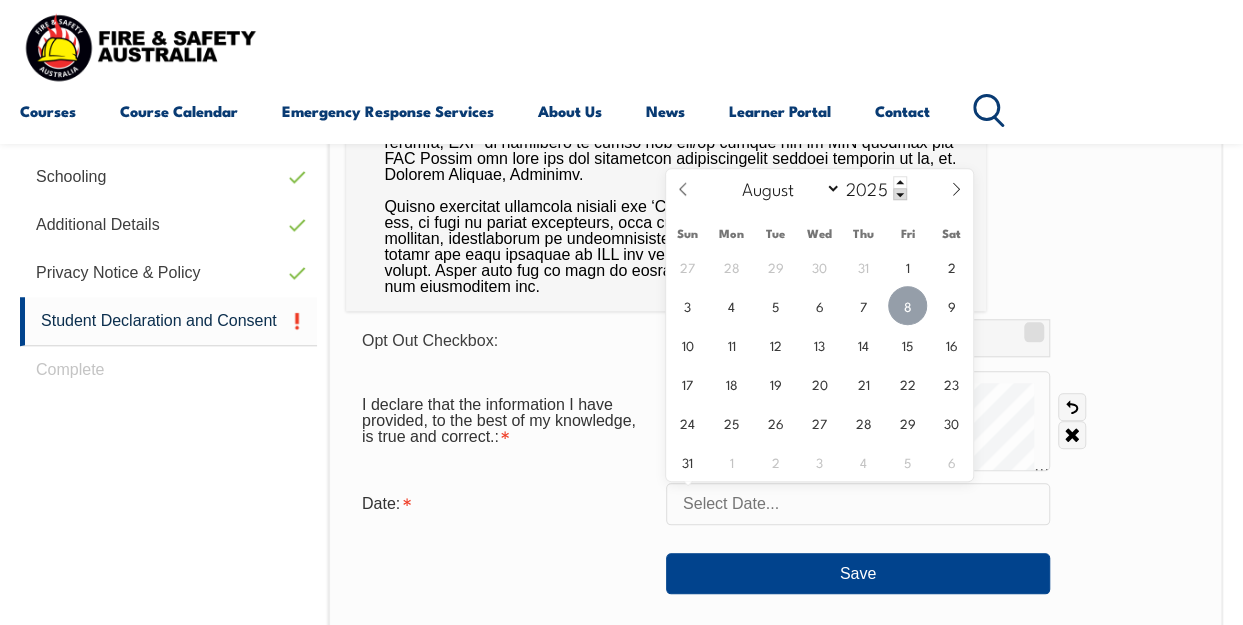click on "8" at bounding box center [907, 305] 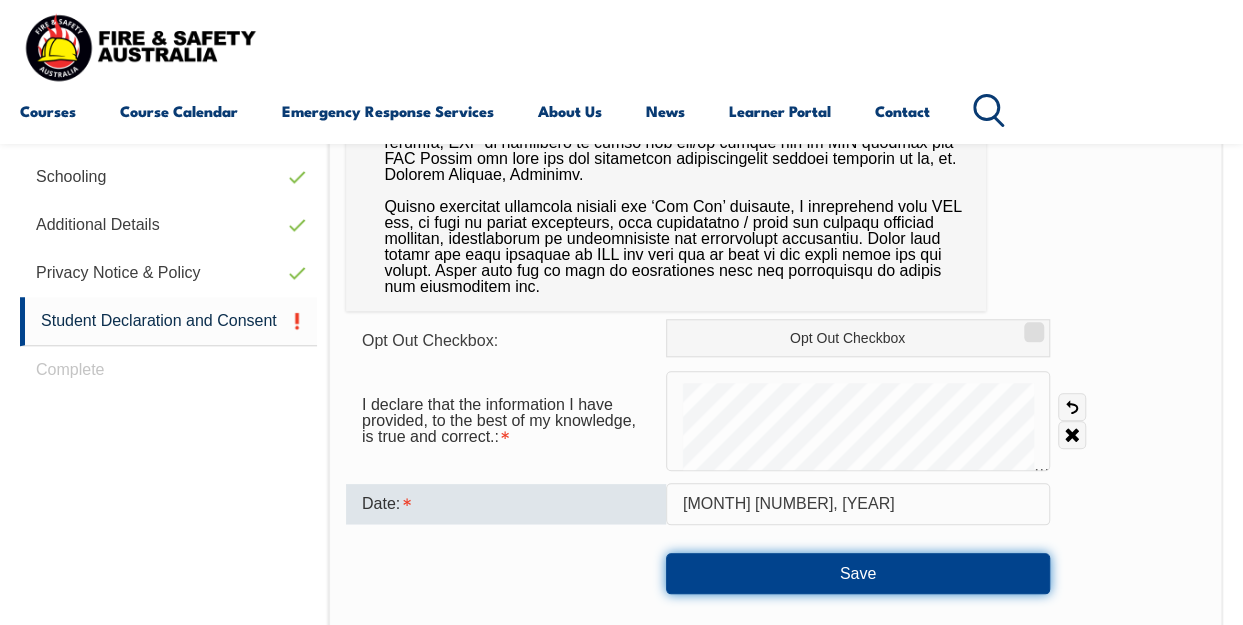 click on "Save" at bounding box center [858, 573] 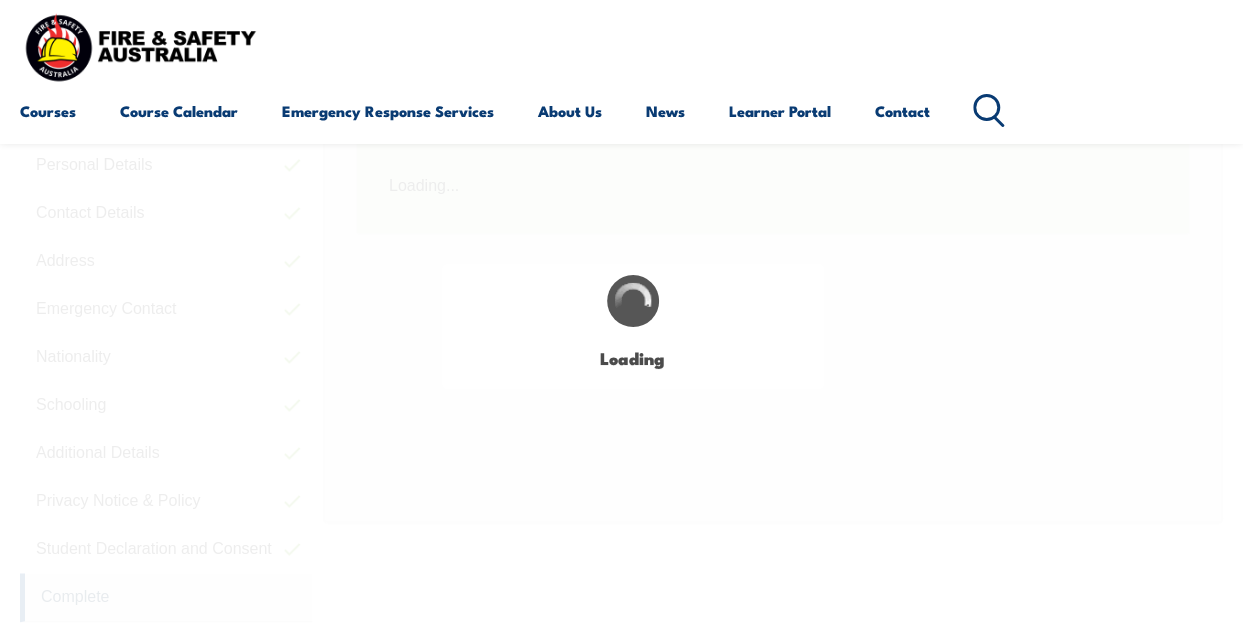 scroll, scrollTop: 485, scrollLeft: 0, axis: vertical 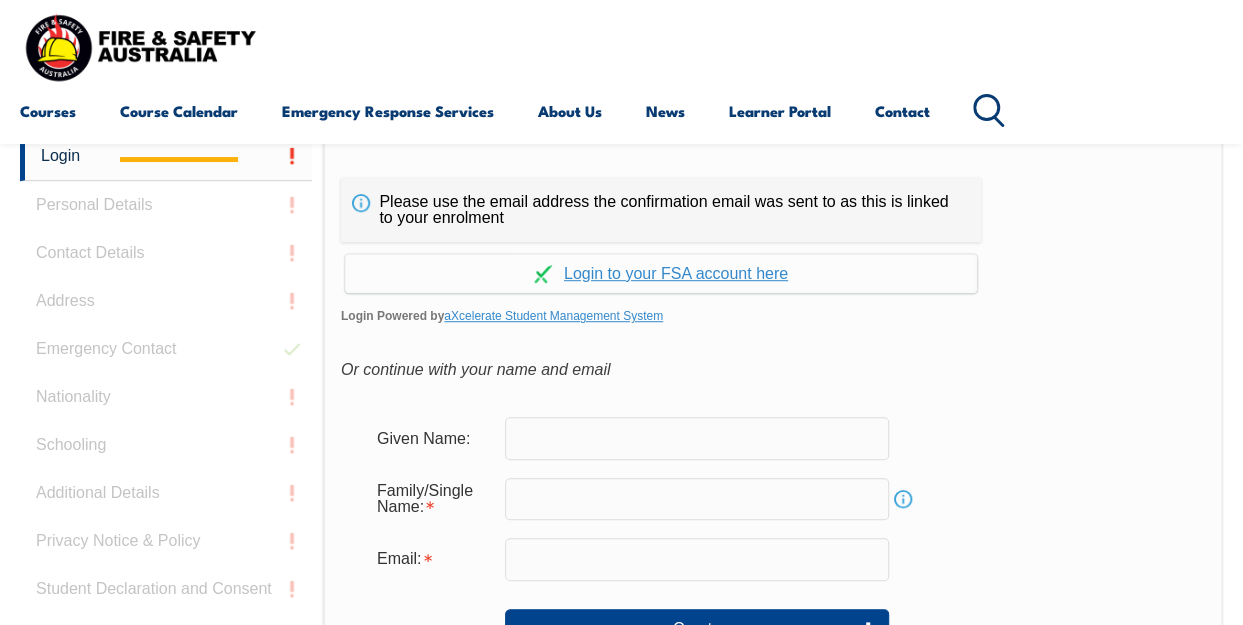click on "Course Calendar" at bounding box center [179, 111] 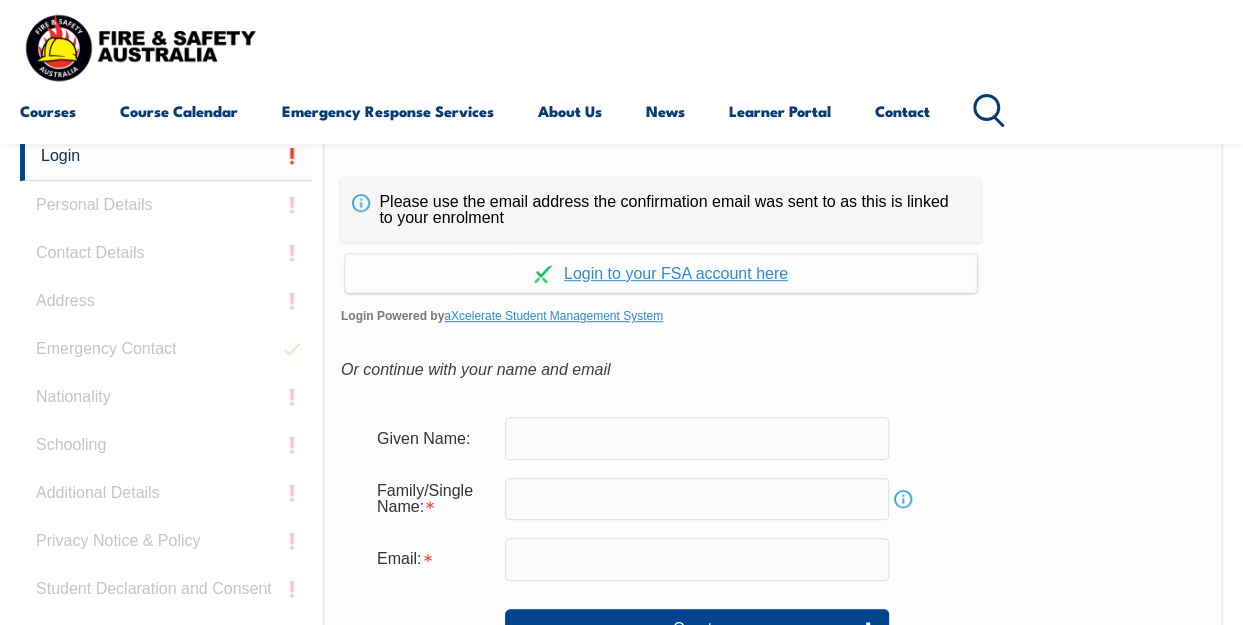 click at bounding box center [140, 47] 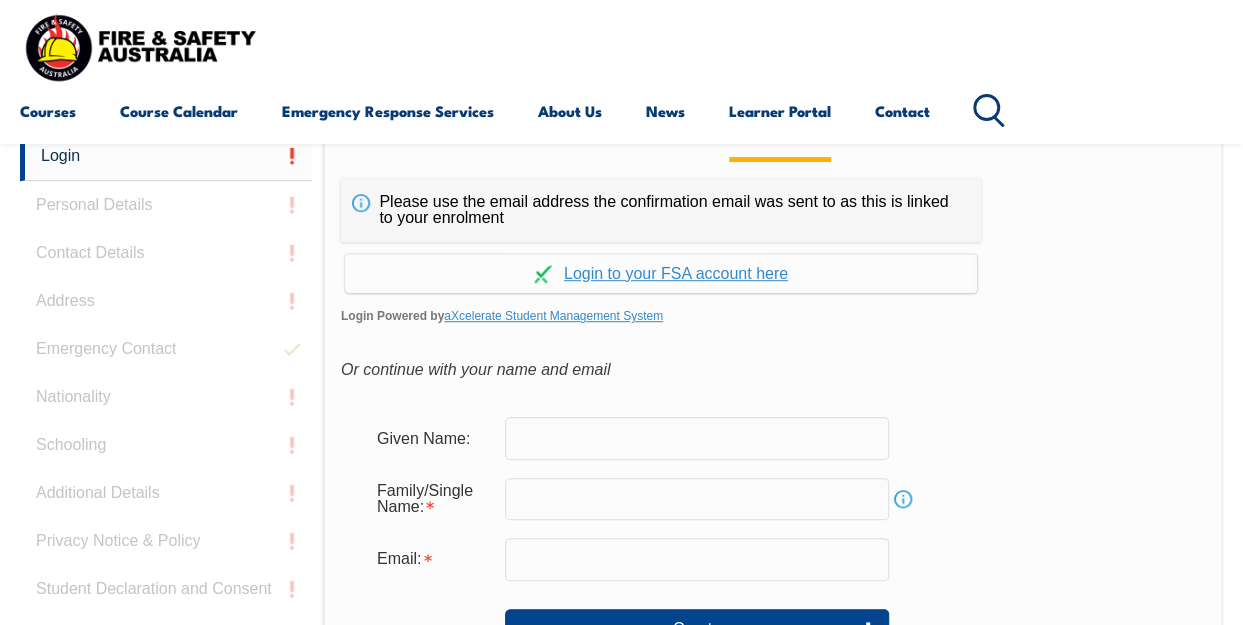 click on "Learner Portal" at bounding box center [780, 111] 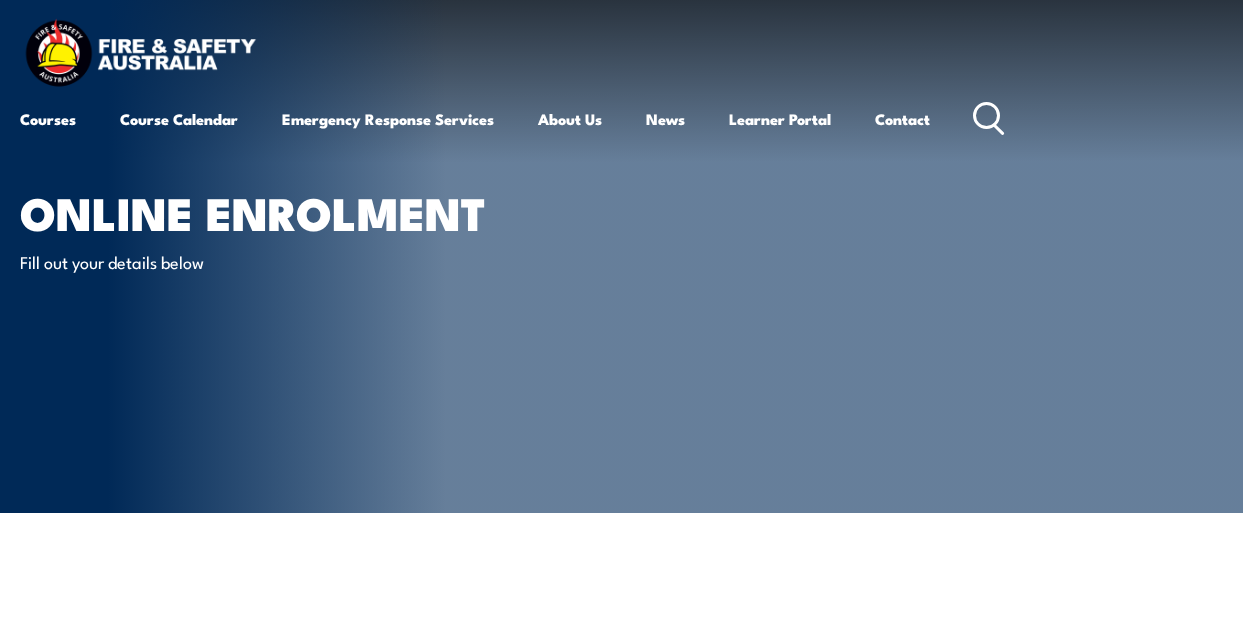 scroll, scrollTop: 0, scrollLeft: 0, axis: both 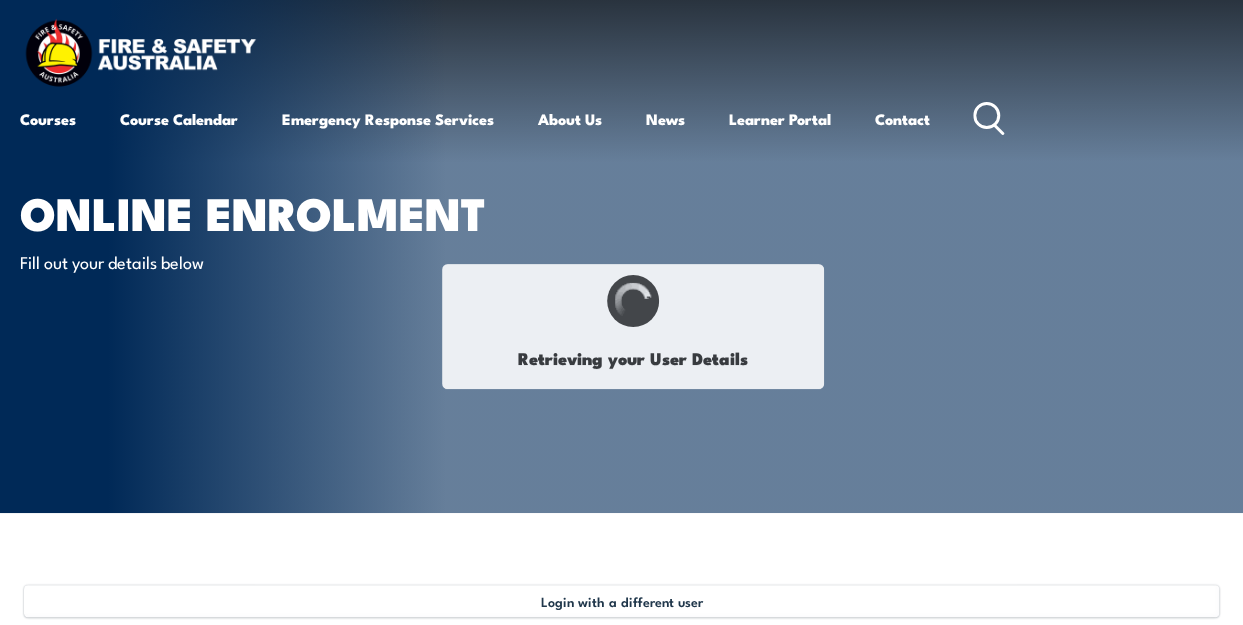 select on "Mr" 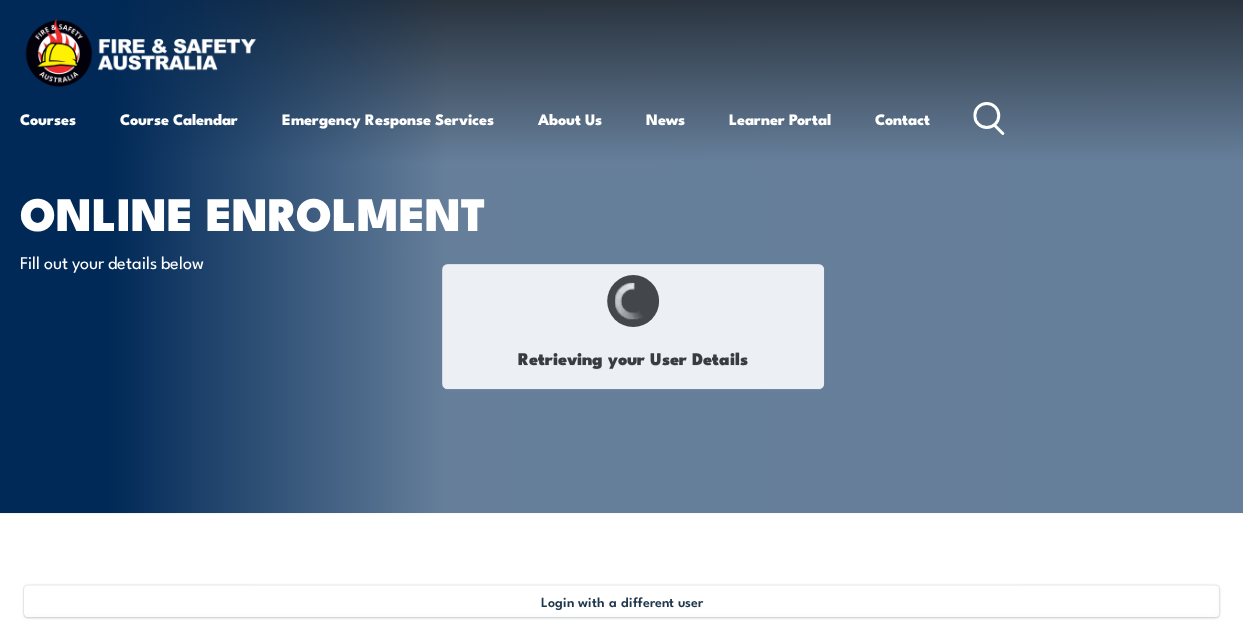 type on "[FIRST]" 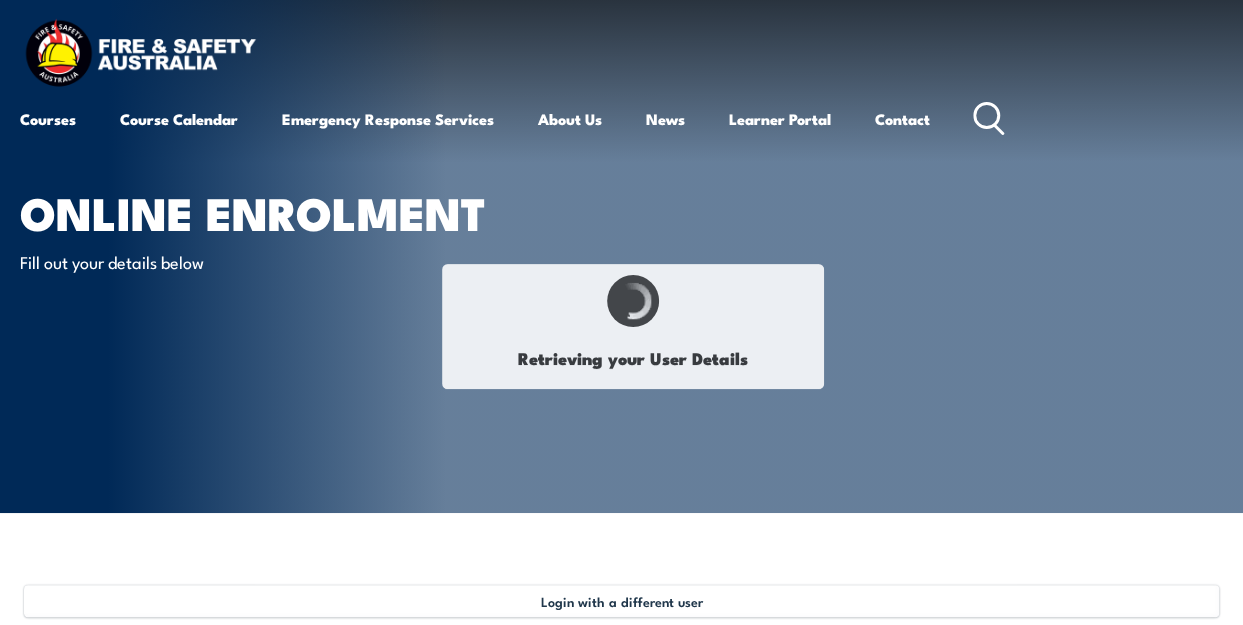 type on "[LAST]" 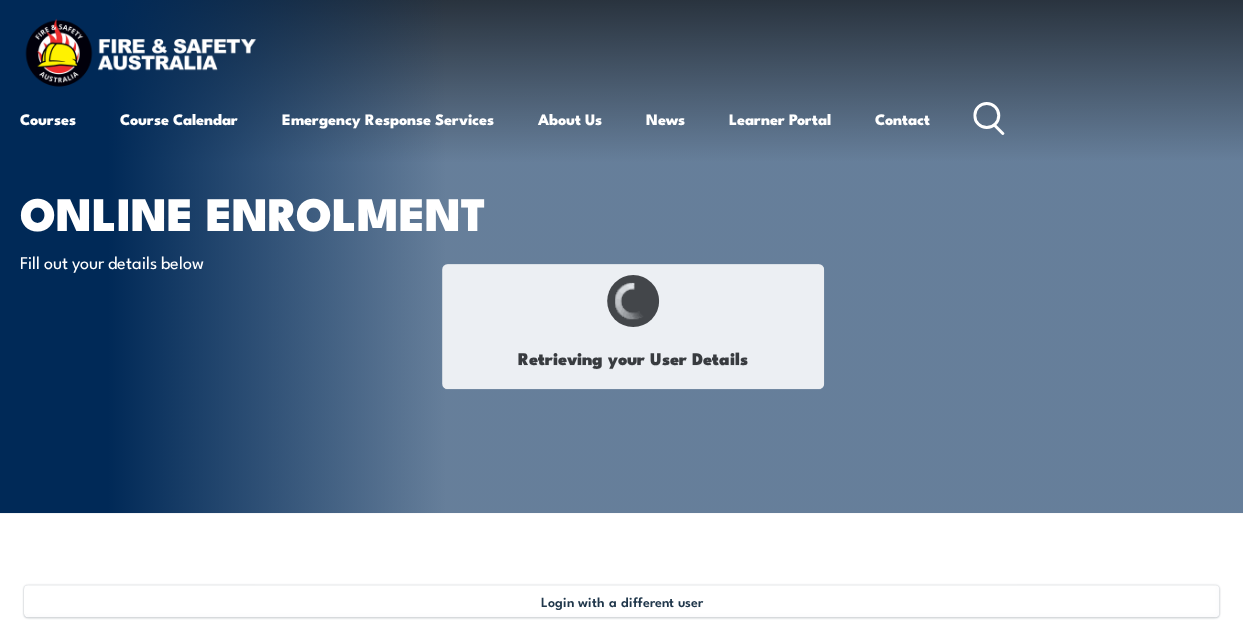 type on "[MONTH] [DAY], [YEAR]" 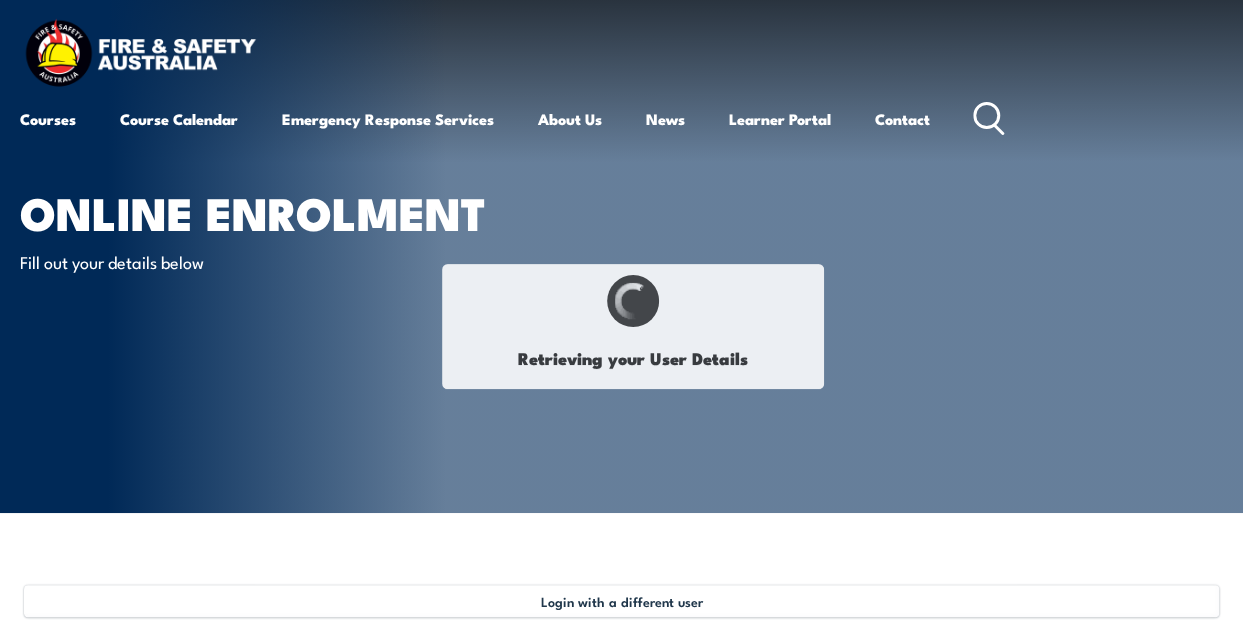 type on "[PASSPORT_NUMBER]" 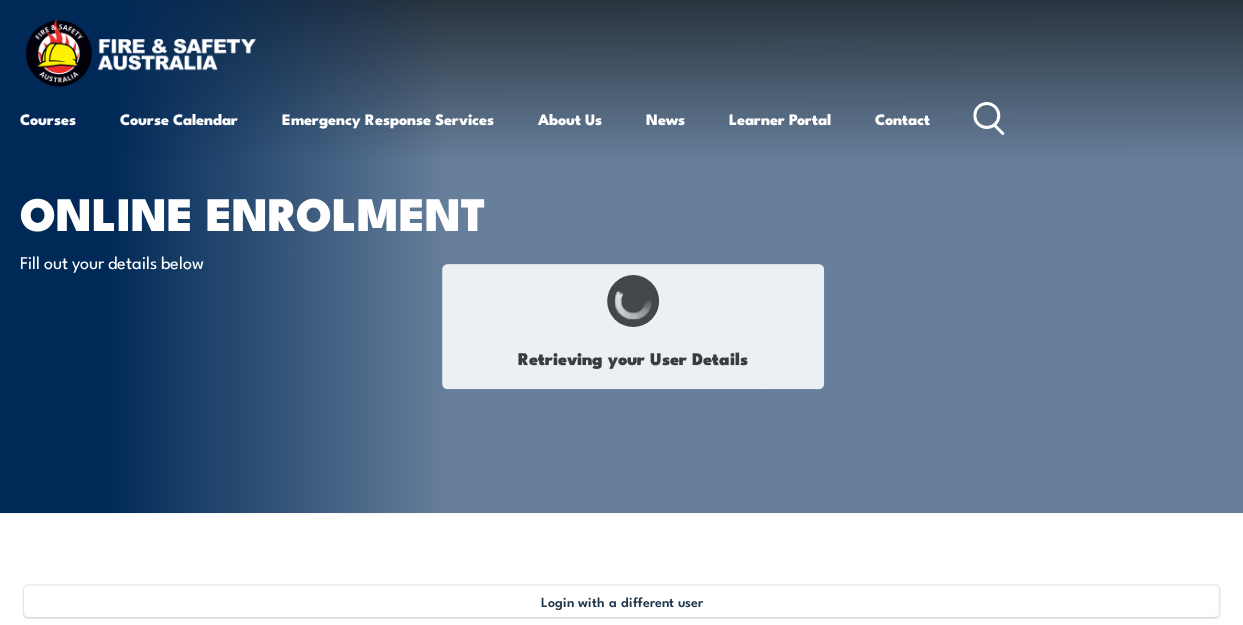 select on "M" 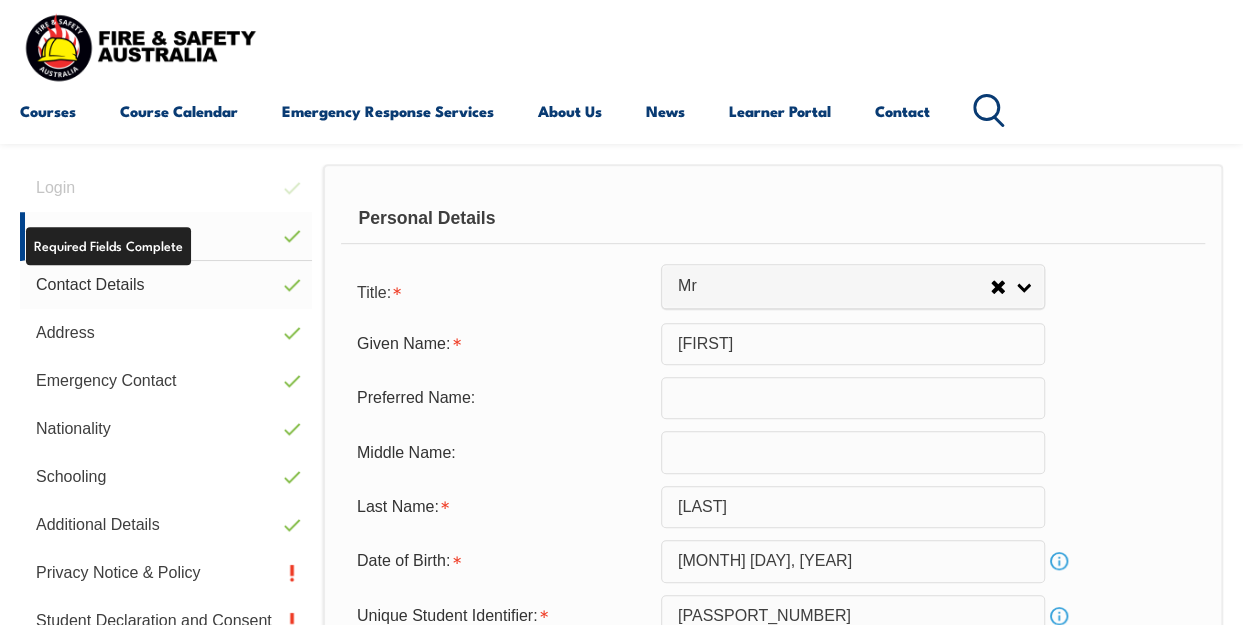 scroll, scrollTop: 685, scrollLeft: 0, axis: vertical 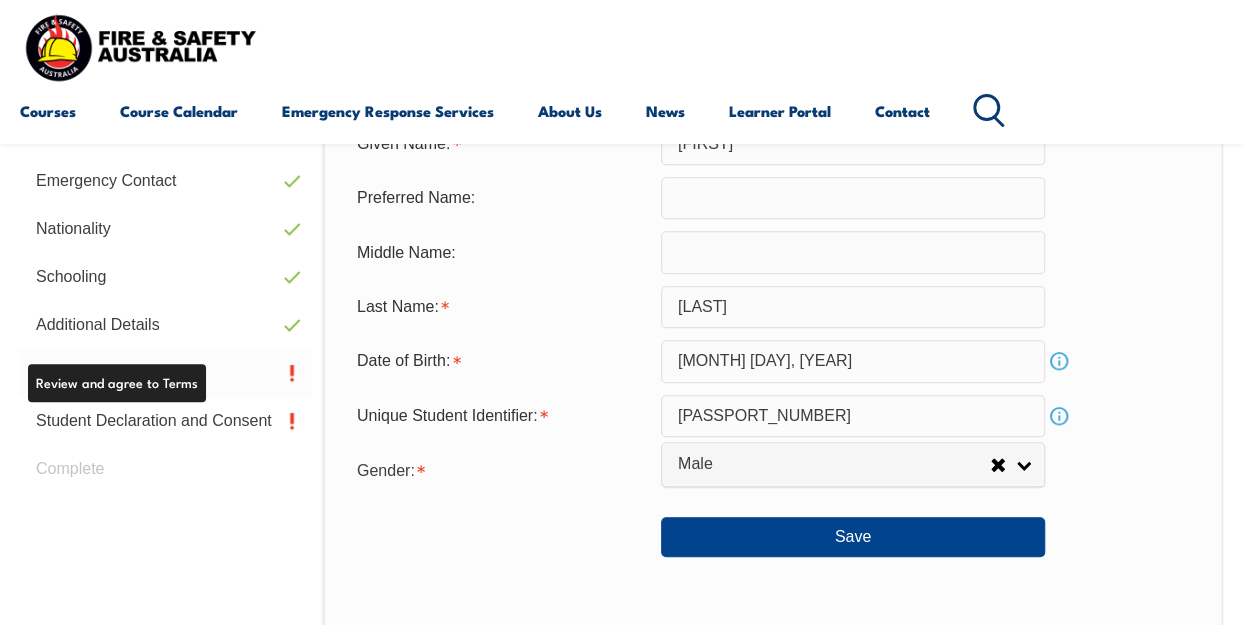 click on "Privacy Notice & Policy" at bounding box center (166, 373) 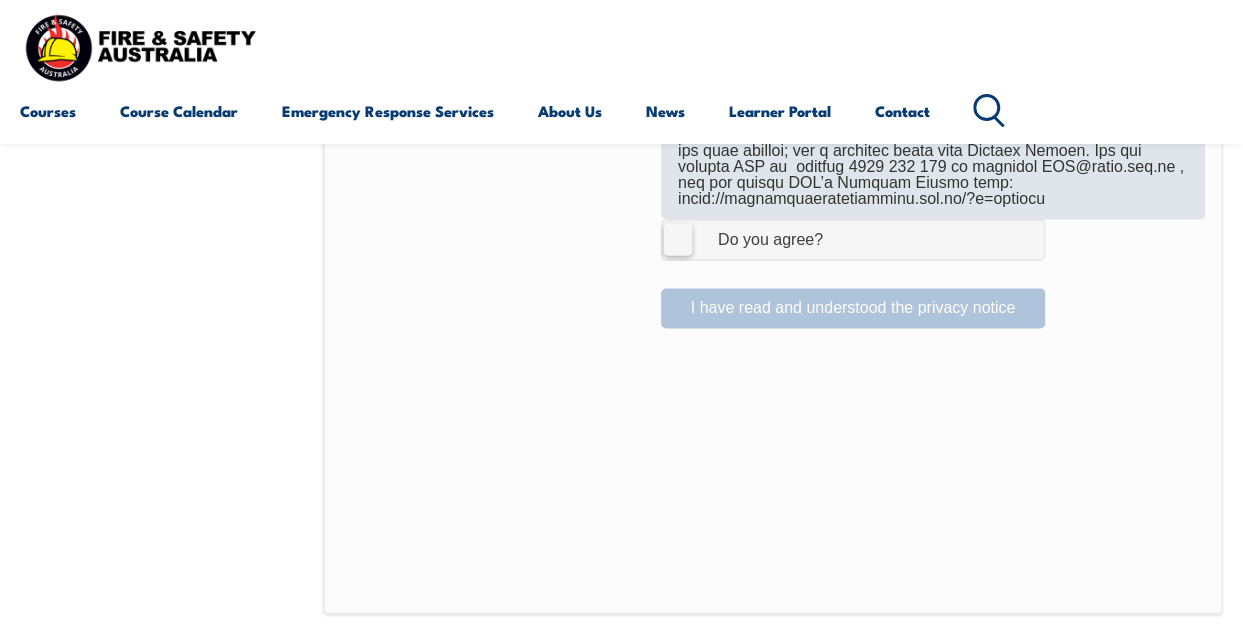 scroll, scrollTop: 1384, scrollLeft: 0, axis: vertical 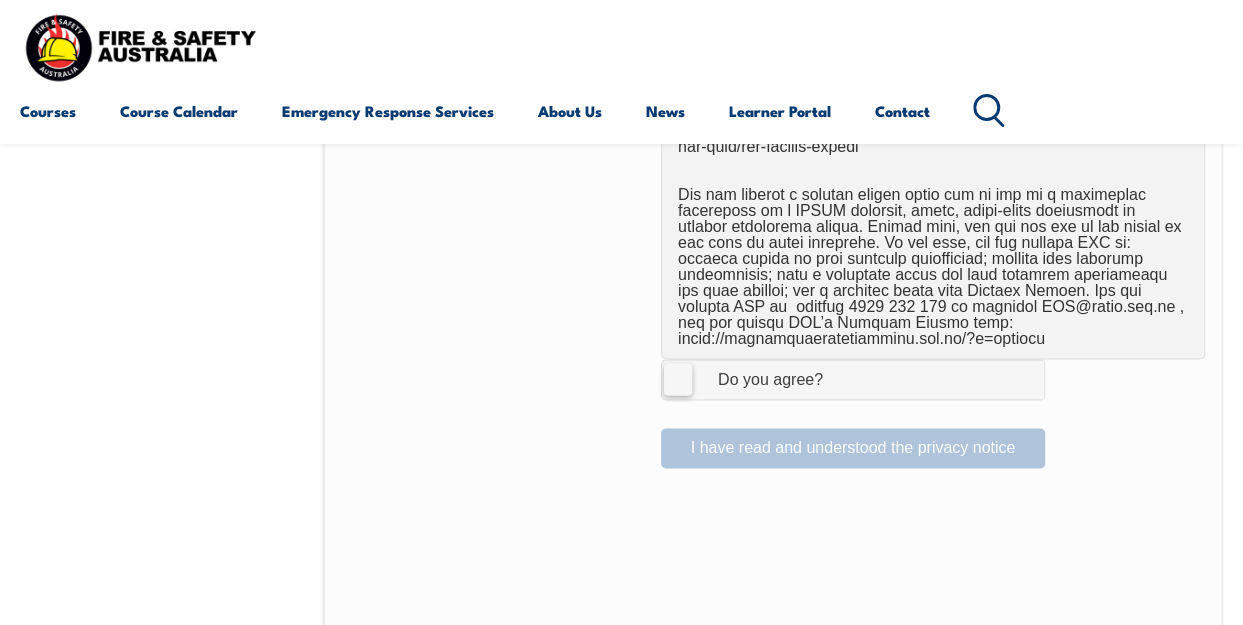 click on "I Agree Do you agree?" at bounding box center (853, 379) 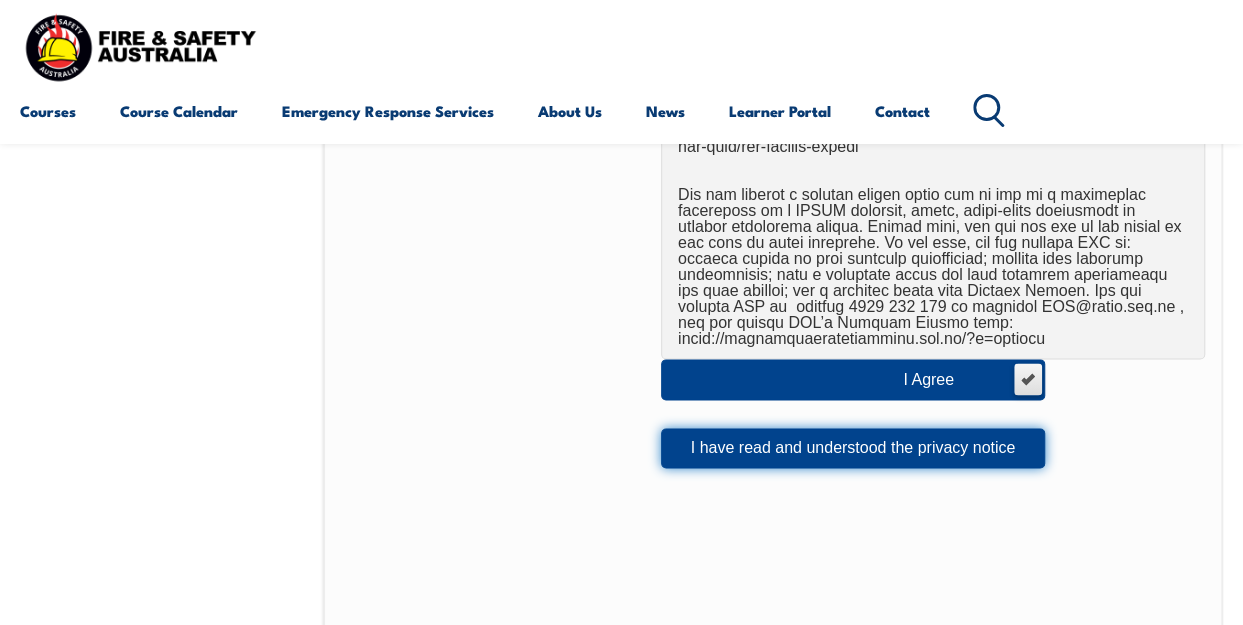 click on "I have read and understood the privacy notice" at bounding box center (853, 448) 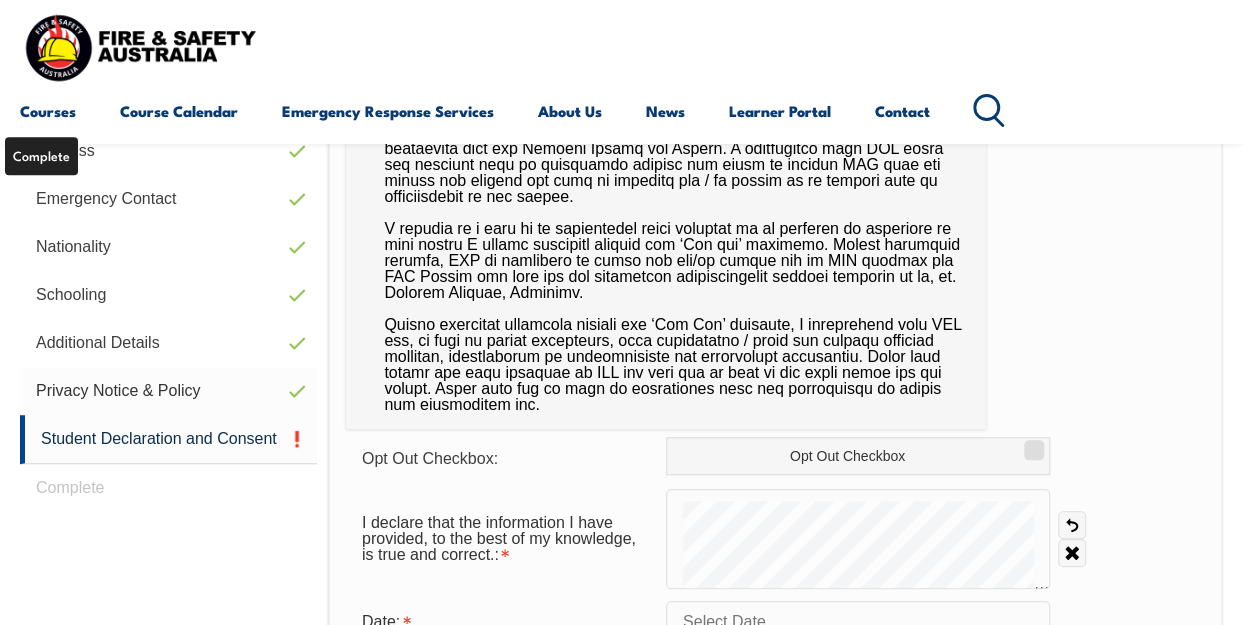 scroll, scrollTop: 684, scrollLeft: 0, axis: vertical 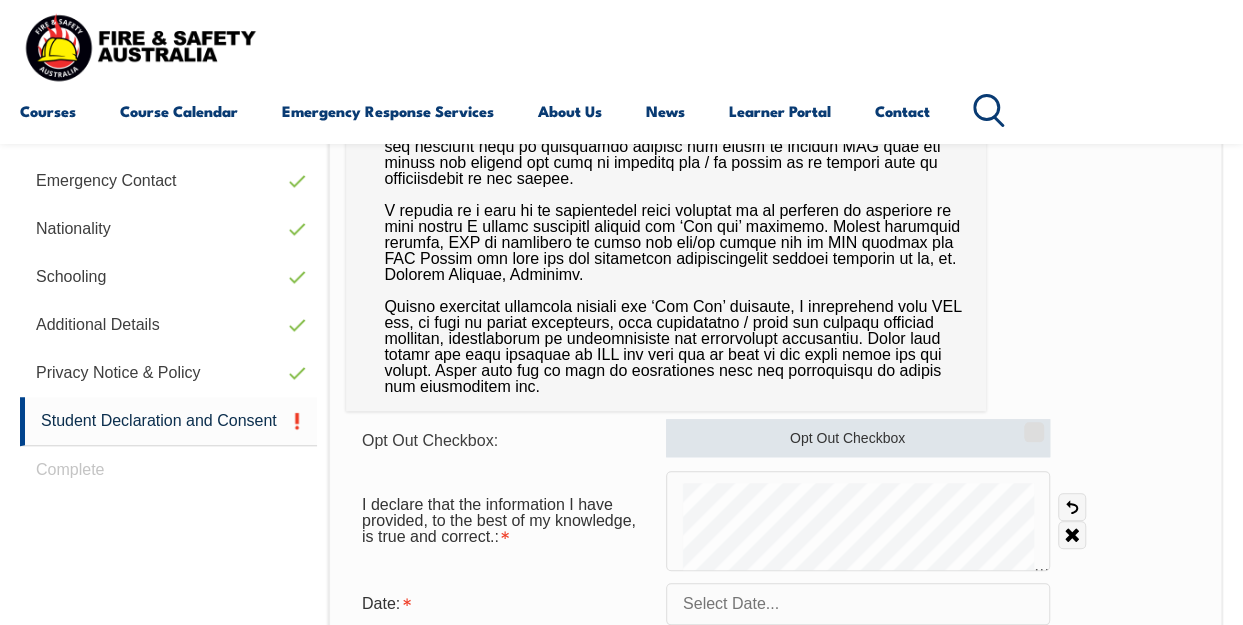 click on "Opt Out Checkbox" at bounding box center (858, 438) 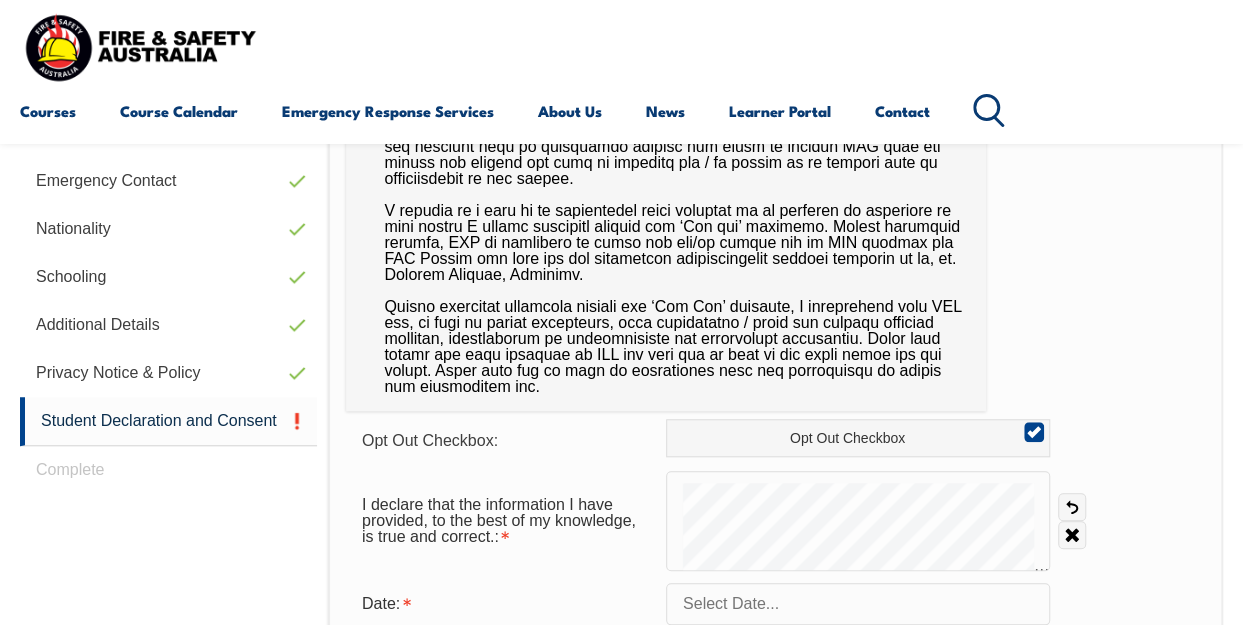click on "I declare that the information I have provided, to the best of my knowledge, is true and correct.: Undo Clear" at bounding box center [775, 521] 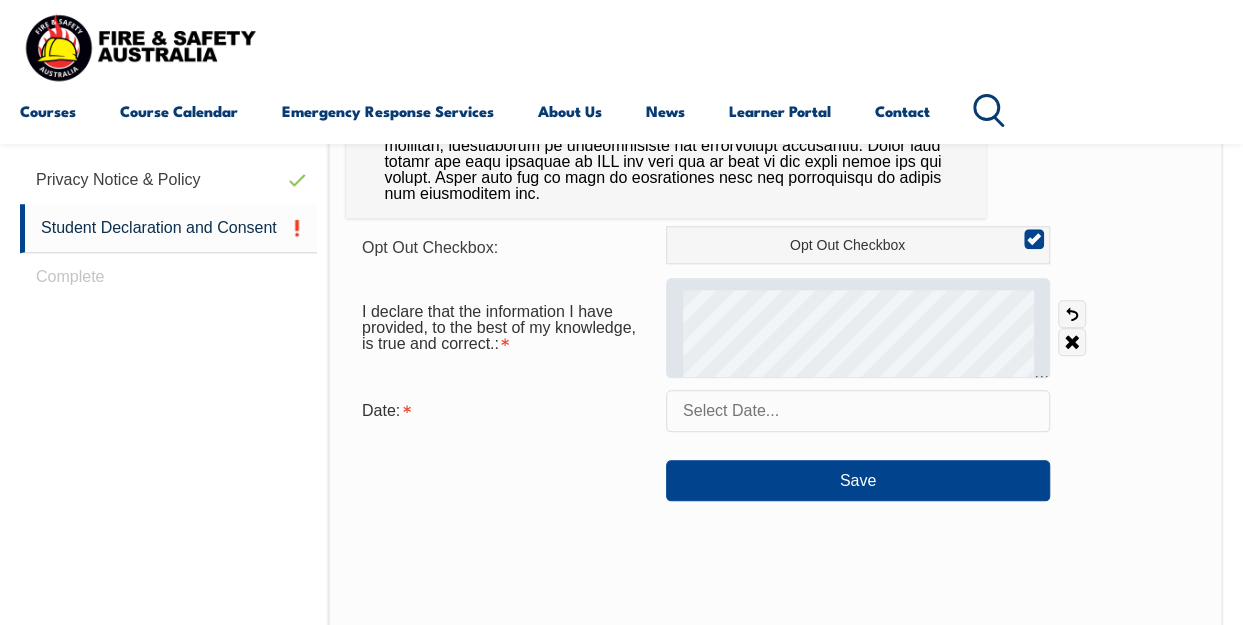 scroll, scrollTop: 884, scrollLeft: 0, axis: vertical 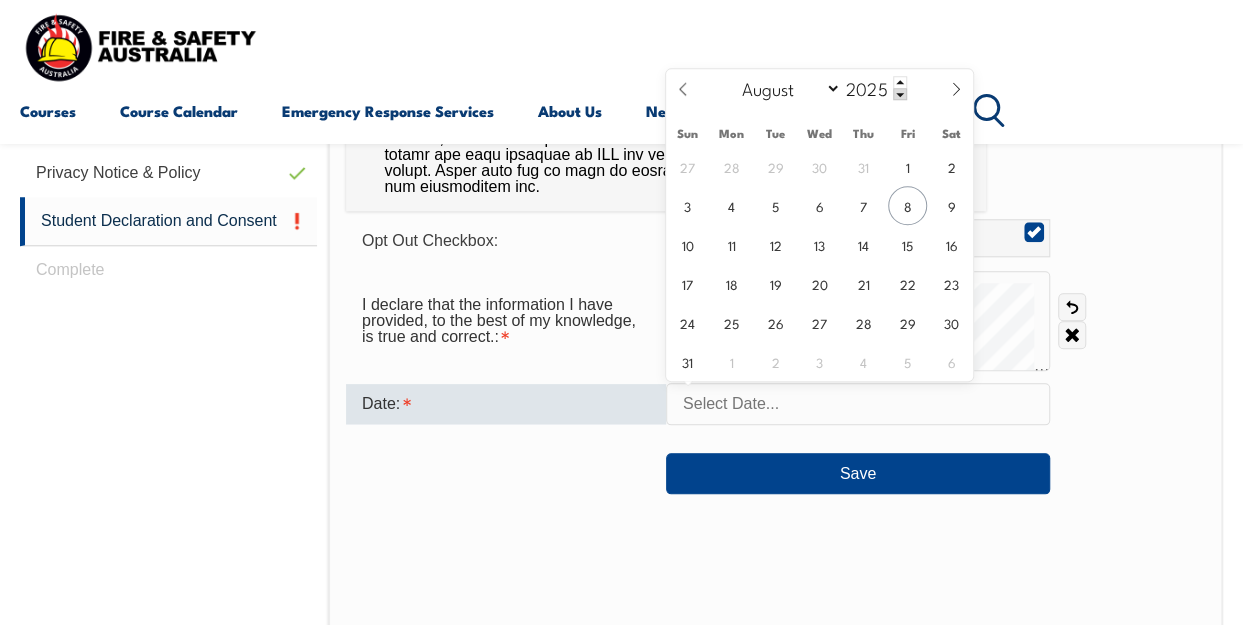 click at bounding box center (858, 404) 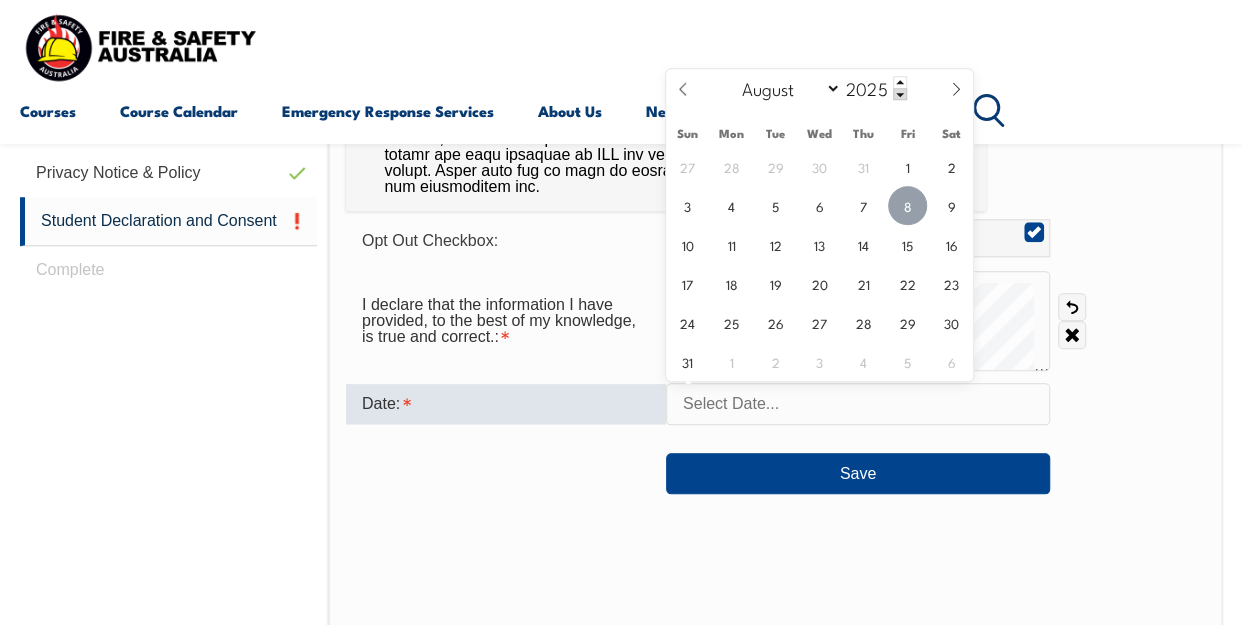 click on "8" at bounding box center (907, 205) 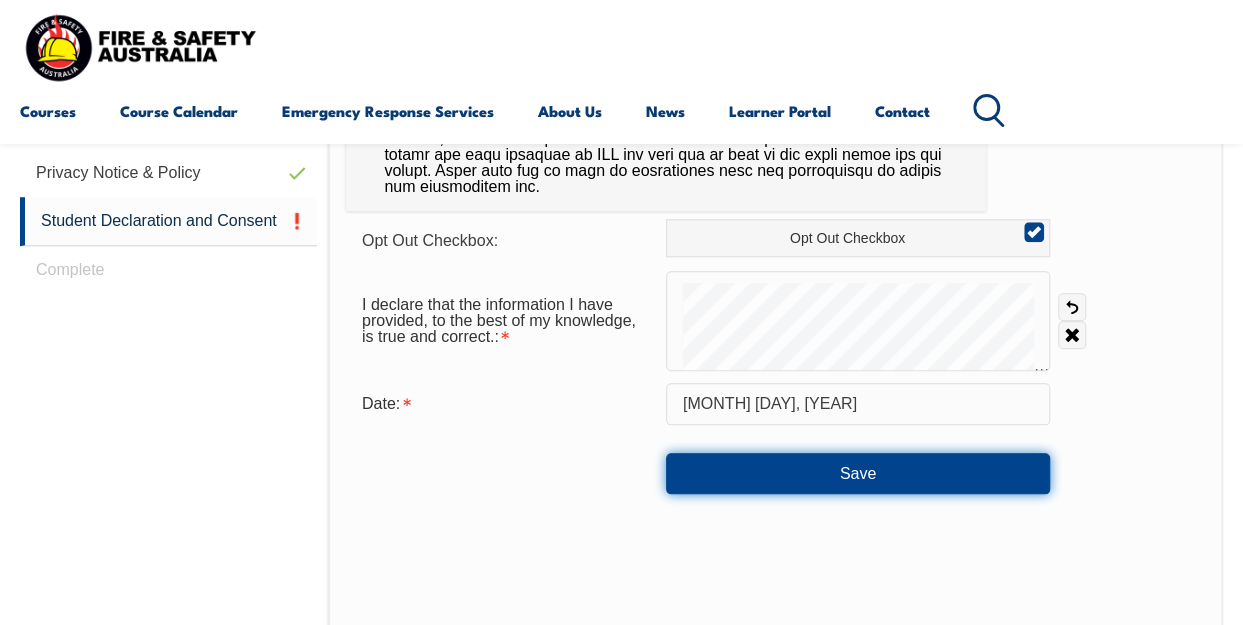 click on "Save" at bounding box center [858, 473] 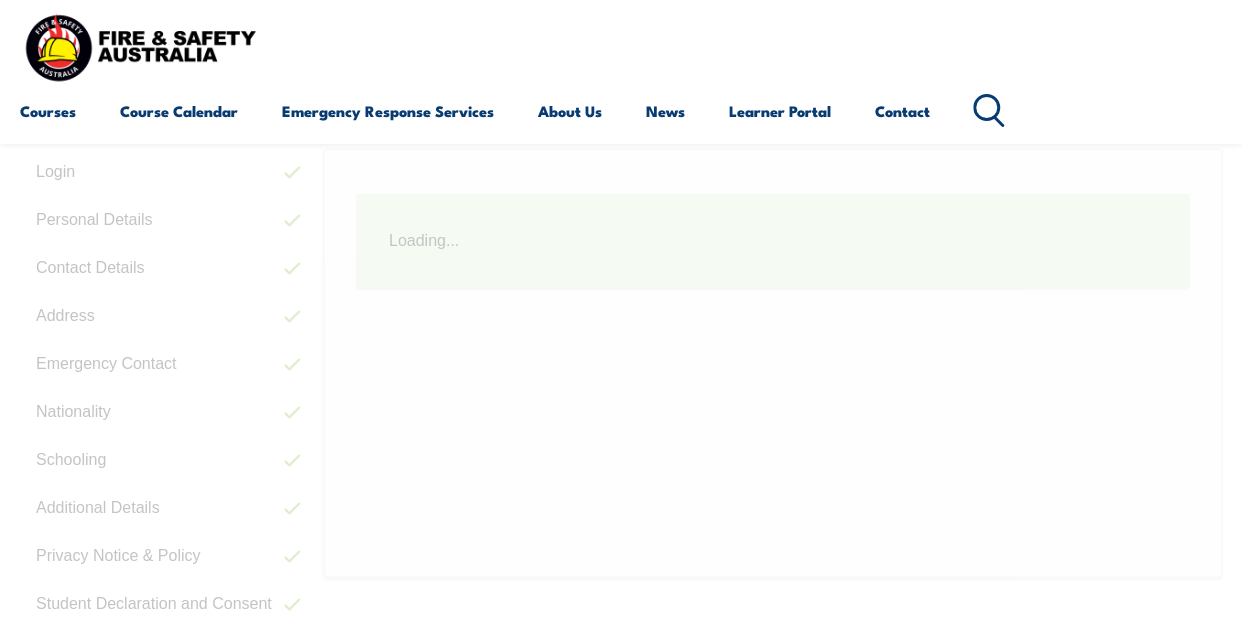 scroll, scrollTop: 485, scrollLeft: 0, axis: vertical 